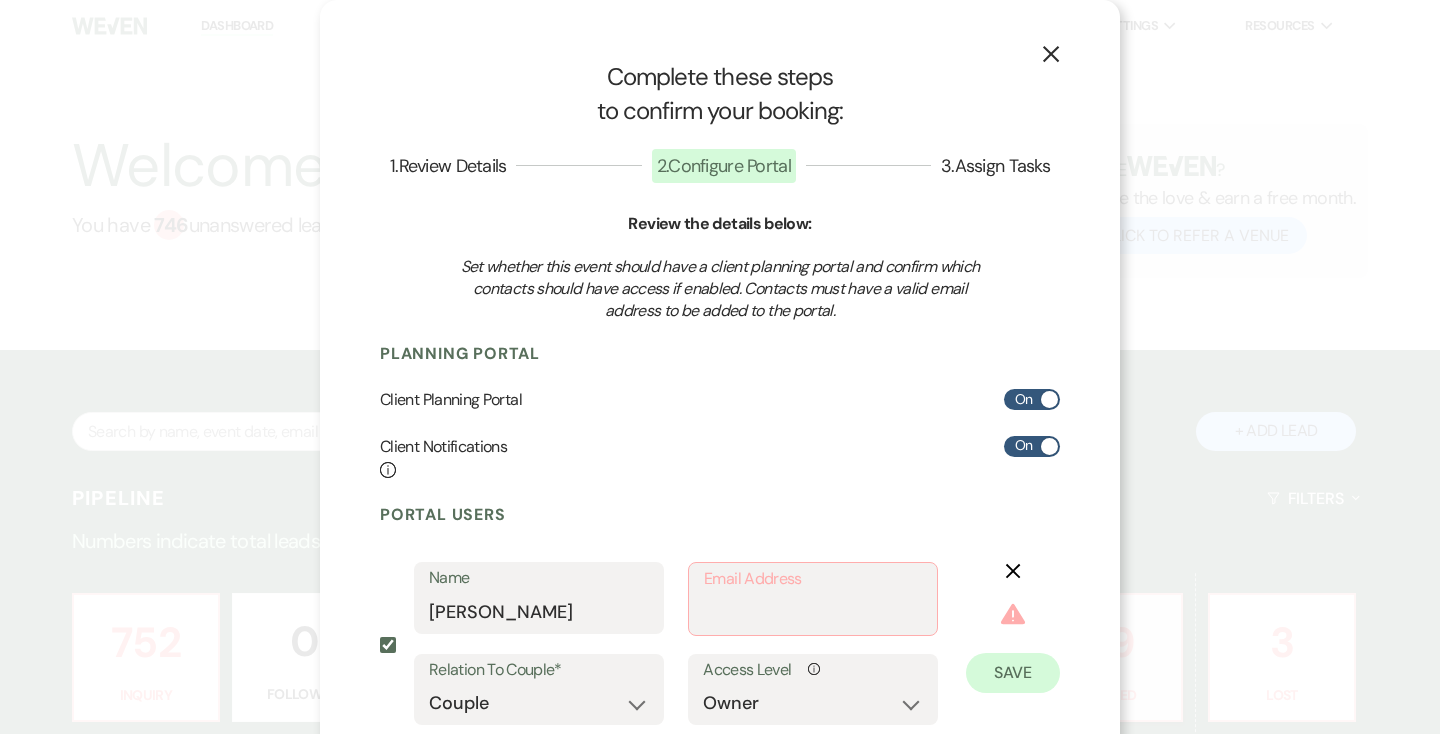 select on "1" 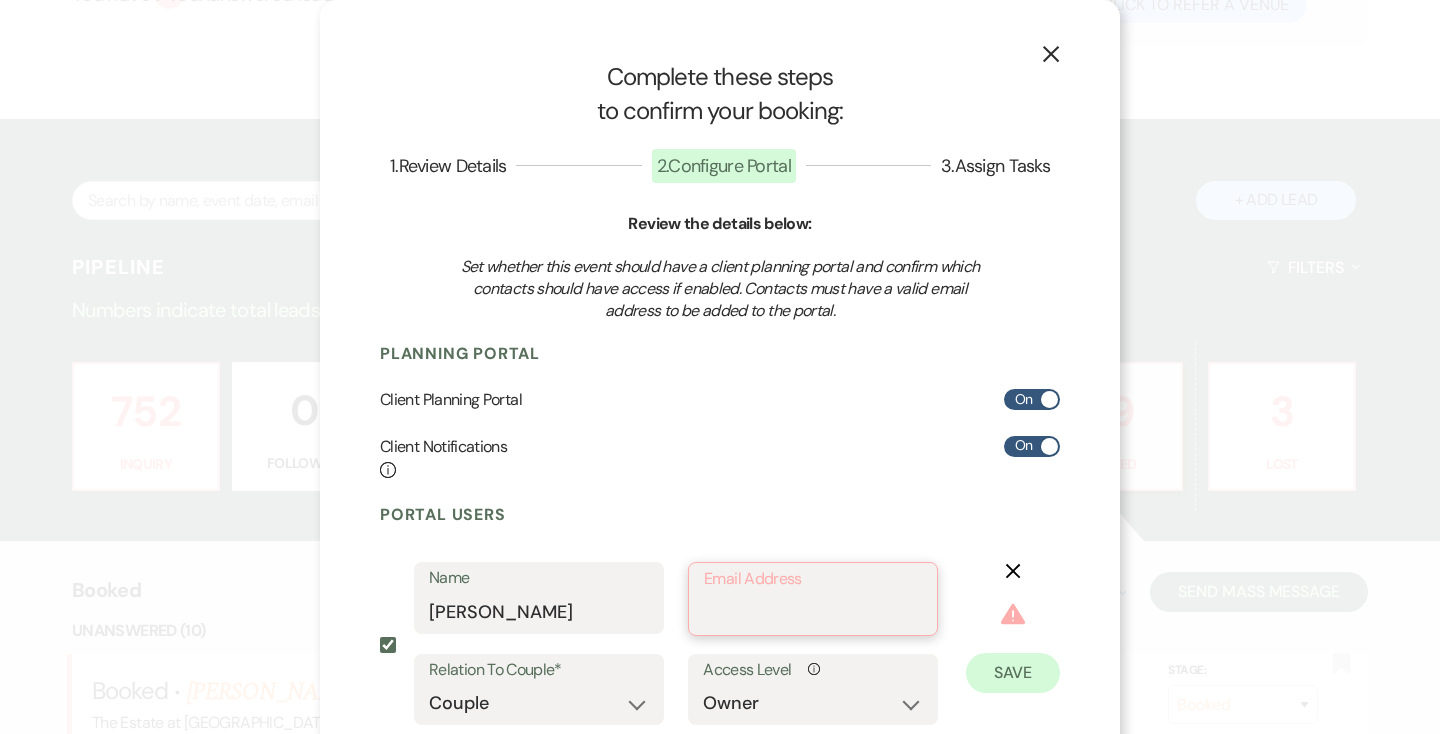 scroll, scrollTop: 231, scrollLeft: 0, axis: vertical 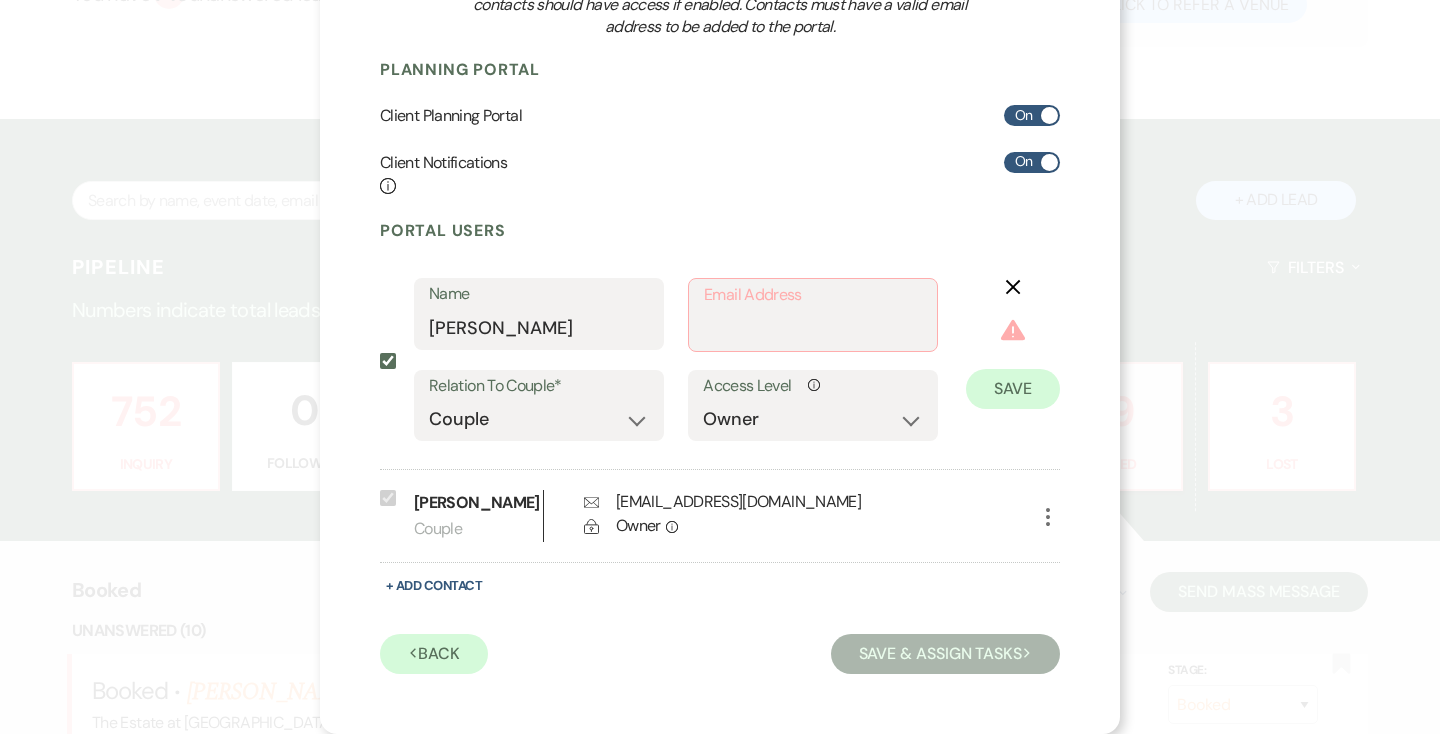 click on "[EMAIL_ADDRESS][DOMAIN_NAME]" at bounding box center [738, 502] 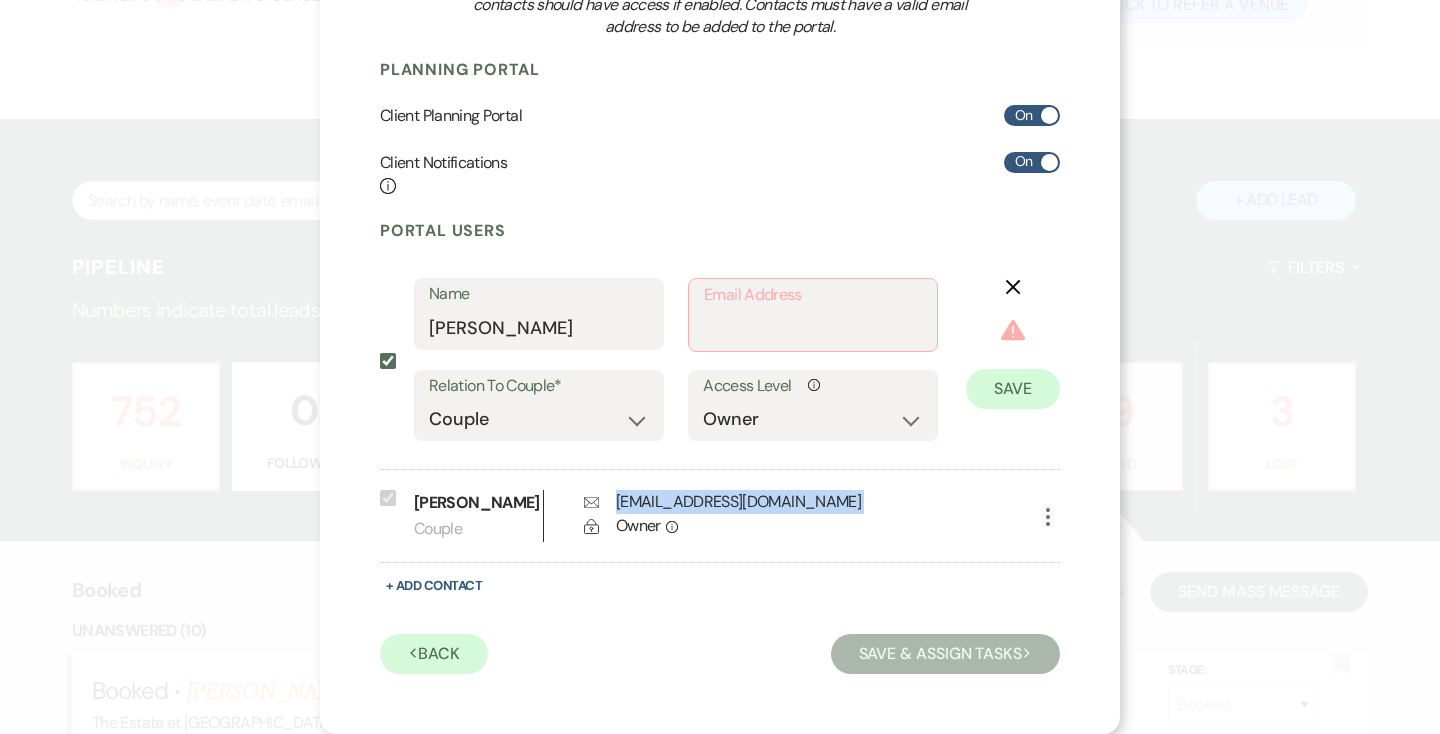copy on "addysmith111704@icould.com Lock" 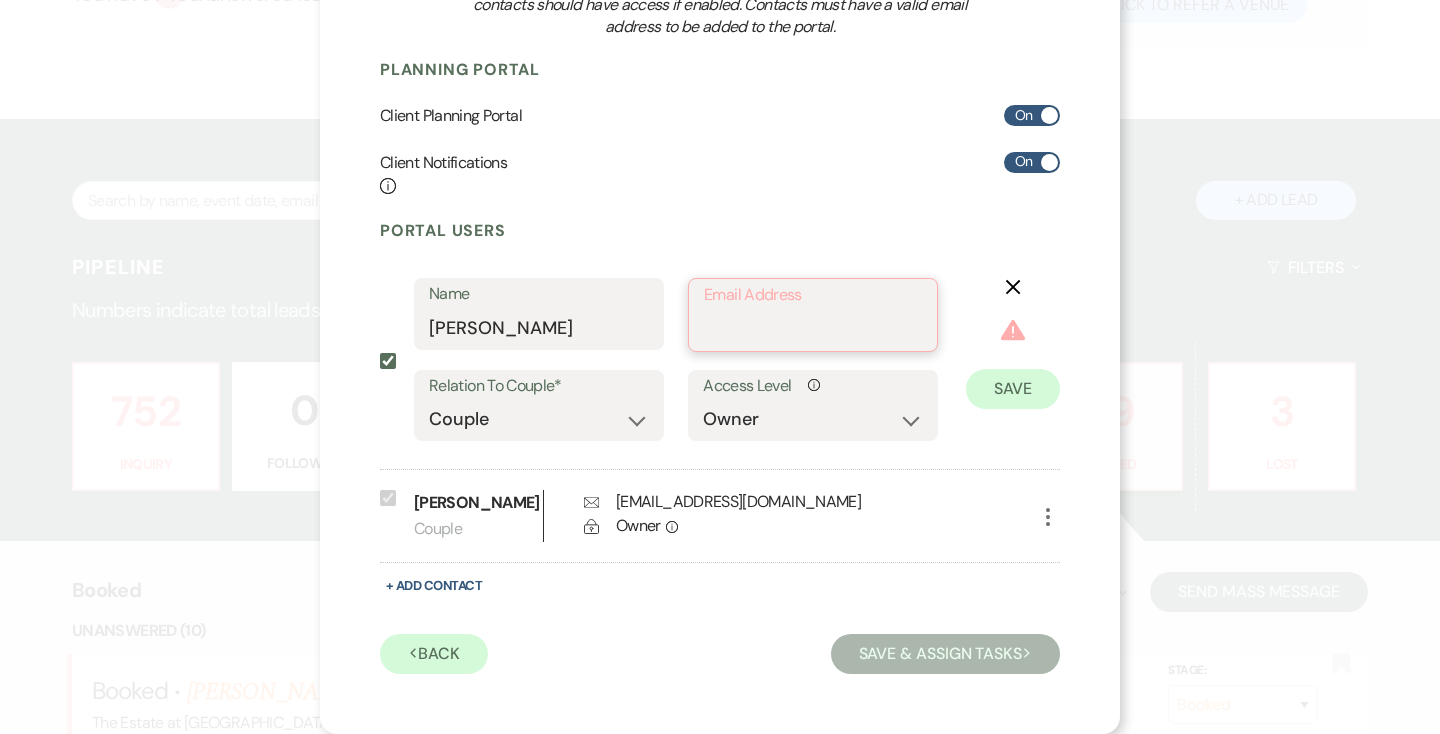 click on "Email Address" at bounding box center [813, 329] 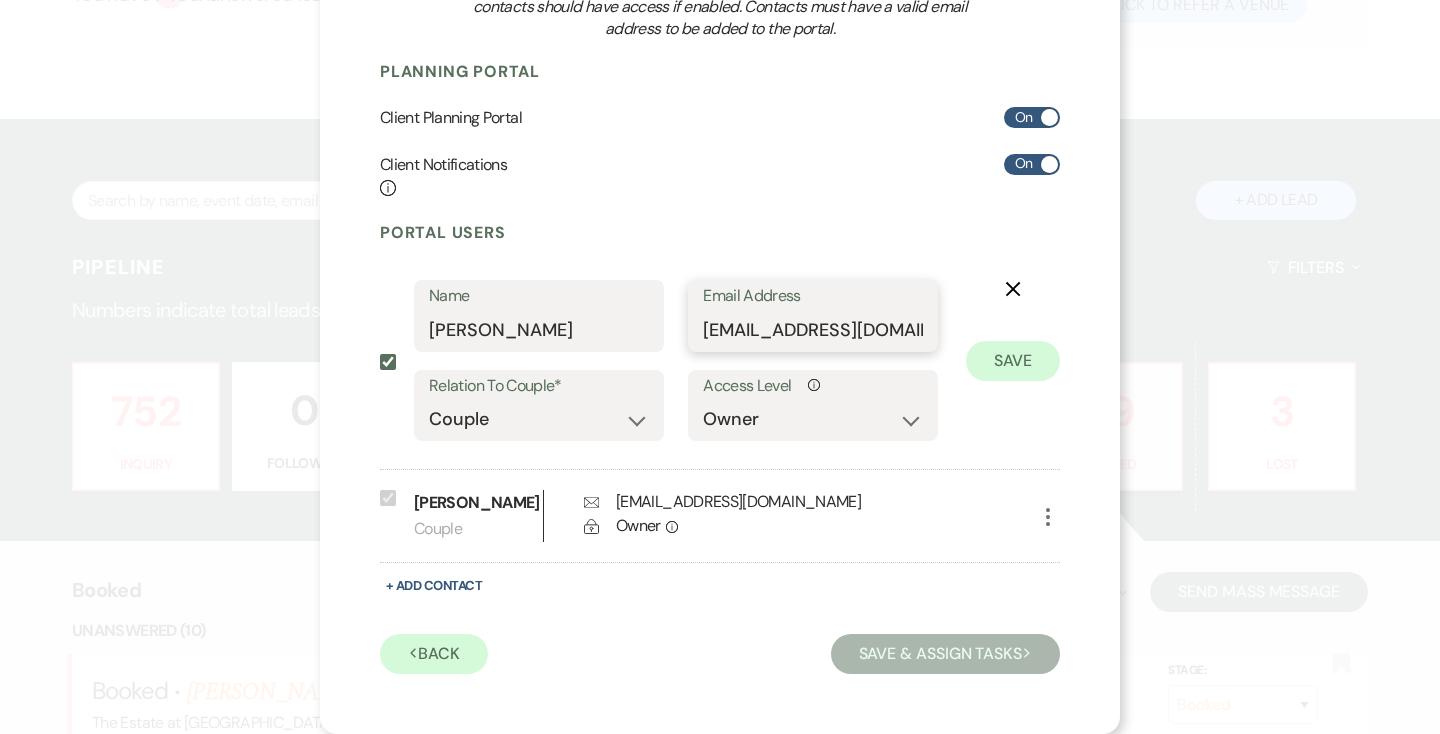 scroll, scrollTop: 0, scrollLeft: 33, axis: horizontal 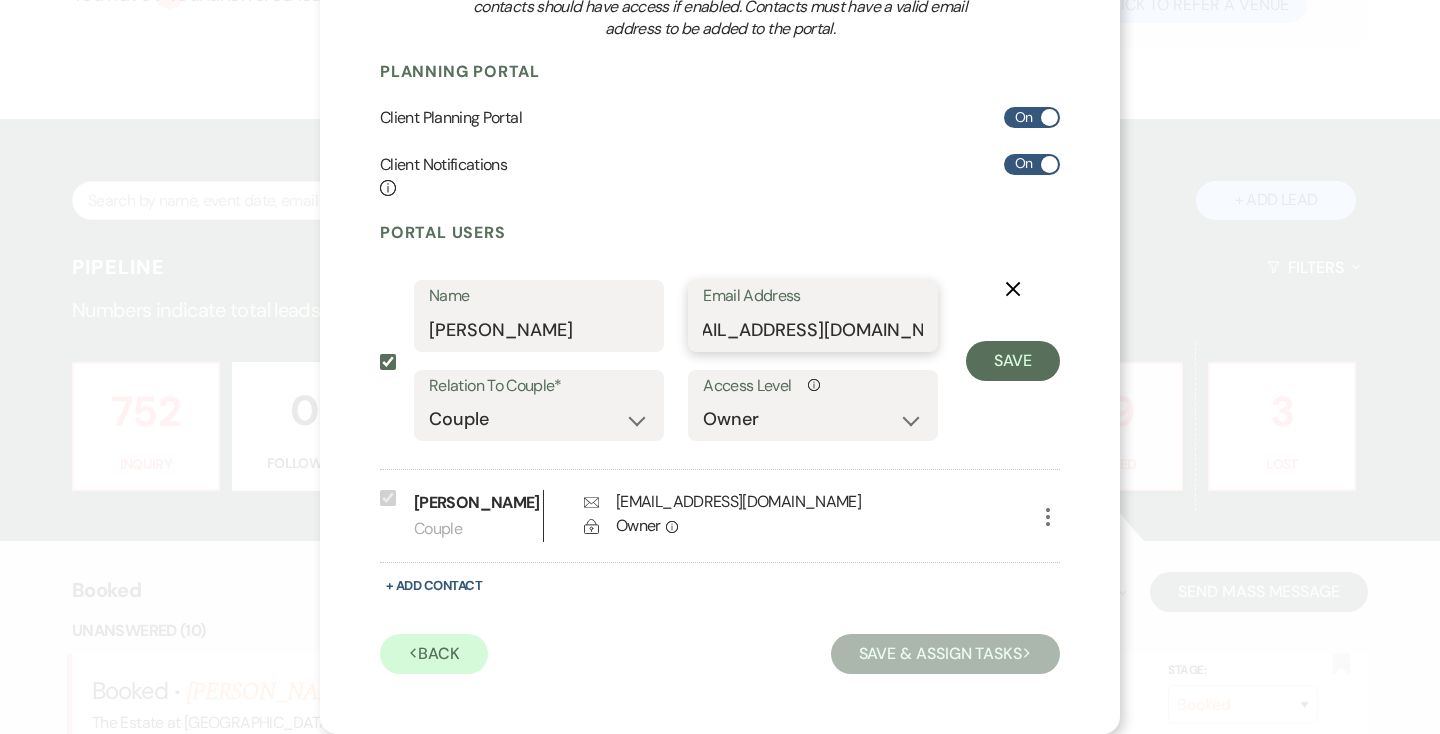 type on "[EMAIL_ADDRESS][DOMAIN_NAME]" 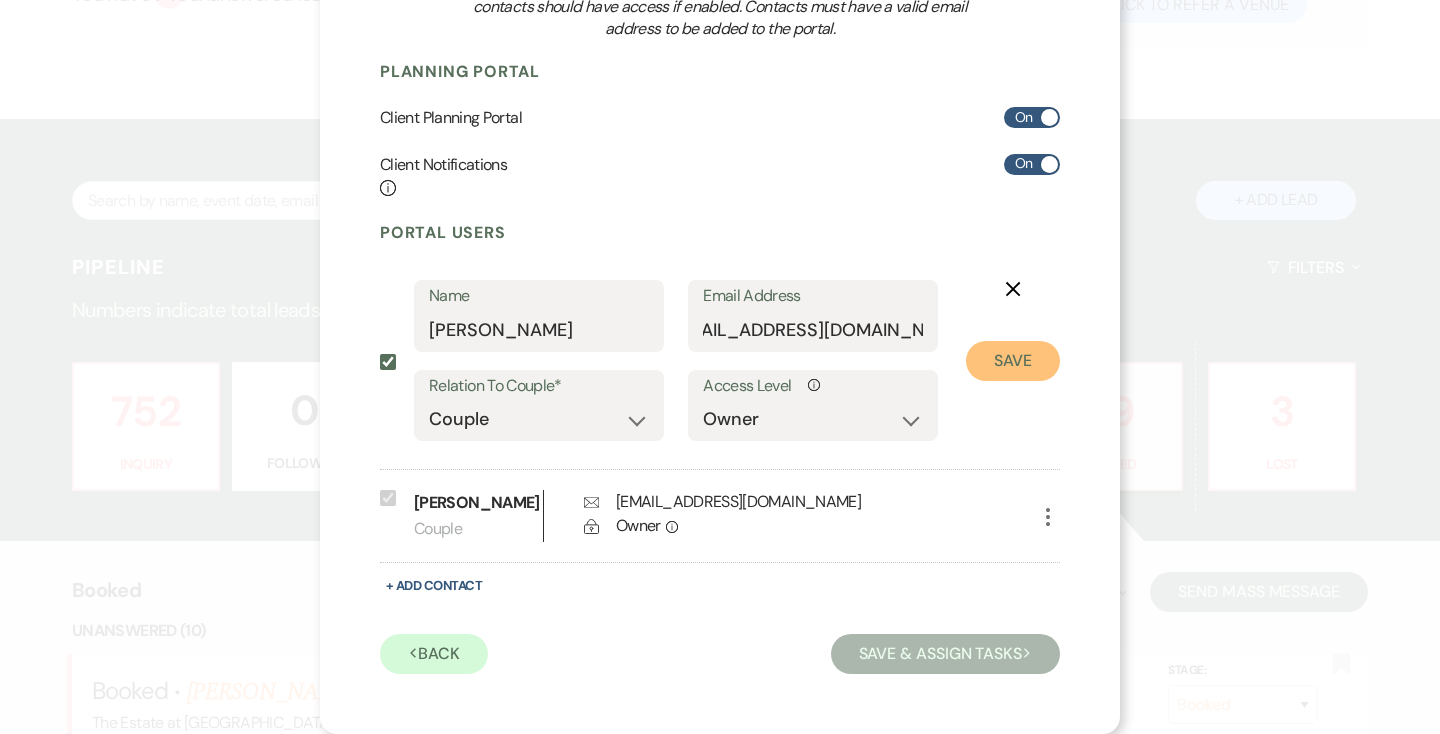 click on "Save" at bounding box center (1013, 361) 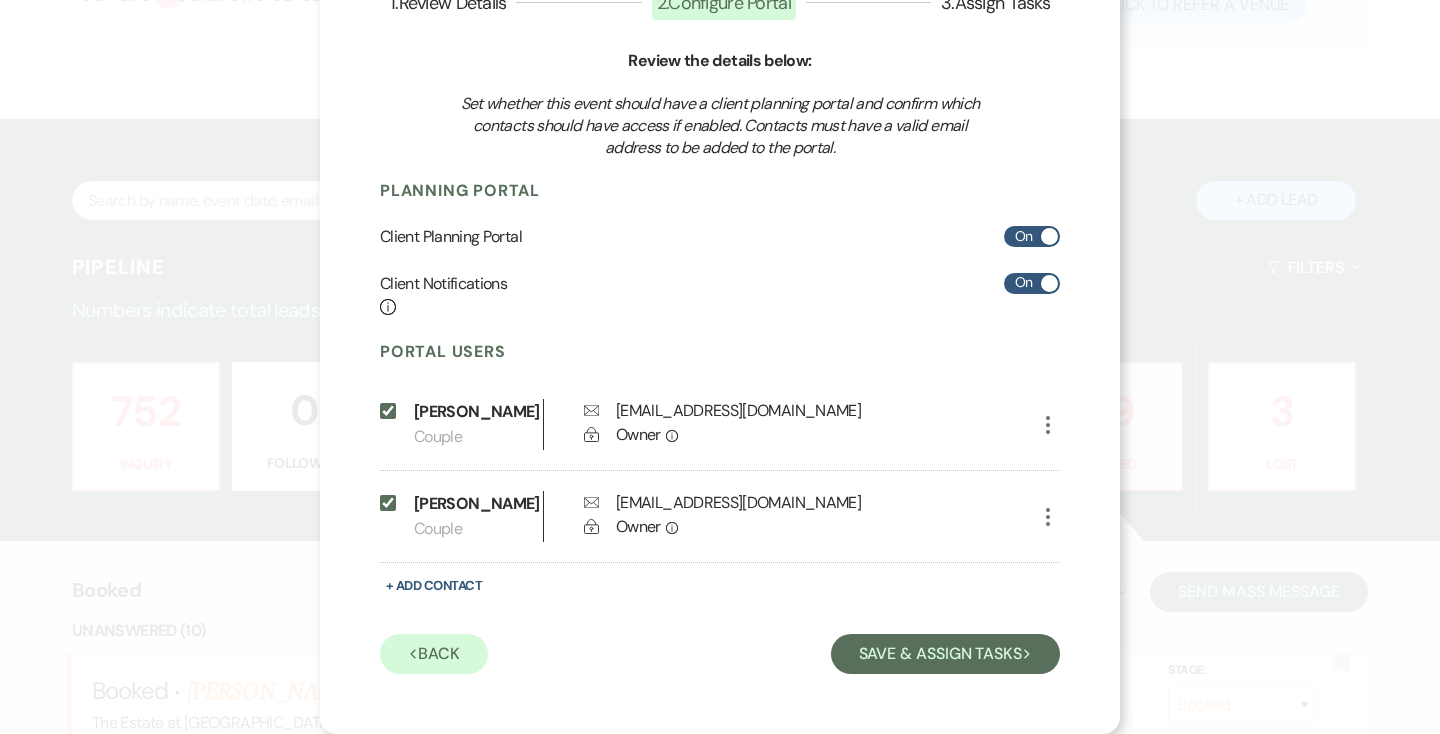 scroll, scrollTop: 163, scrollLeft: 0, axis: vertical 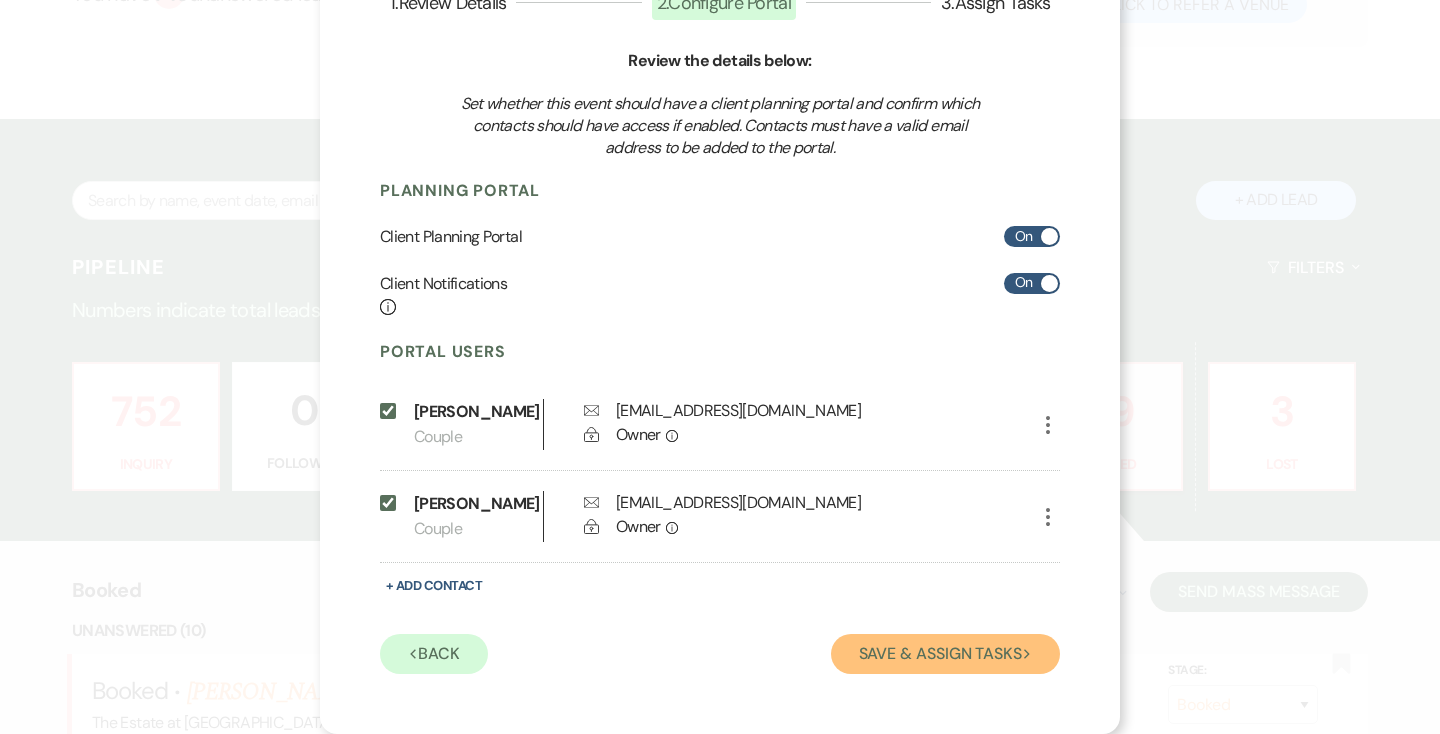 click on "Save & Assign Tasks  Next" at bounding box center [945, 654] 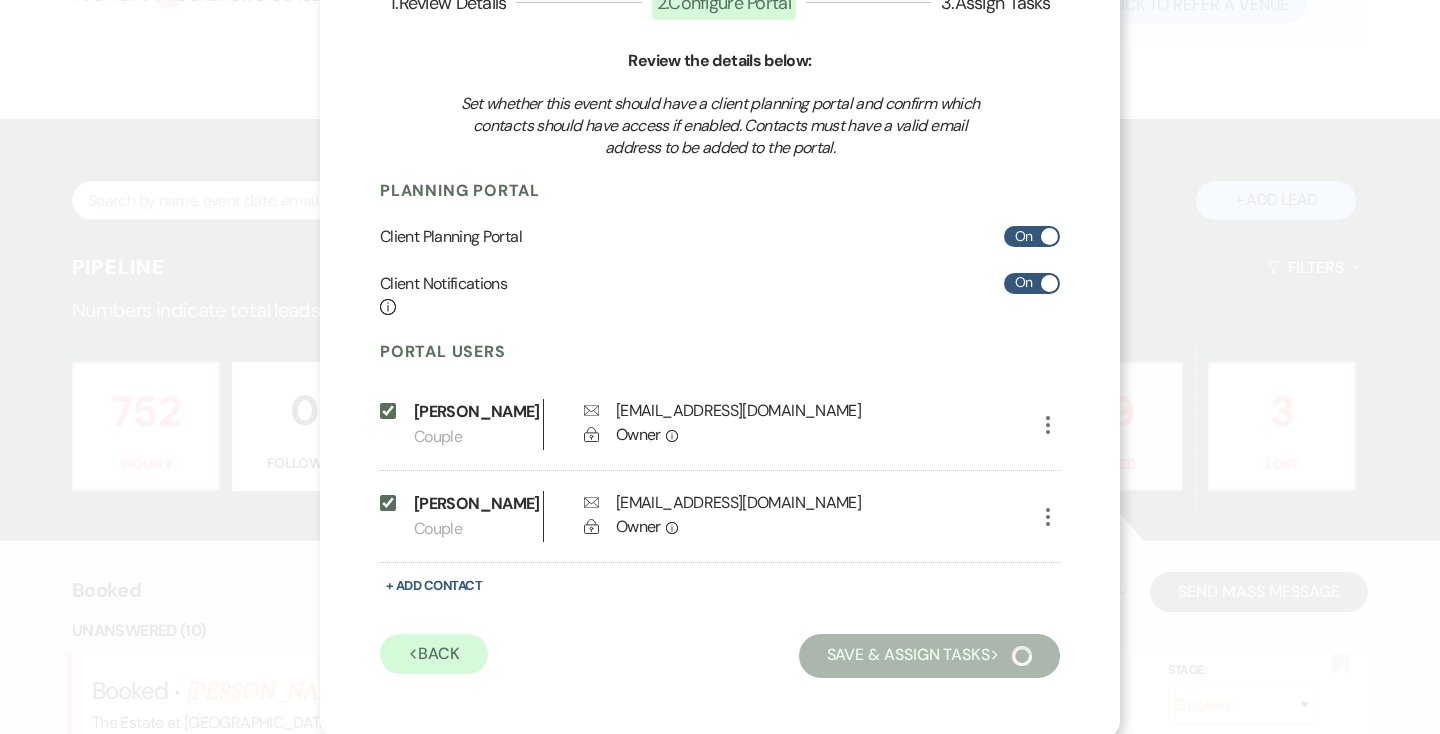 scroll, scrollTop: 52, scrollLeft: 0, axis: vertical 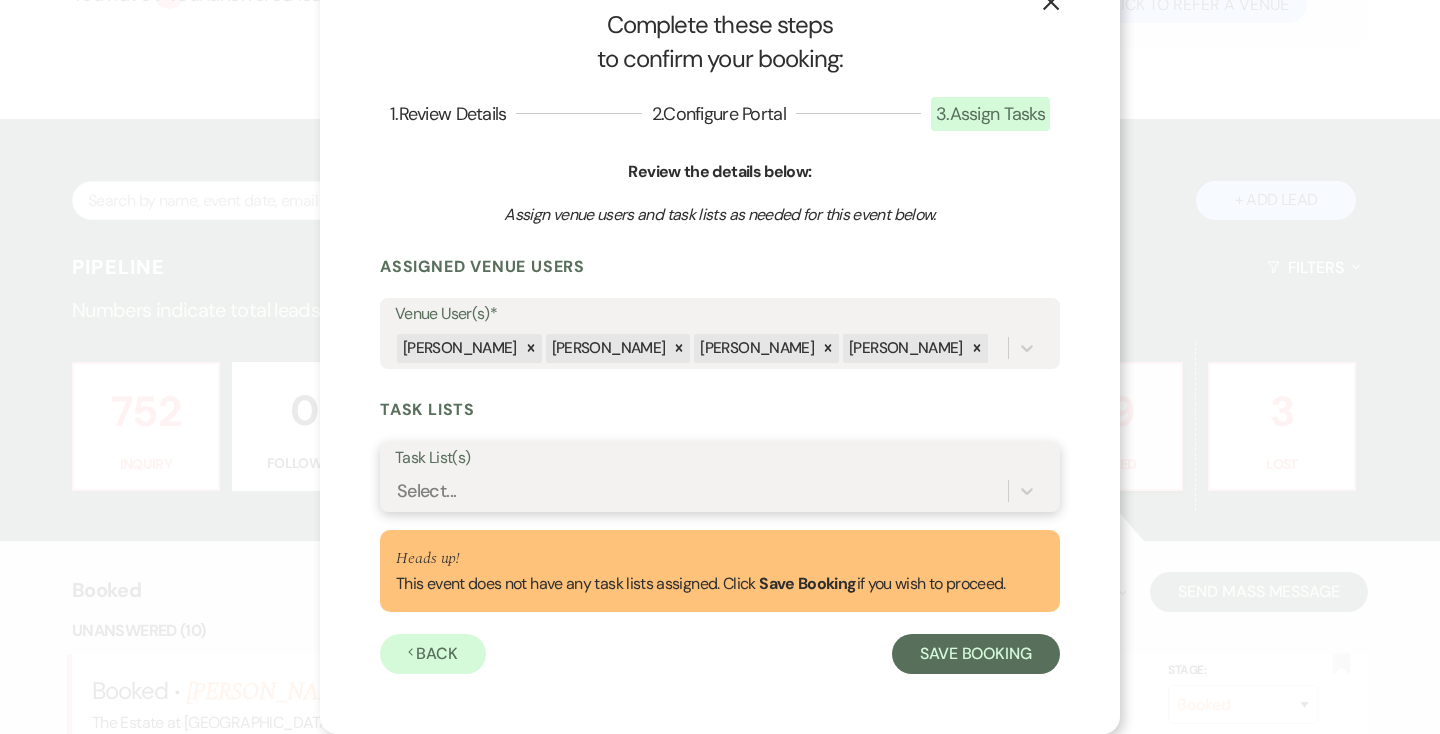 click on "Select..." at bounding box center (701, 491) 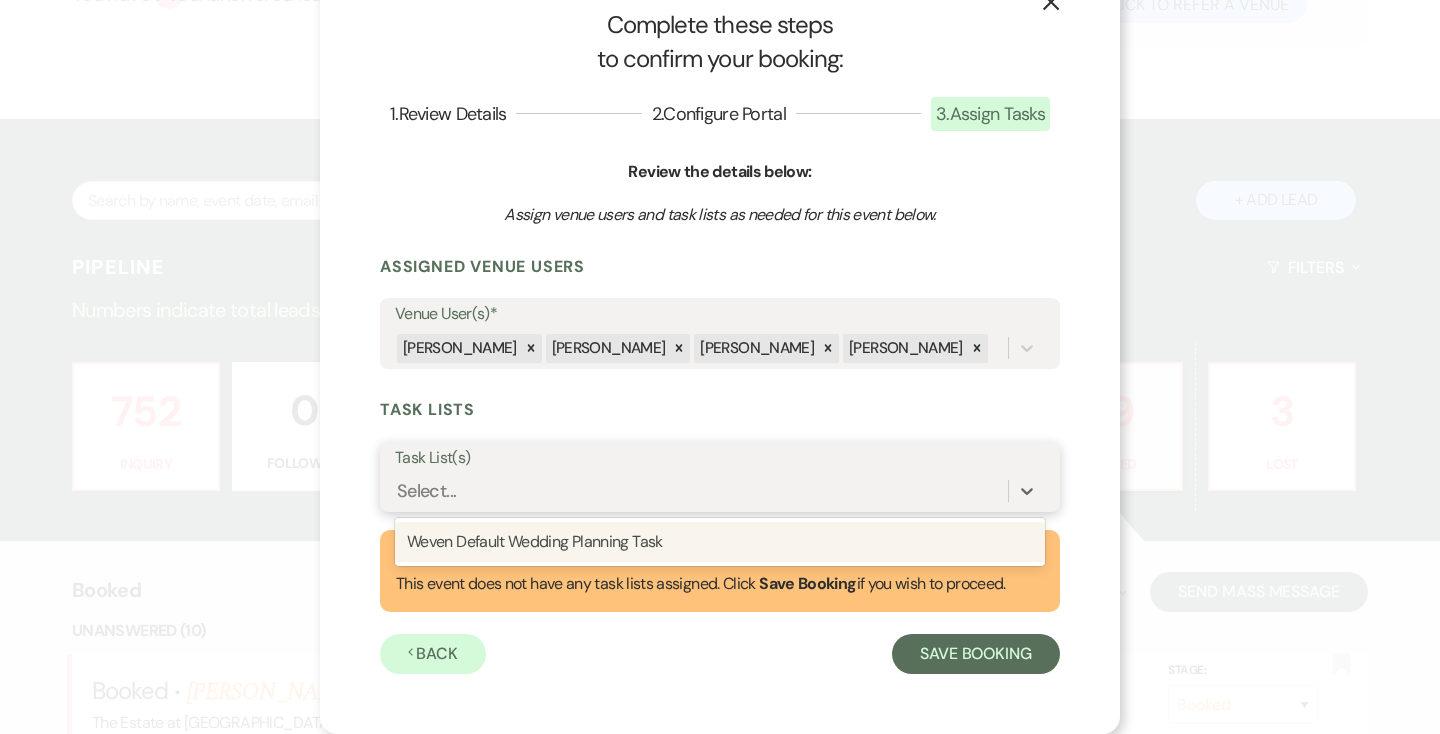 click on "Weven Default Wedding Planning Task" at bounding box center [720, 542] 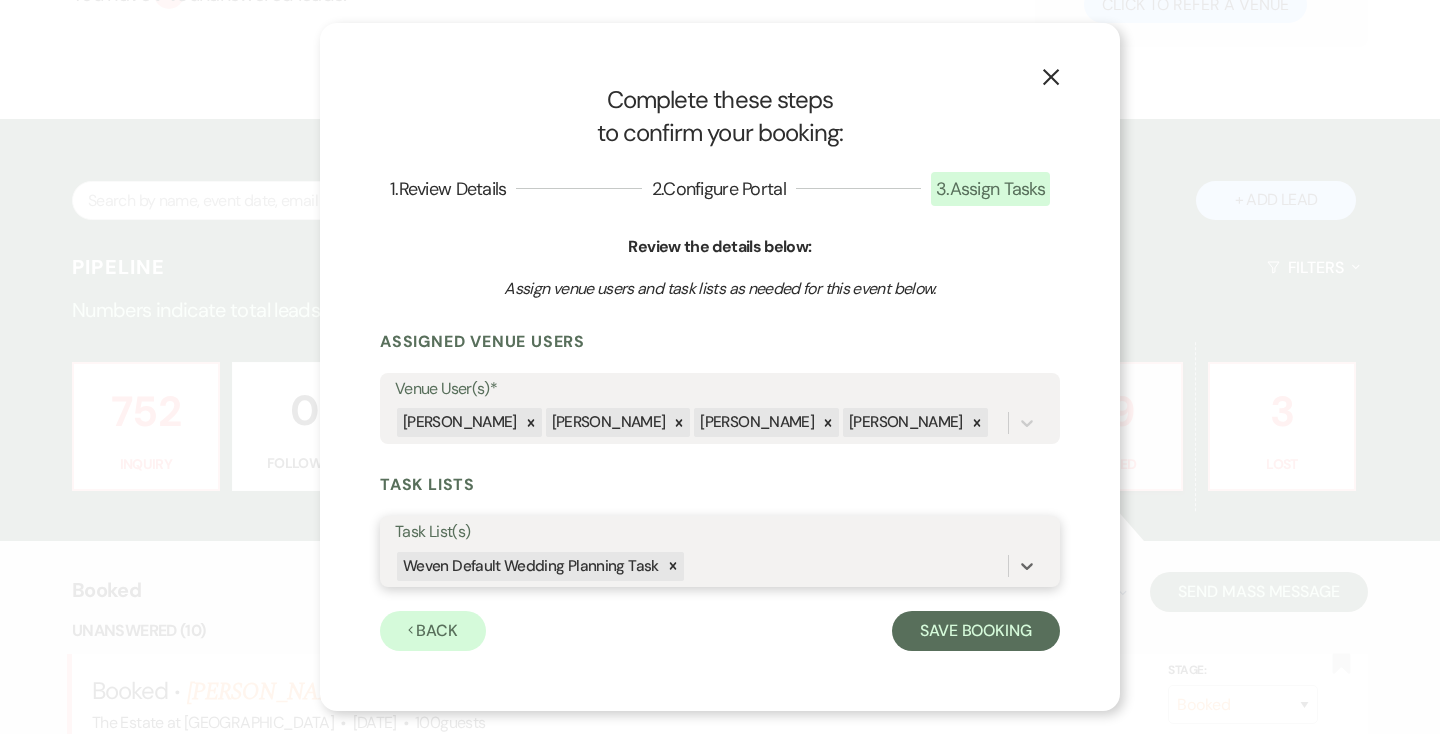 scroll, scrollTop: 0, scrollLeft: 0, axis: both 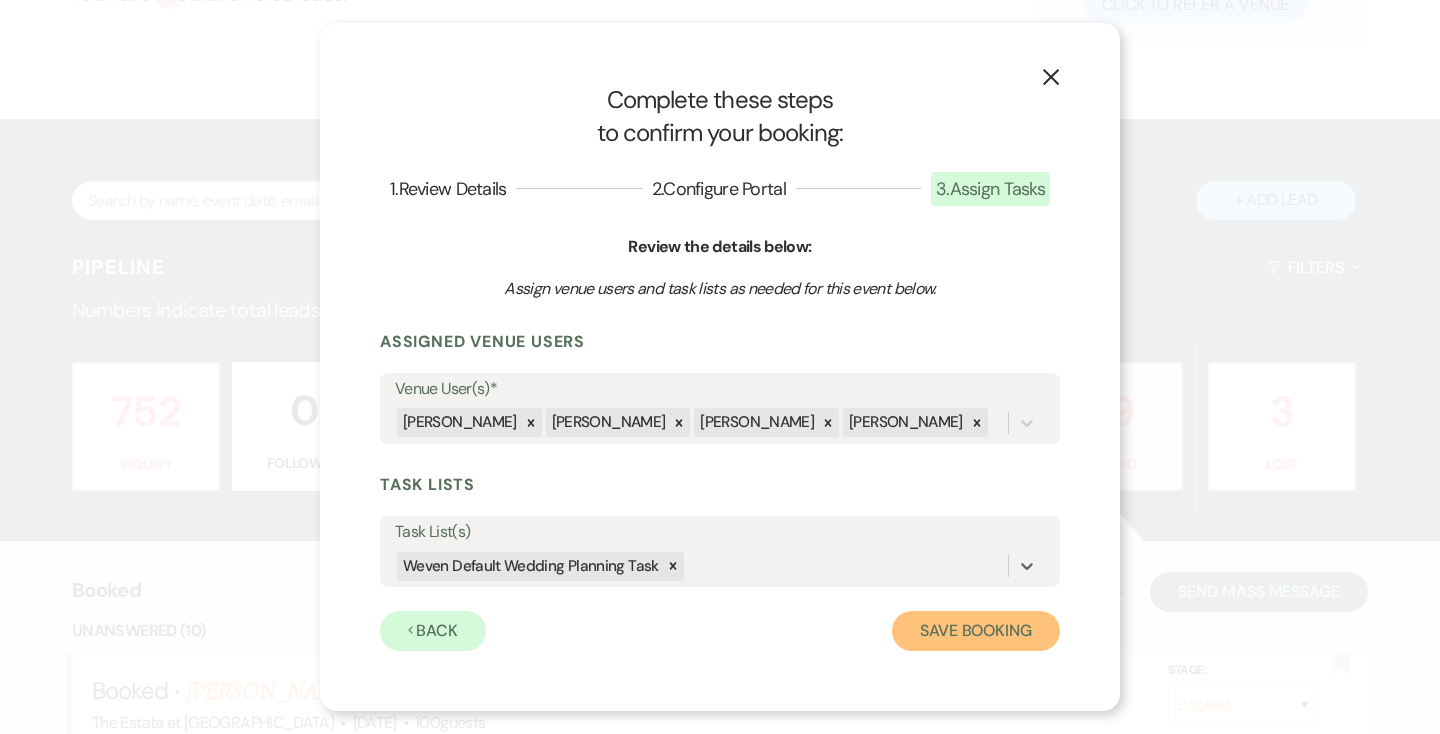 click on "Save Booking" at bounding box center [976, 631] 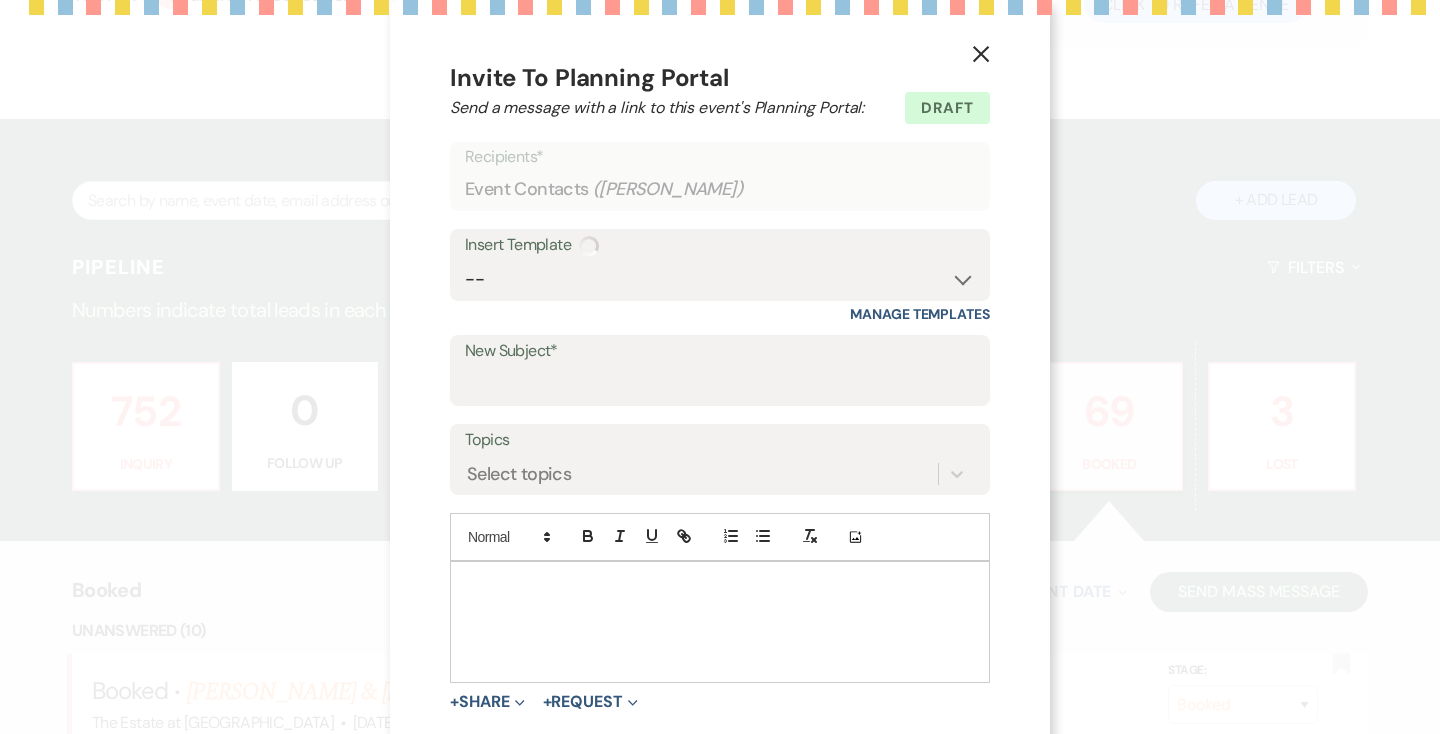select on "14" 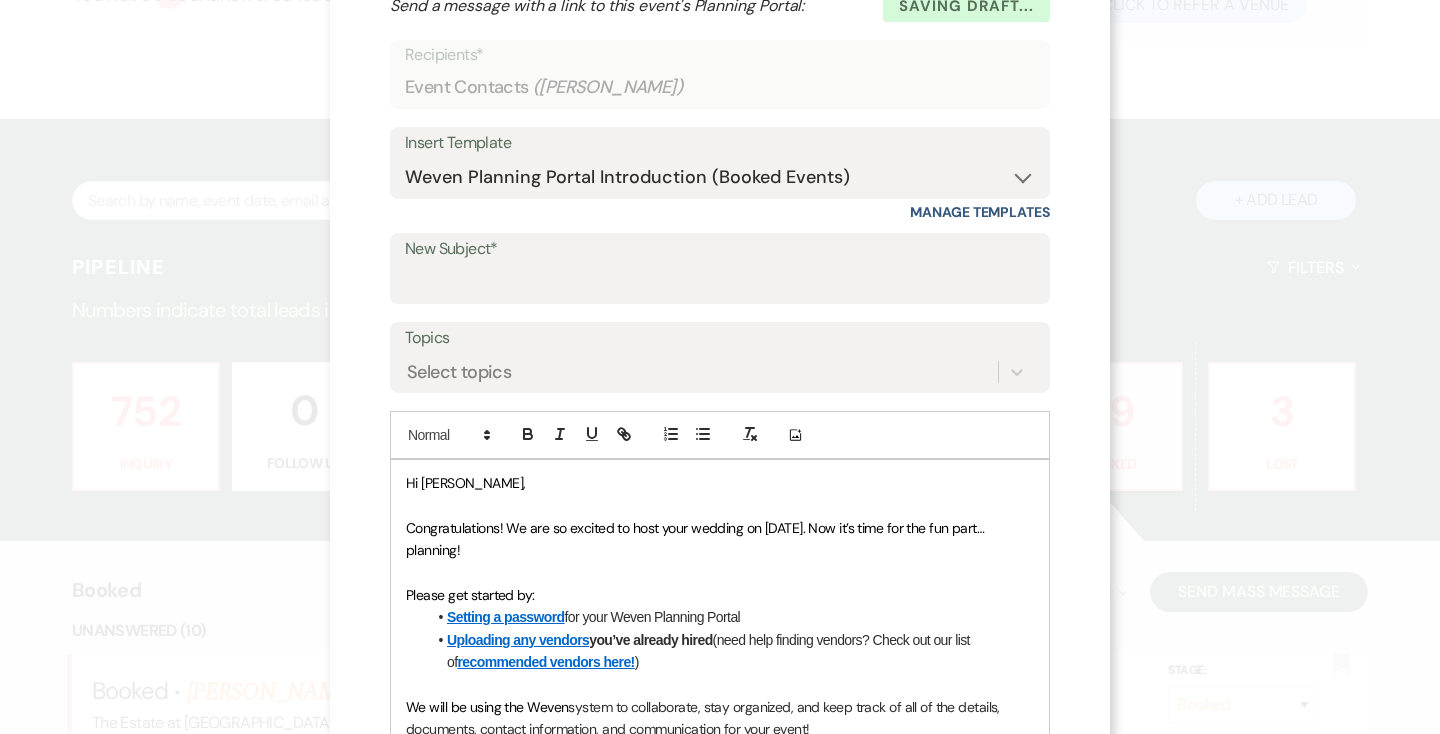 click on "Saving draft... Recipients* Event Contacts   ( Caleb Allen )   Insert Template   -- Weven Planning Portal Introduction (Booked Events) Initial Inquiry Response Tour Request Response Follow Up Contract (Pre-Booked Leads) Initial Inquiry  Manage Templates New Subject* Topics Select topics                                                                             Add Photo   Hi Caleb, Congratulations! We are so excited to host your wedding on 04/23/2026. Now it’s time for the fun part… planning! Please get started by: Setting a password  for your Weven Planning Portal  Uploading any vendors  you’ve already hired  (need help finding vendors? Check out our list of  recommended vendors here! ) We will be using the Weven  system to collaborate, stay organized, and keep track of all of the details, documents, contact information, and communication for your event! Inside of your Planning Portal, you’ll also find a  comprehensive   wedding planning checklist   wedding website builder !). Cheers! +  Share +" at bounding box center (720, 637) 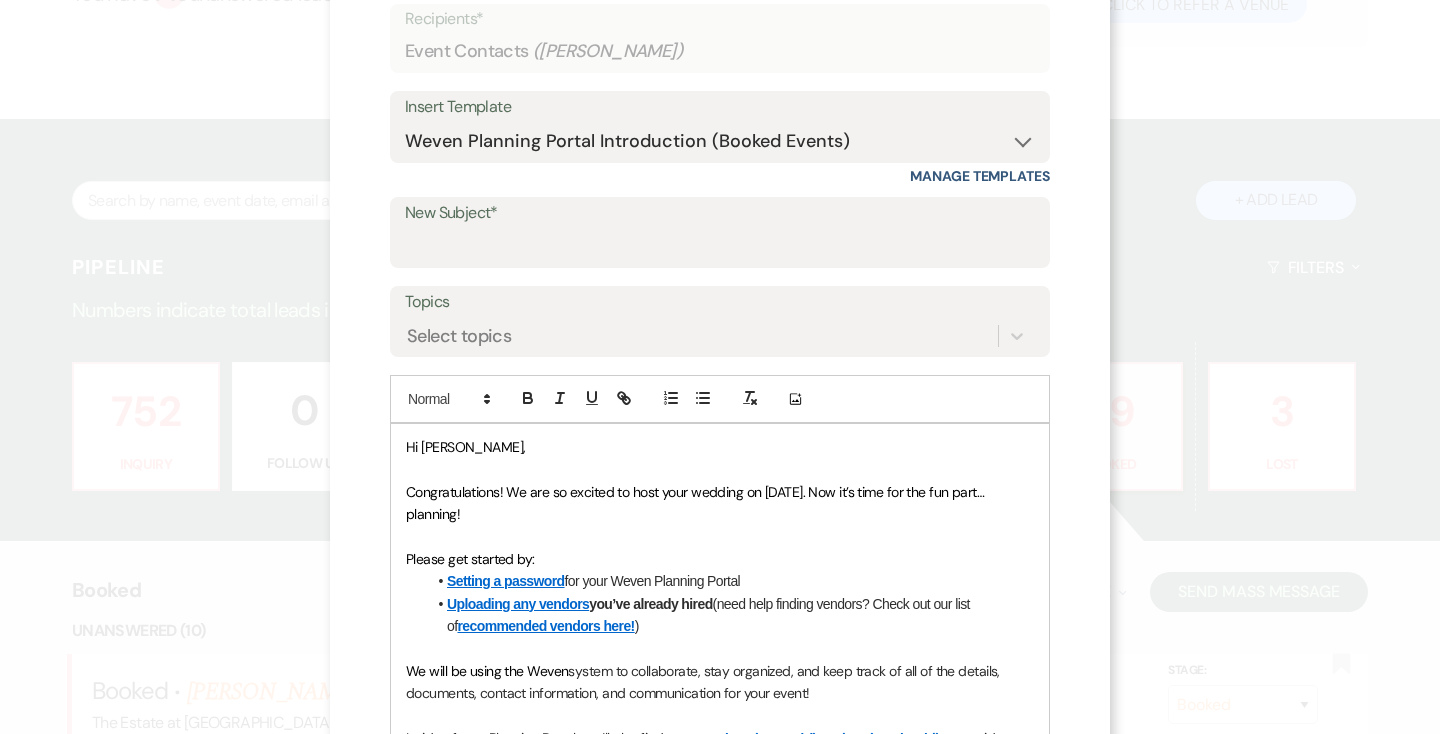 scroll, scrollTop: 139, scrollLeft: 0, axis: vertical 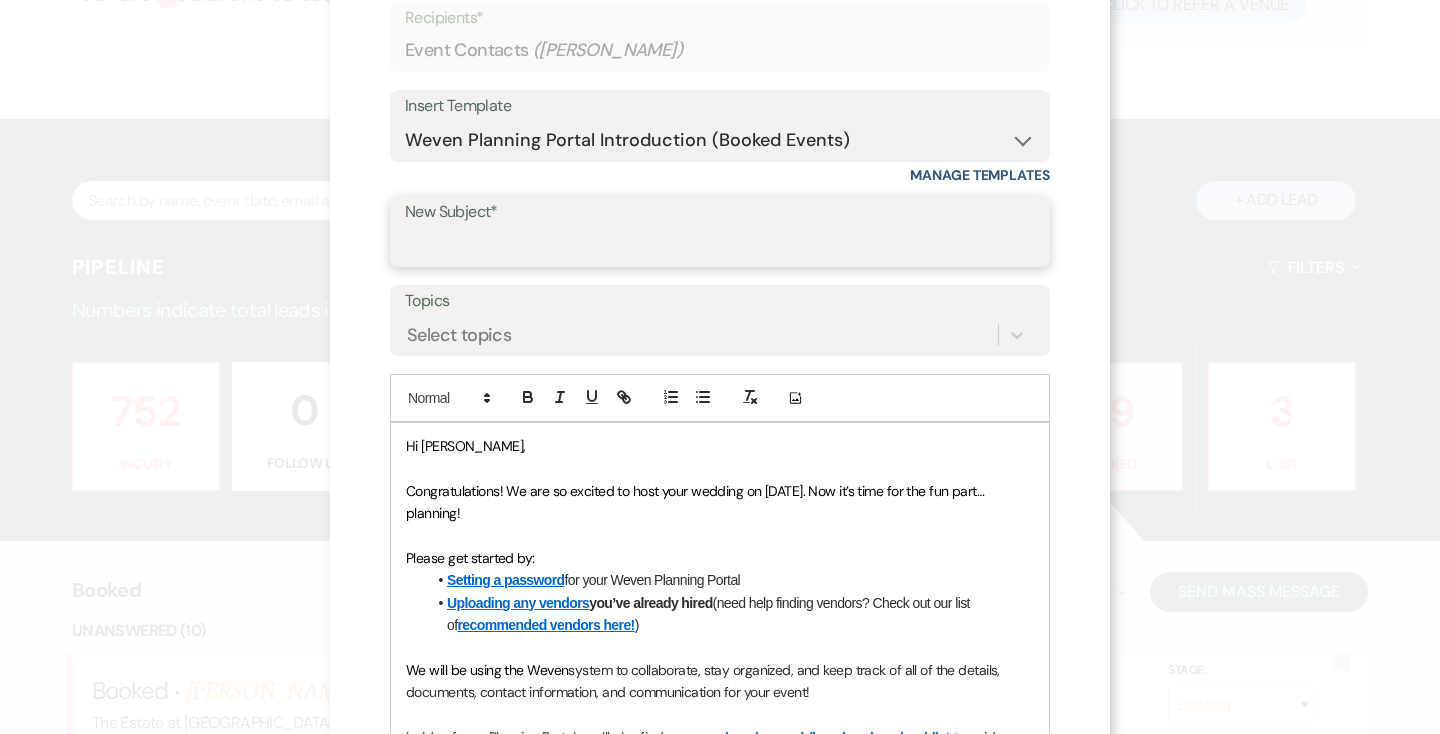 click on "New Subject*" at bounding box center (720, 245) 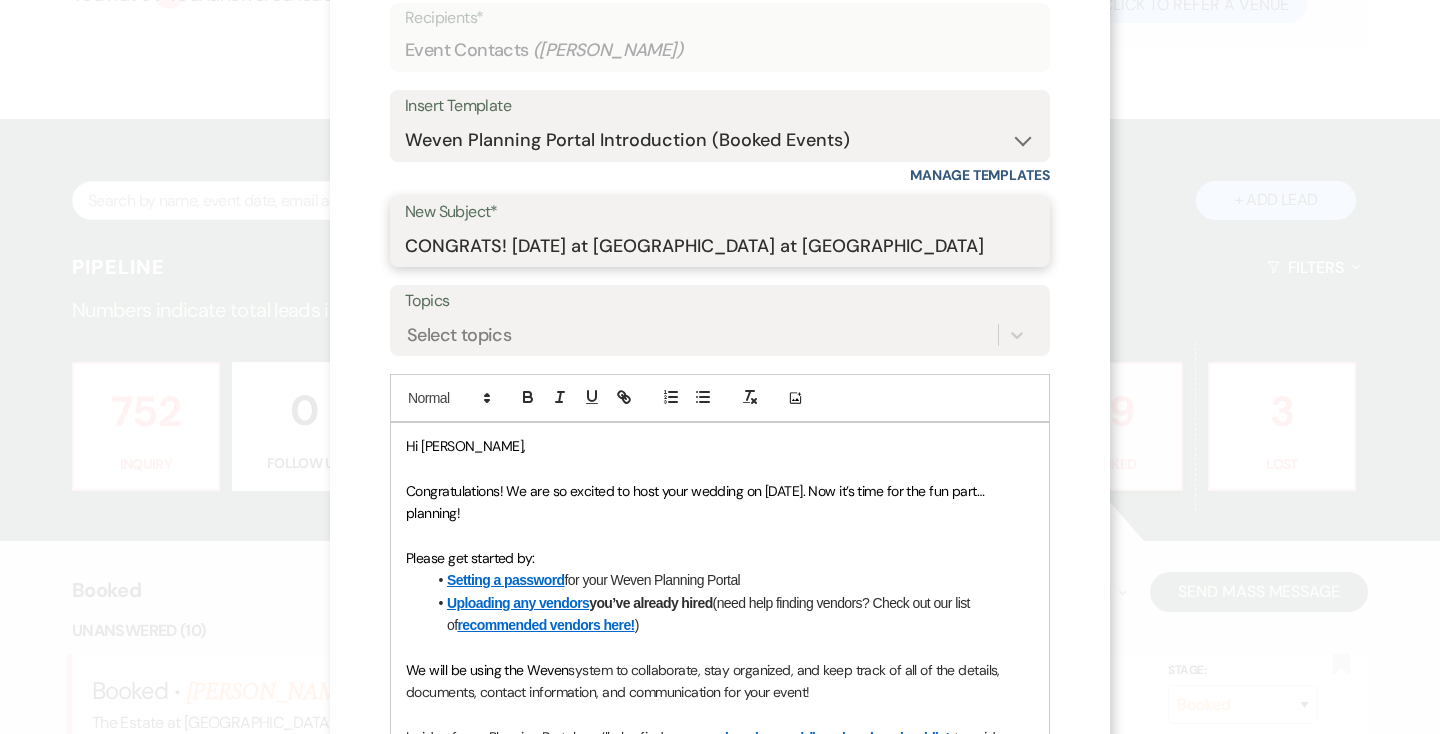 type on "CONGRATS! [DATE] at [GEOGRAPHIC_DATA] at [GEOGRAPHIC_DATA]" 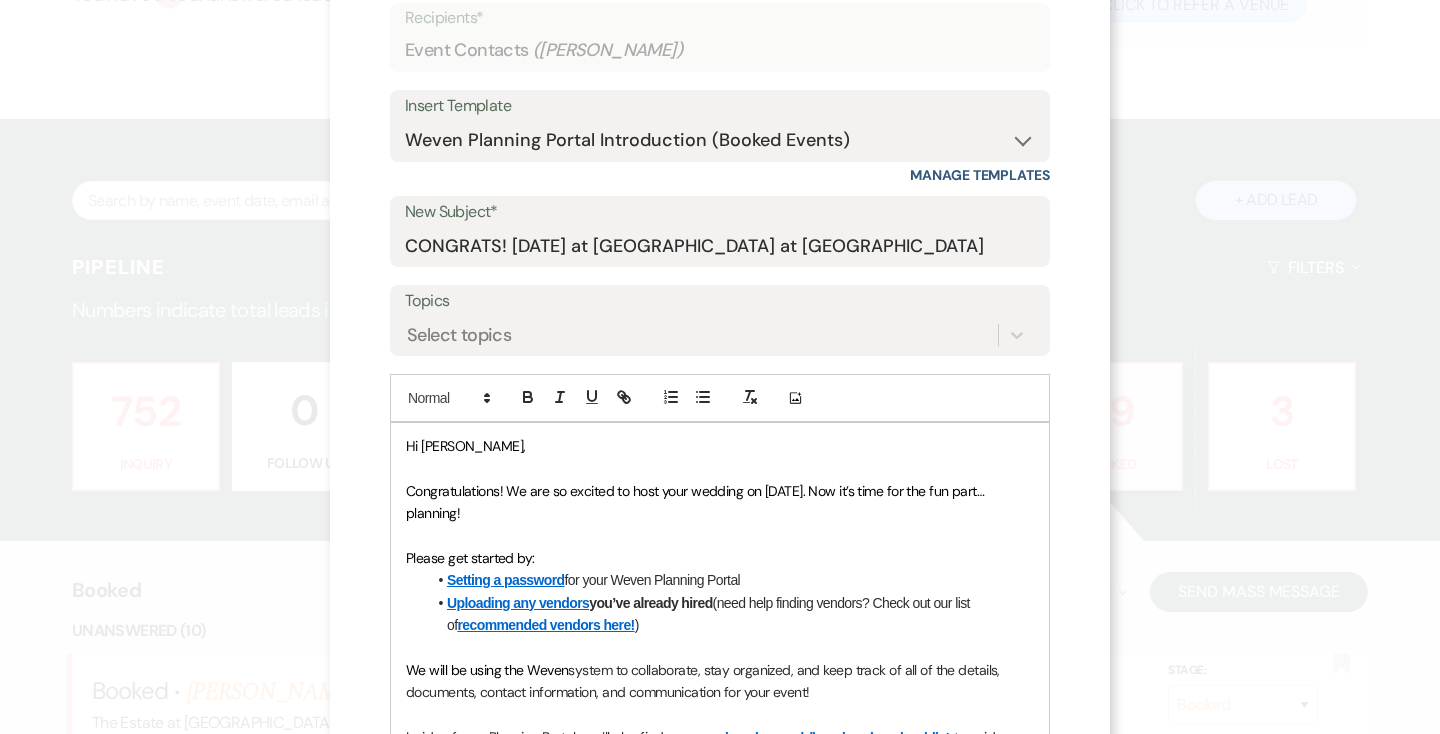 click on "Hi Caleb," at bounding box center (465, 446) 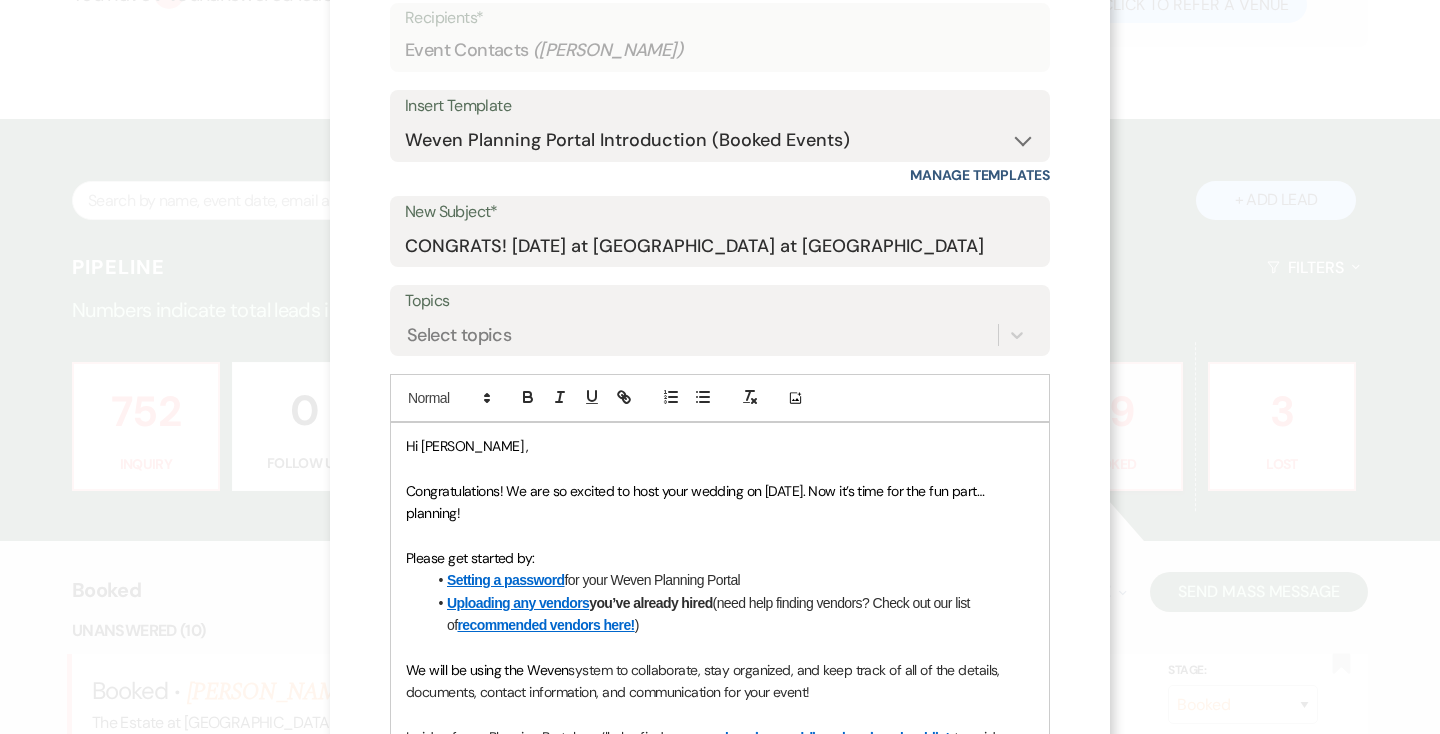 type 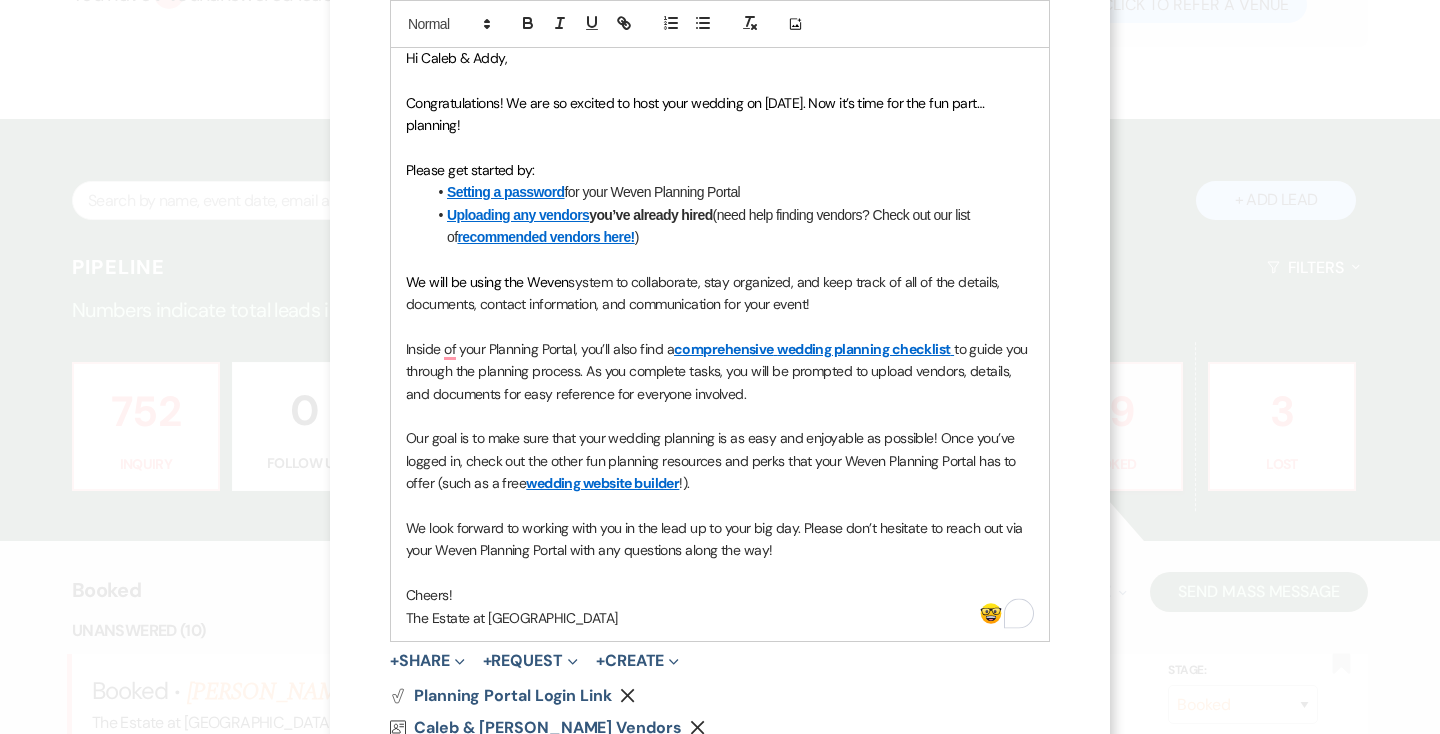 scroll, scrollTop: 634, scrollLeft: 0, axis: vertical 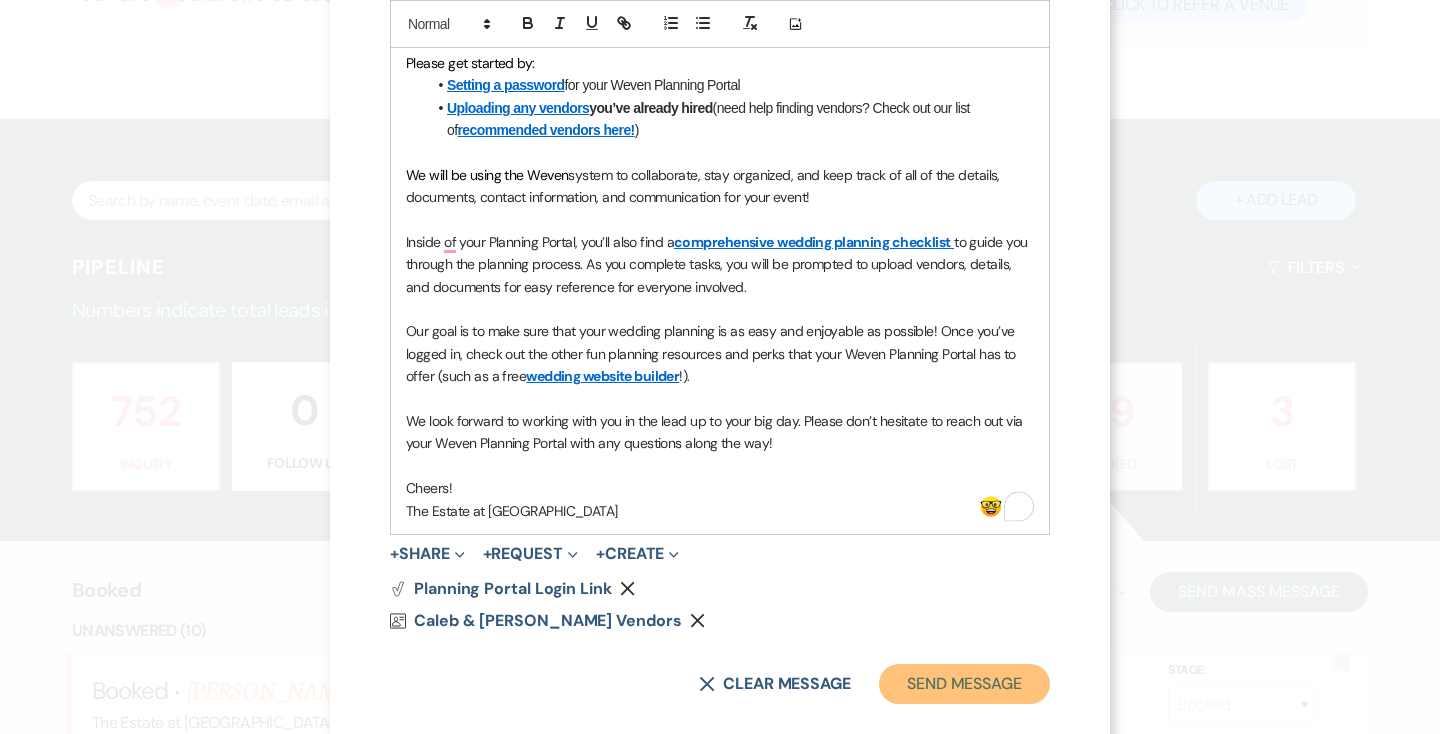 click on "Send Message" at bounding box center [964, 684] 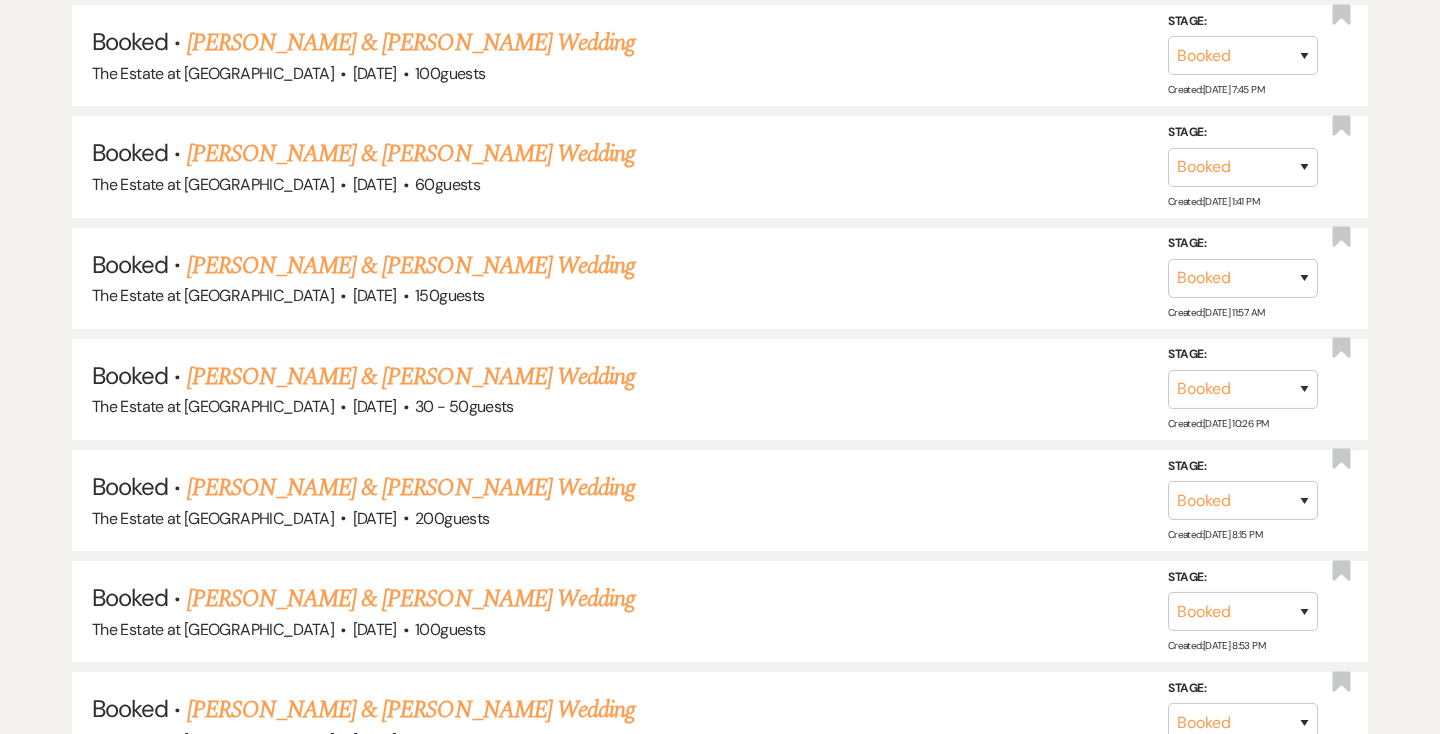 scroll, scrollTop: 3255, scrollLeft: 0, axis: vertical 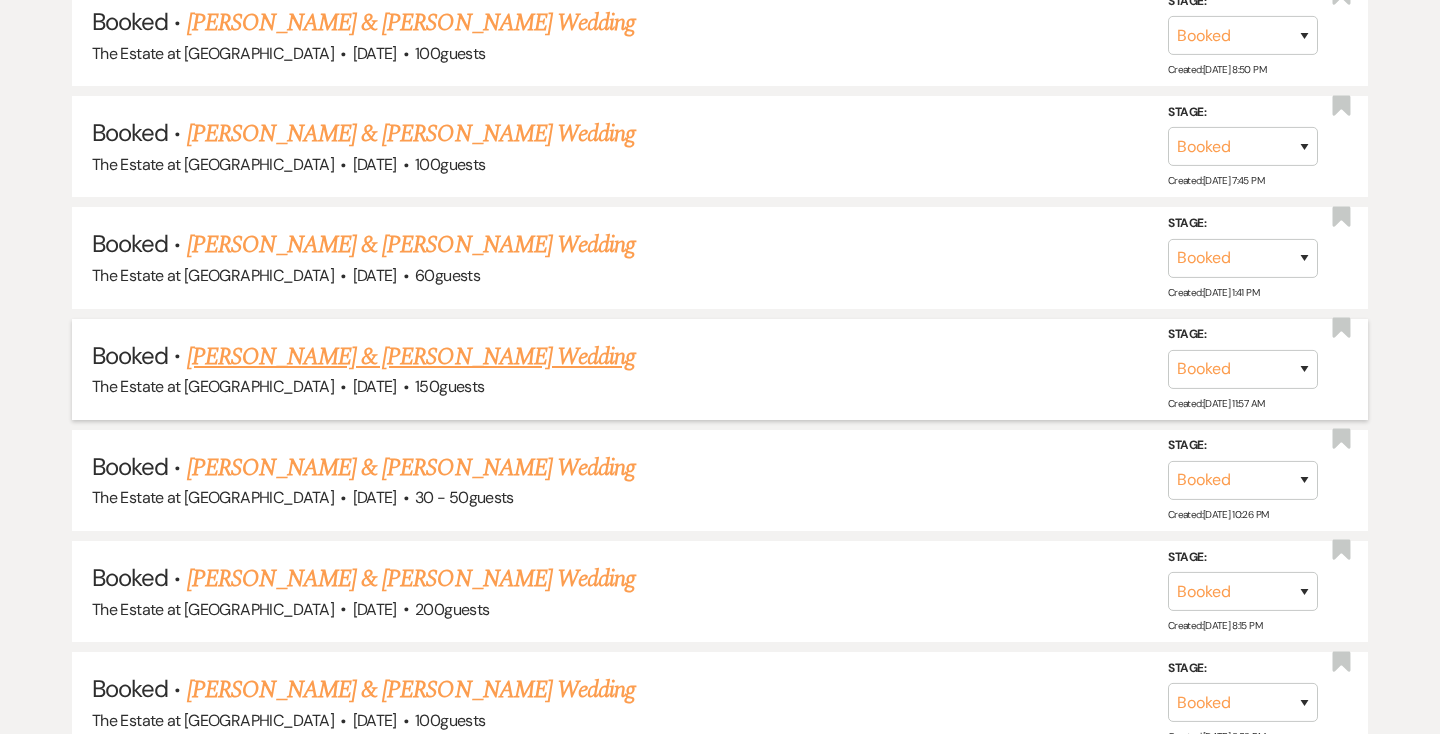 click on "Booked · Alyssa Coggins & Zach Ball's Wedding" at bounding box center [720, 357] 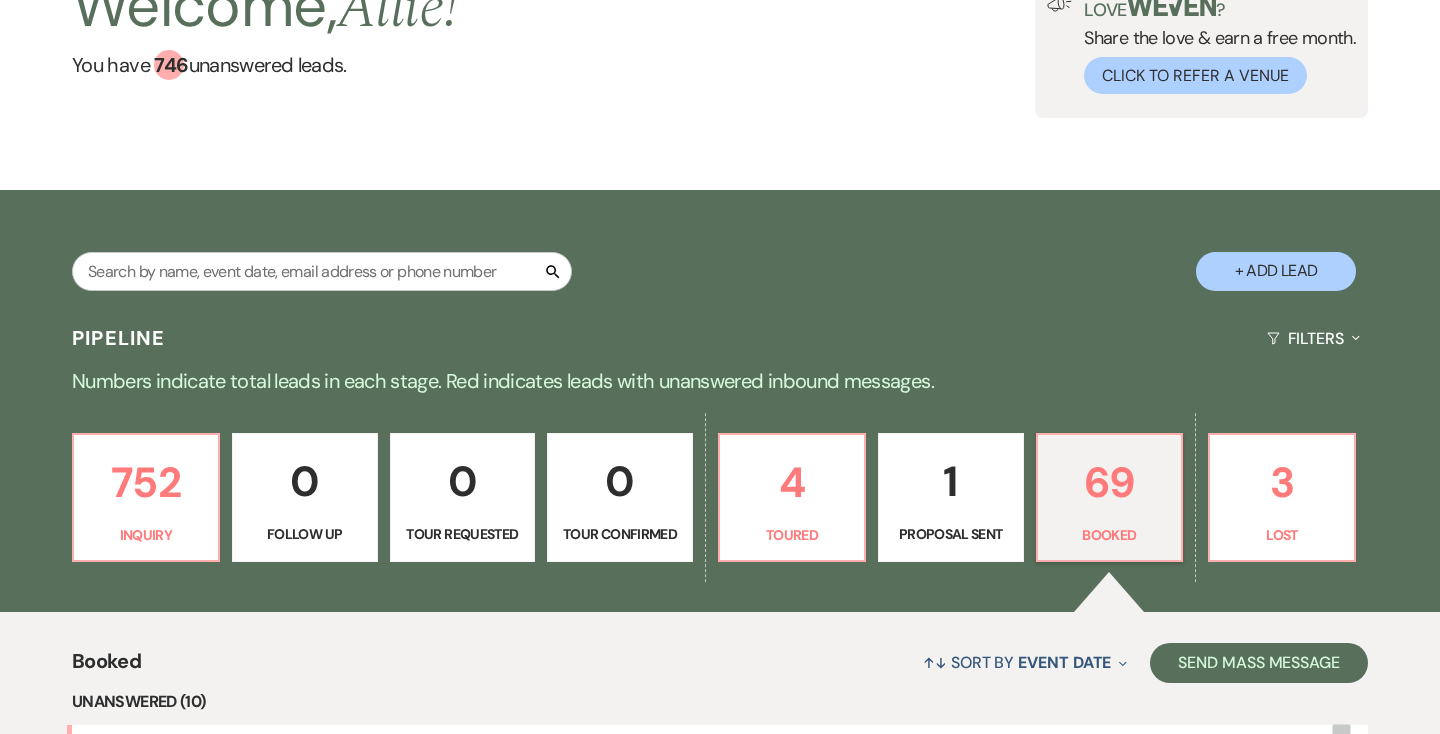 scroll, scrollTop: 0, scrollLeft: 0, axis: both 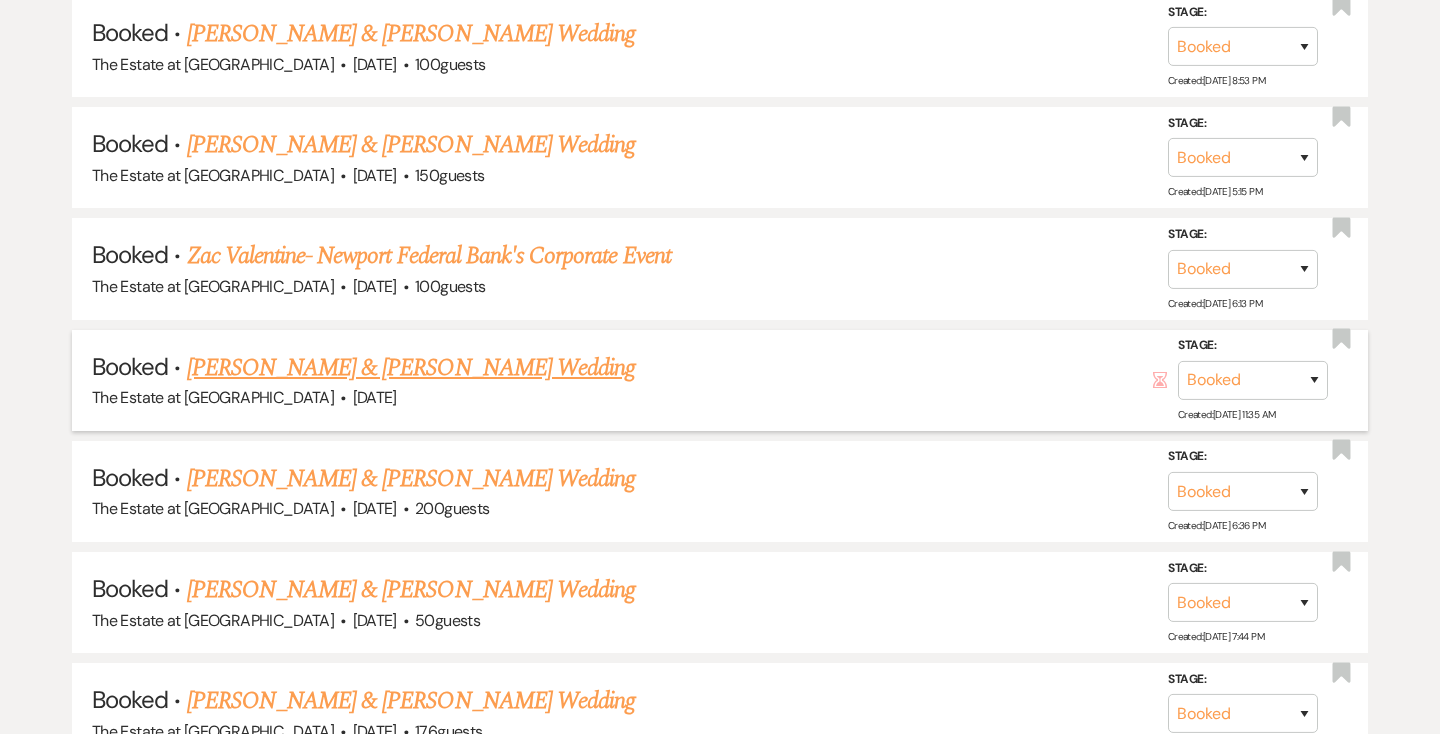 click on "[PERSON_NAME] & [PERSON_NAME] Wedding" at bounding box center (411, 368) 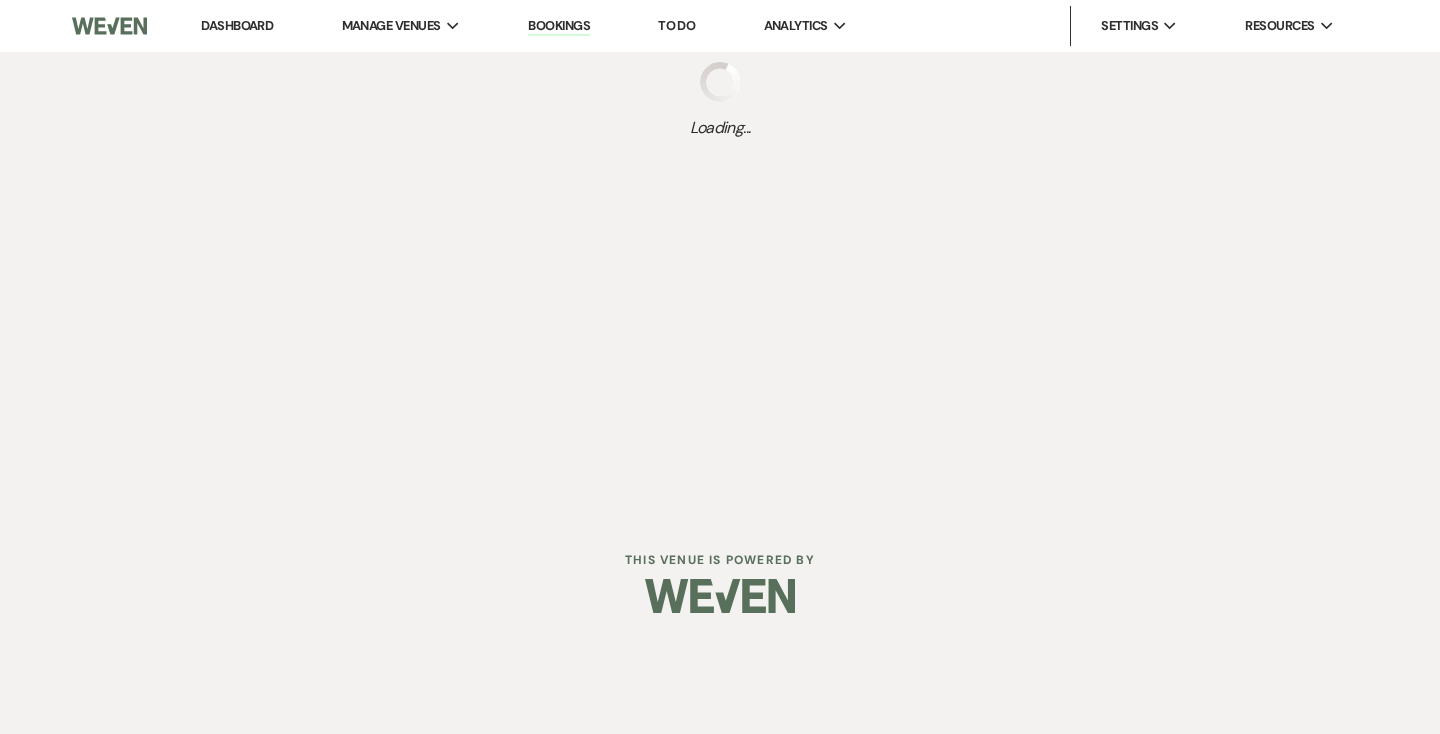 scroll, scrollTop: 0, scrollLeft: 0, axis: both 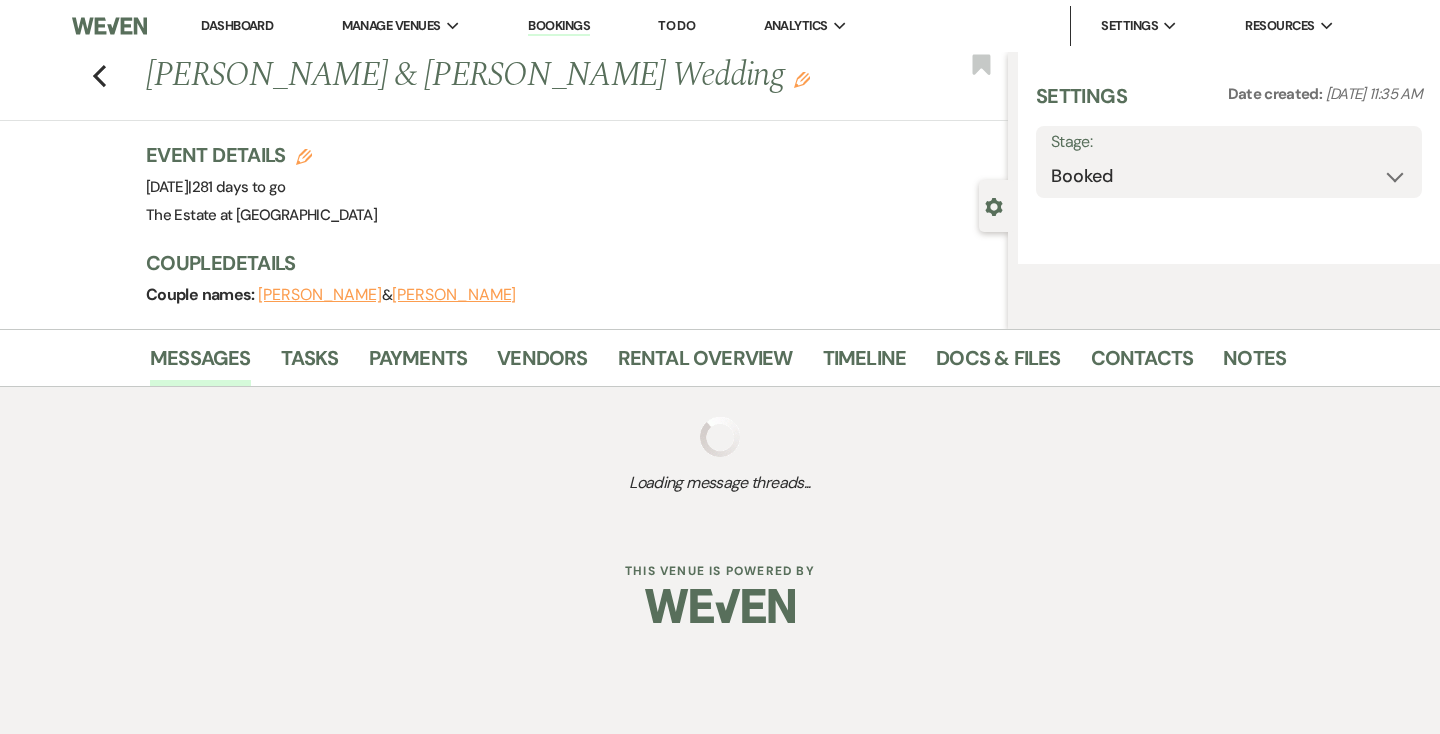 select on "5" 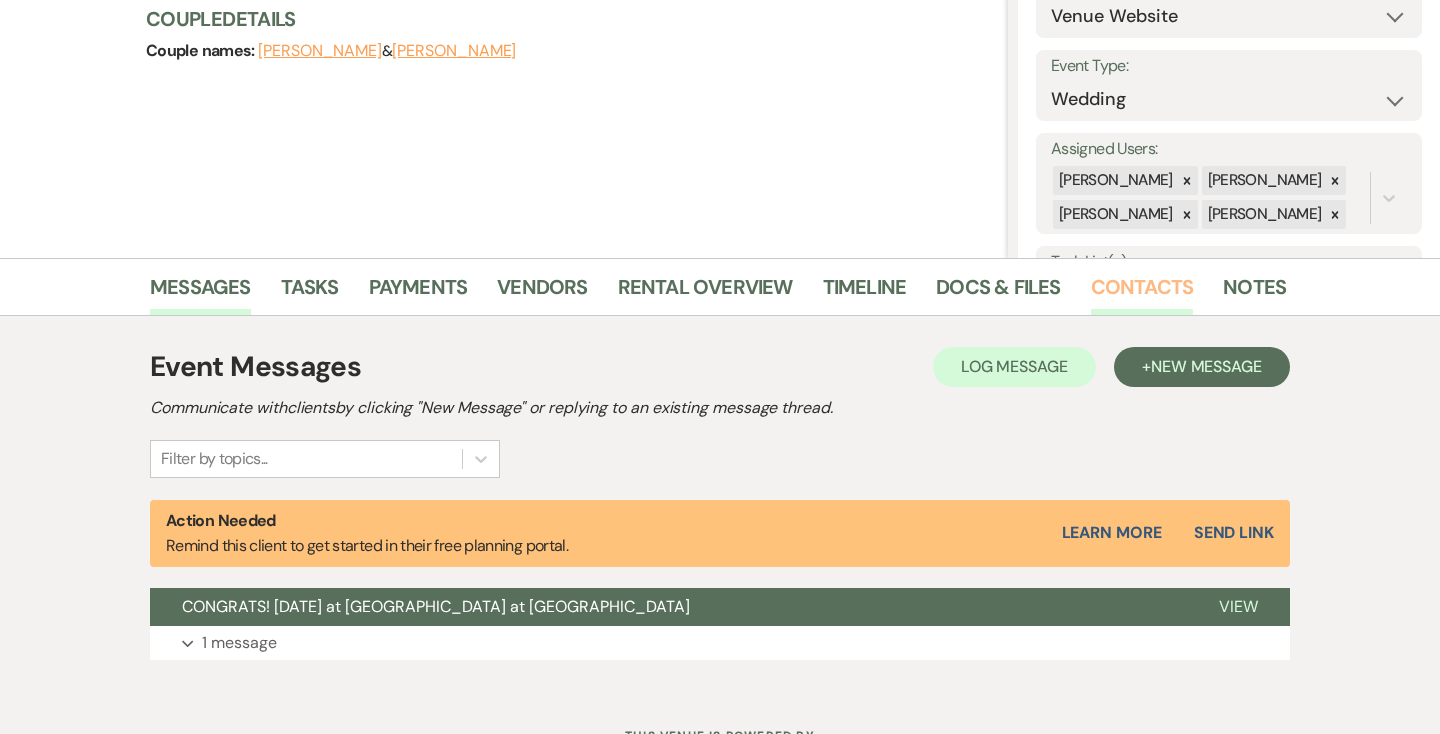 scroll, scrollTop: 262, scrollLeft: 0, axis: vertical 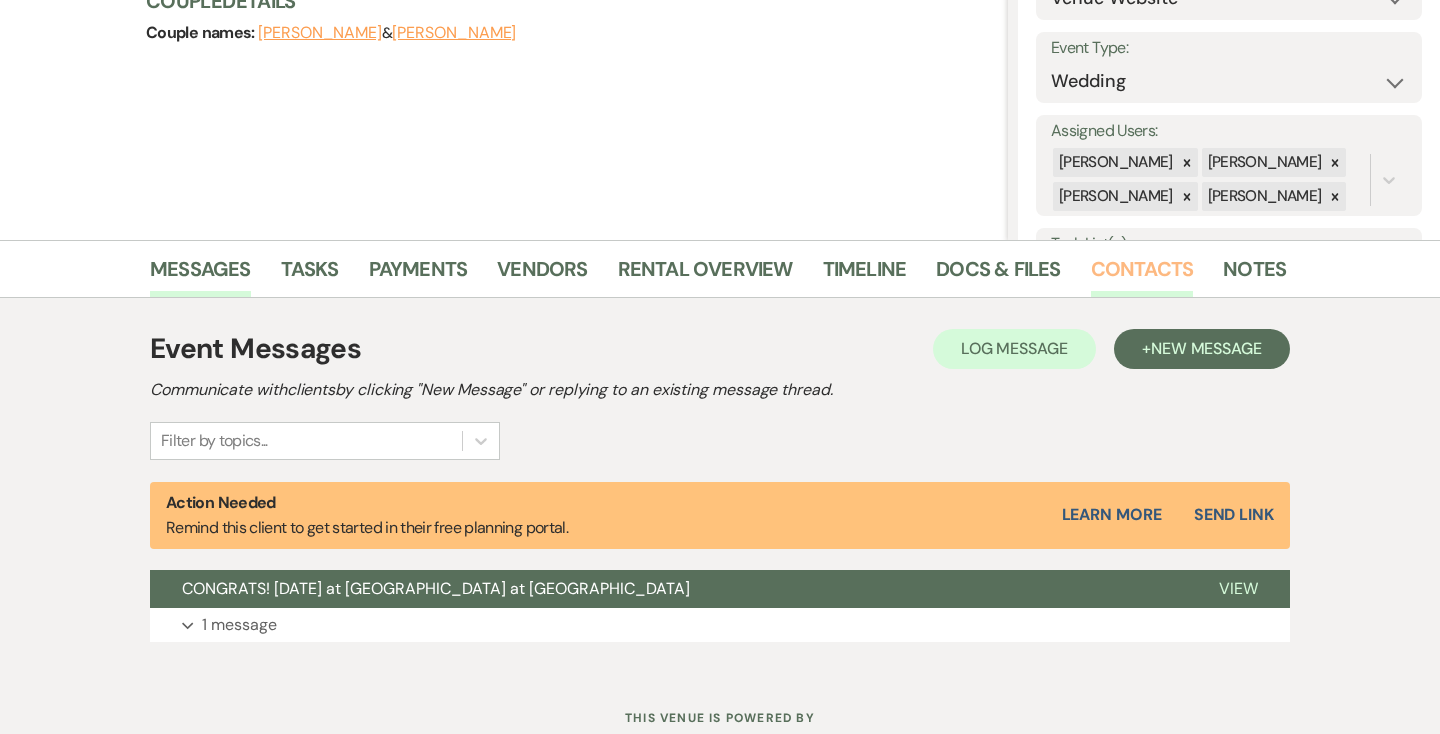 click on "Contacts" at bounding box center [1142, 275] 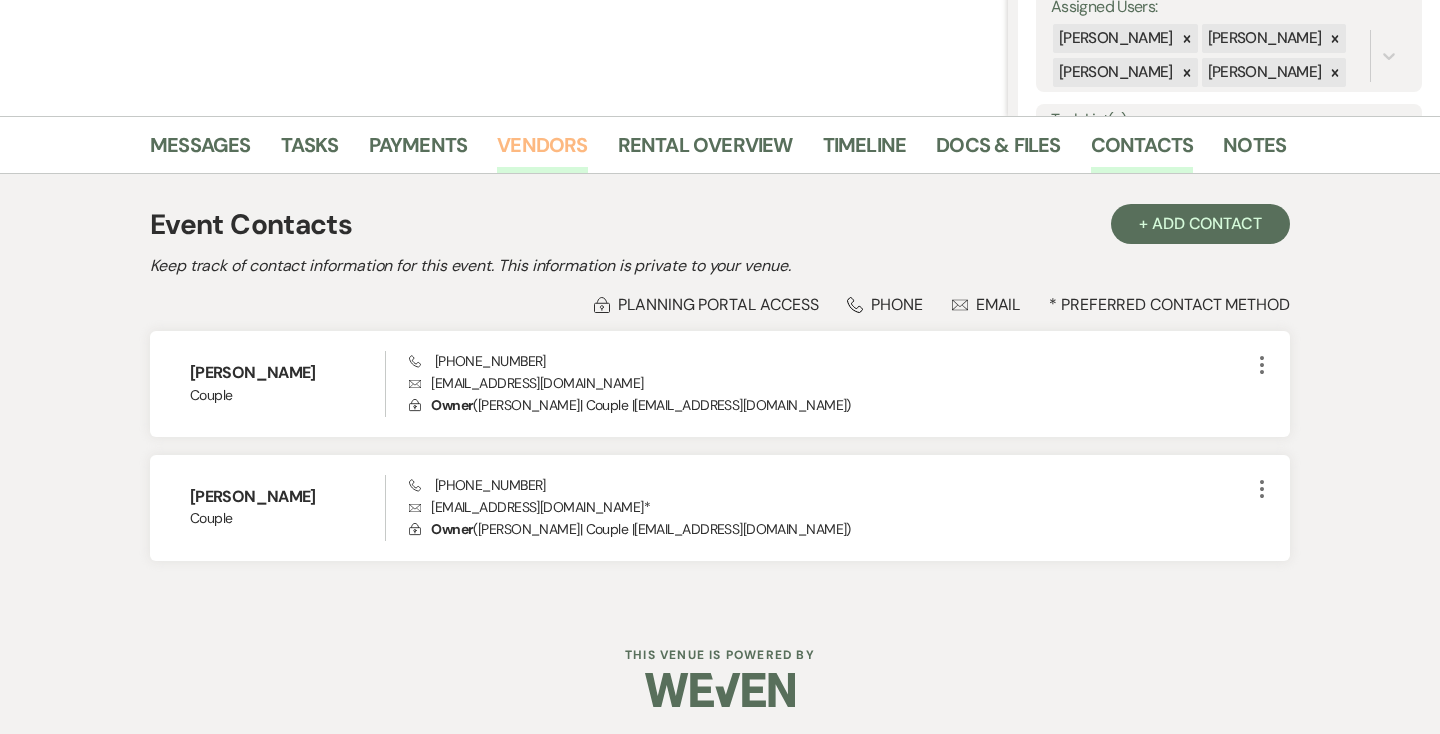 scroll, scrollTop: 0, scrollLeft: 0, axis: both 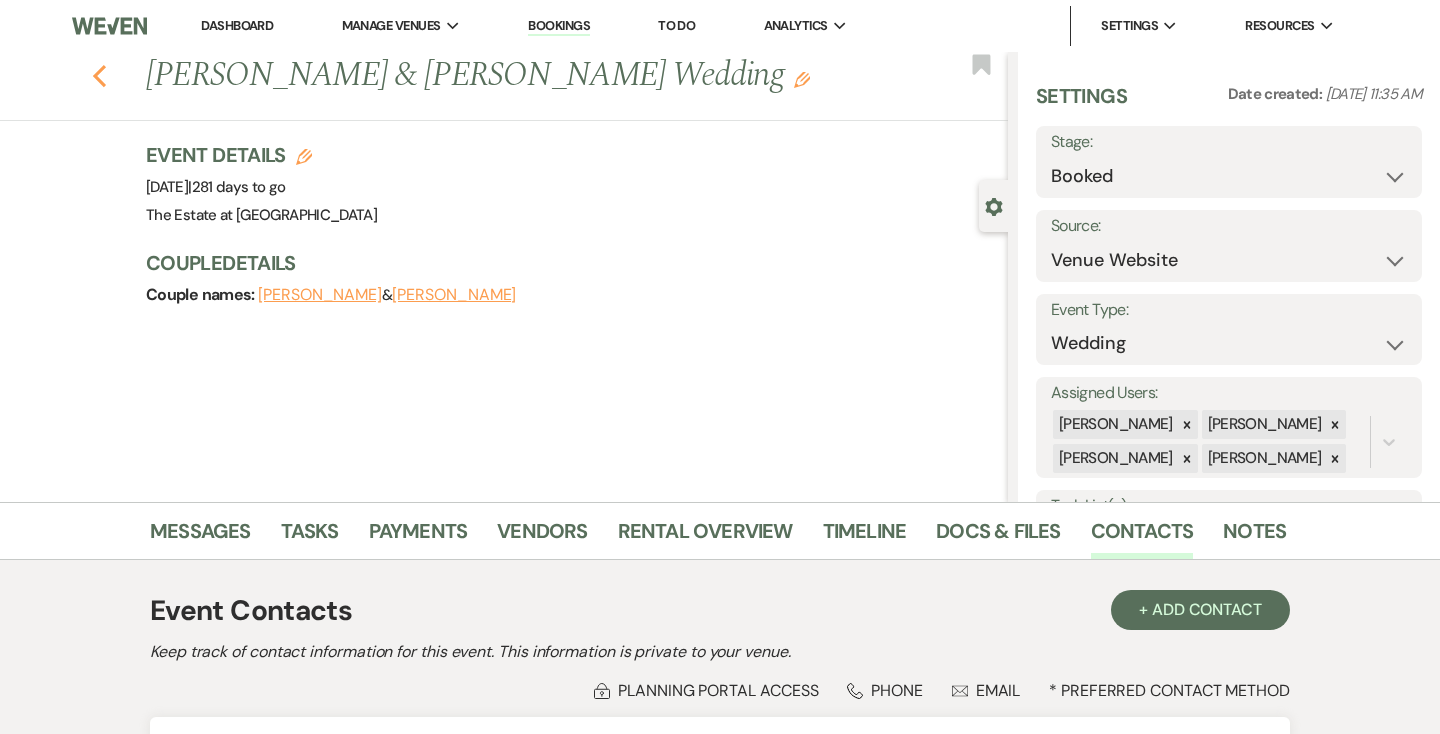 click 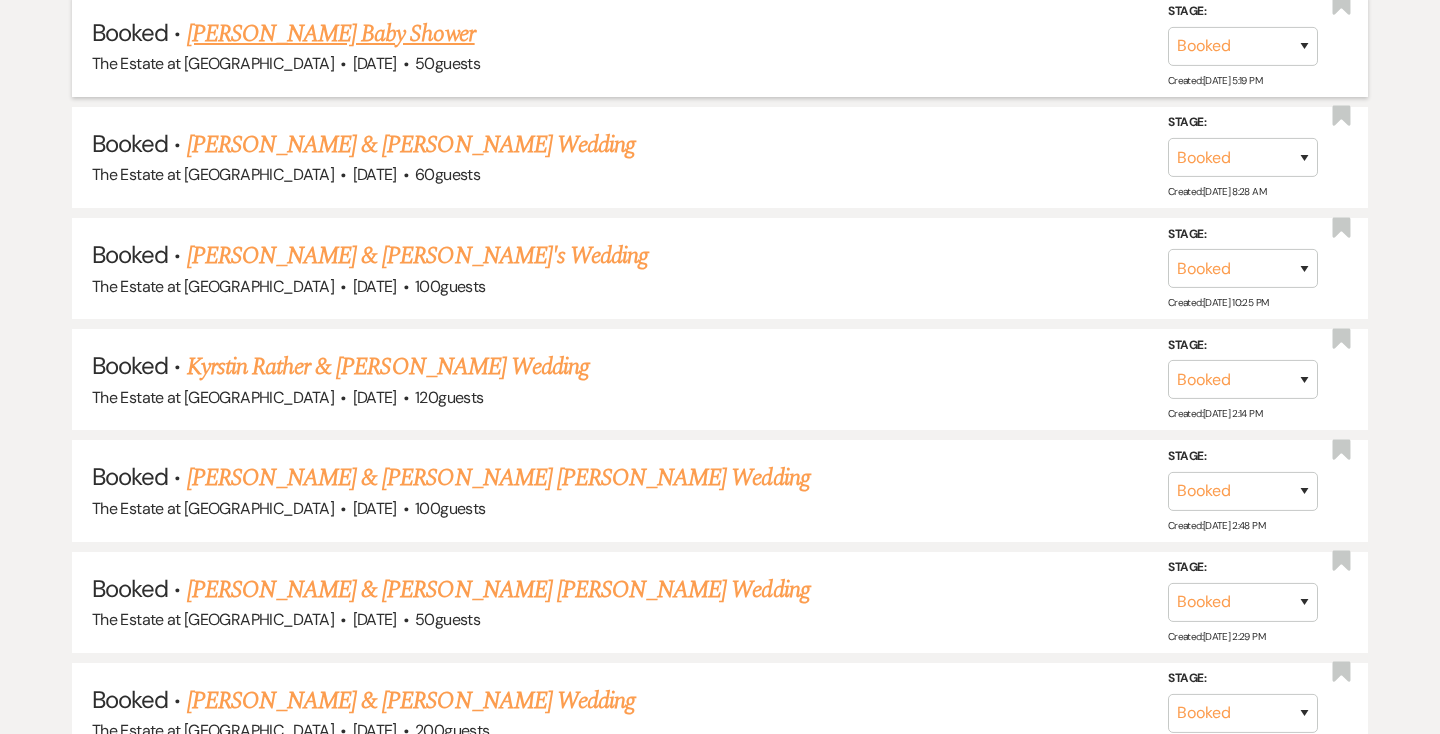 scroll, scrollTop: 5357, scrollLeft: 0, axis: vertical 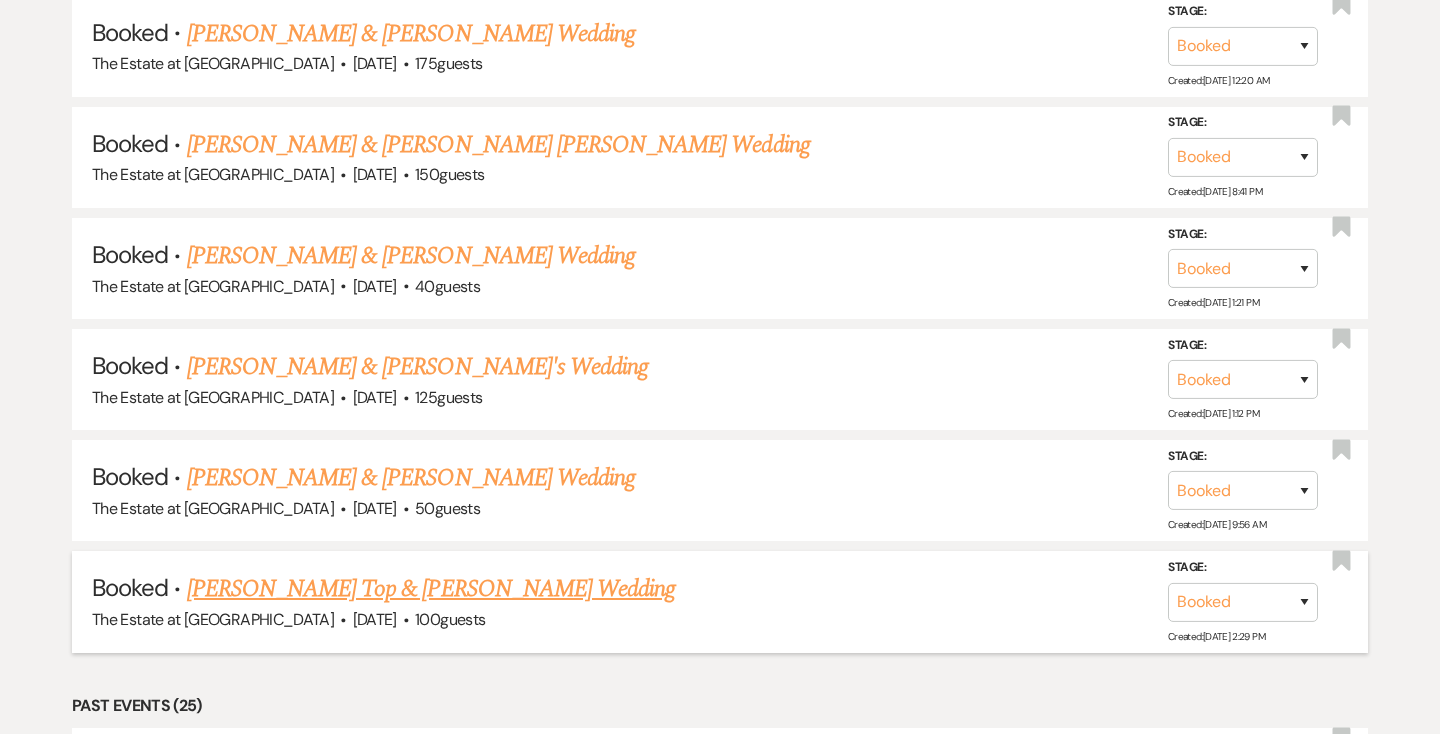 click on "[PERSON_NAME] Top & [PERSON_NAME] Wedding" at bounding box center (431, 589) 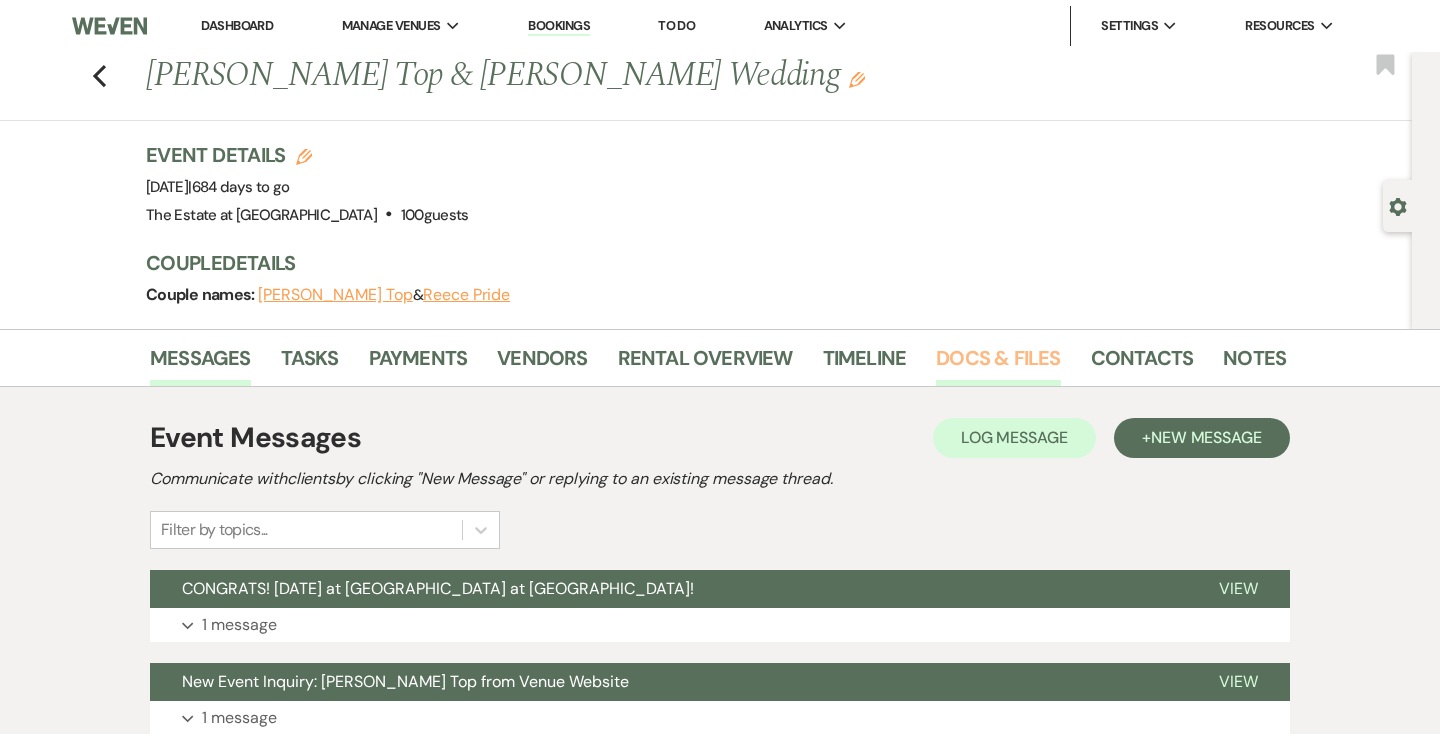 click on "Docs & Files" at bounding box center [998, 364] 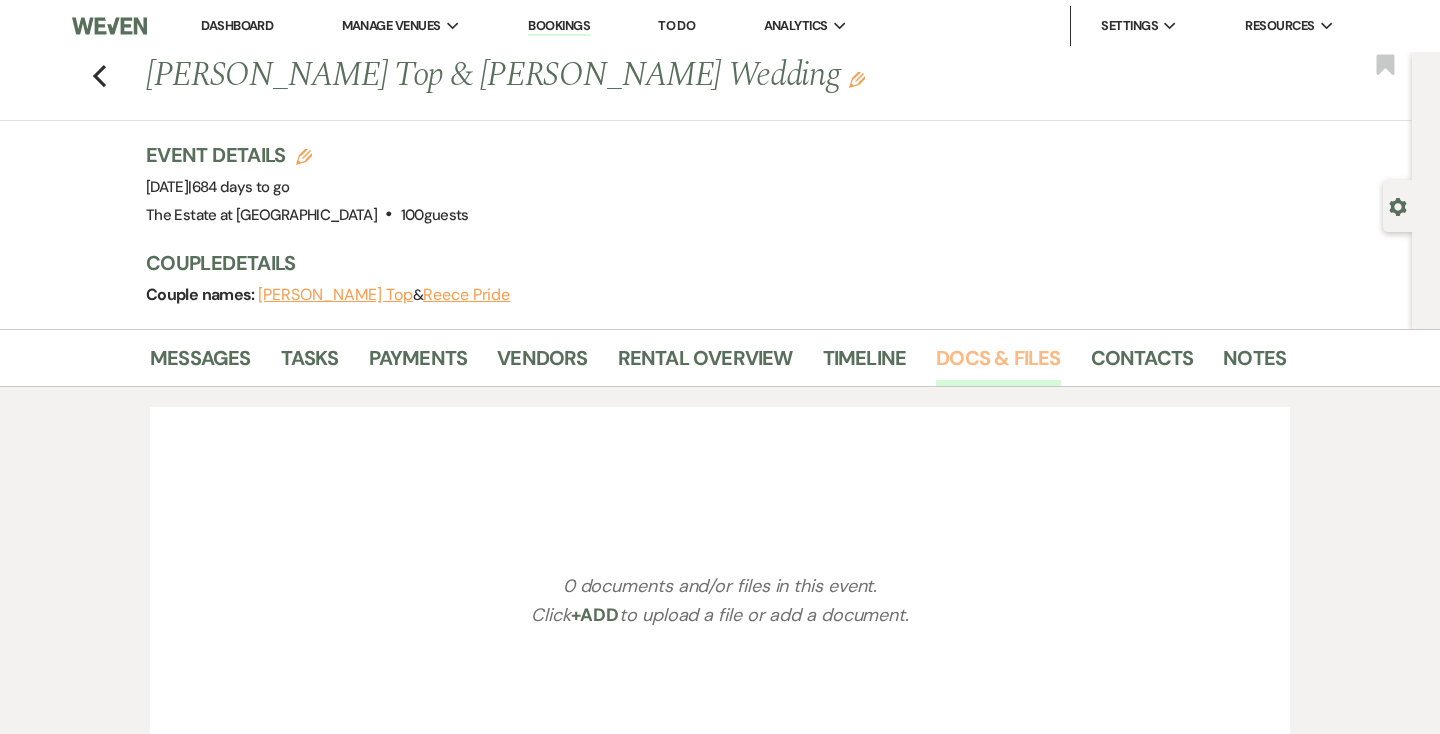 scroll, scrollTop: 337, scrollLeft: 0, axis: vertical 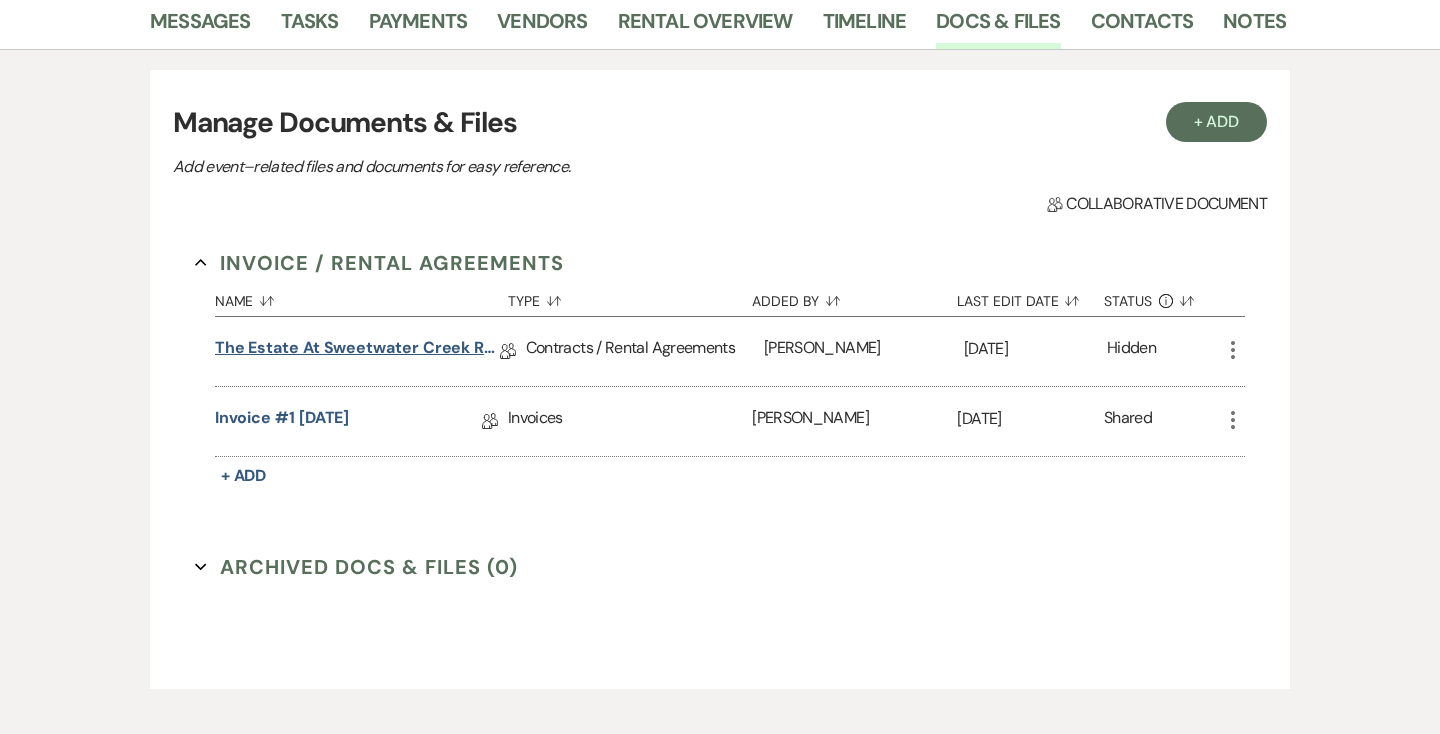 click on "The Estate at Sweetwater Creek Rental Agreement" at bounding box center (357, 351) 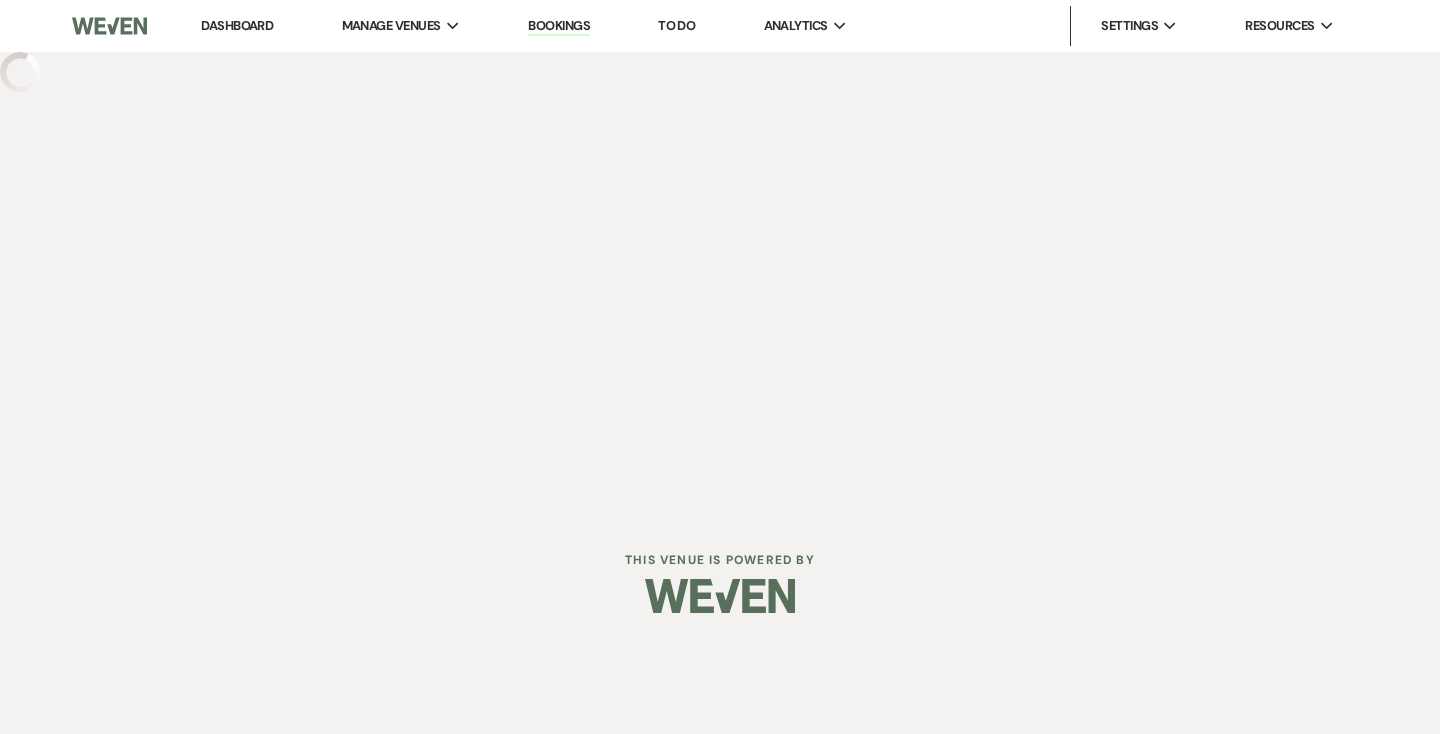 scroll, scrollTop: 0, scrollLeft: 0, axis: both 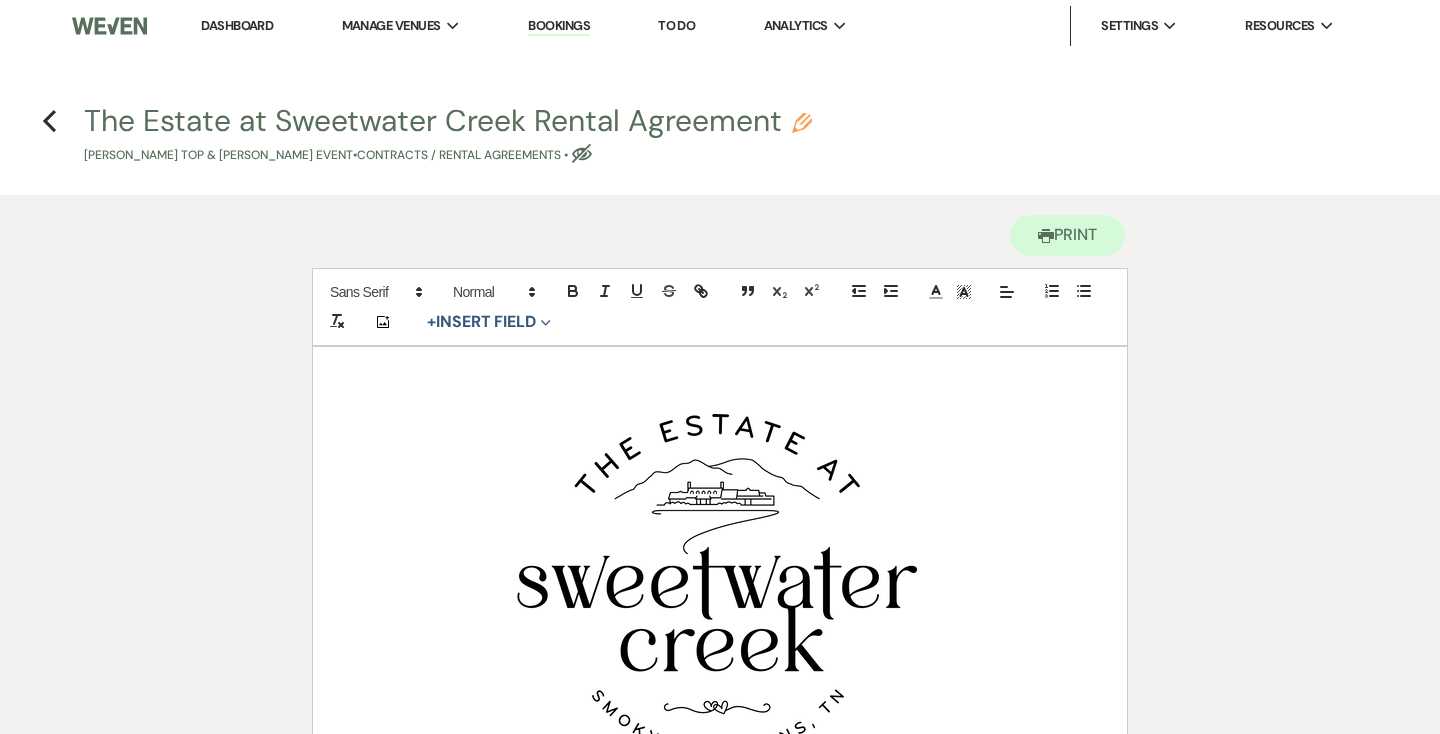 click on "Eye Blocked" 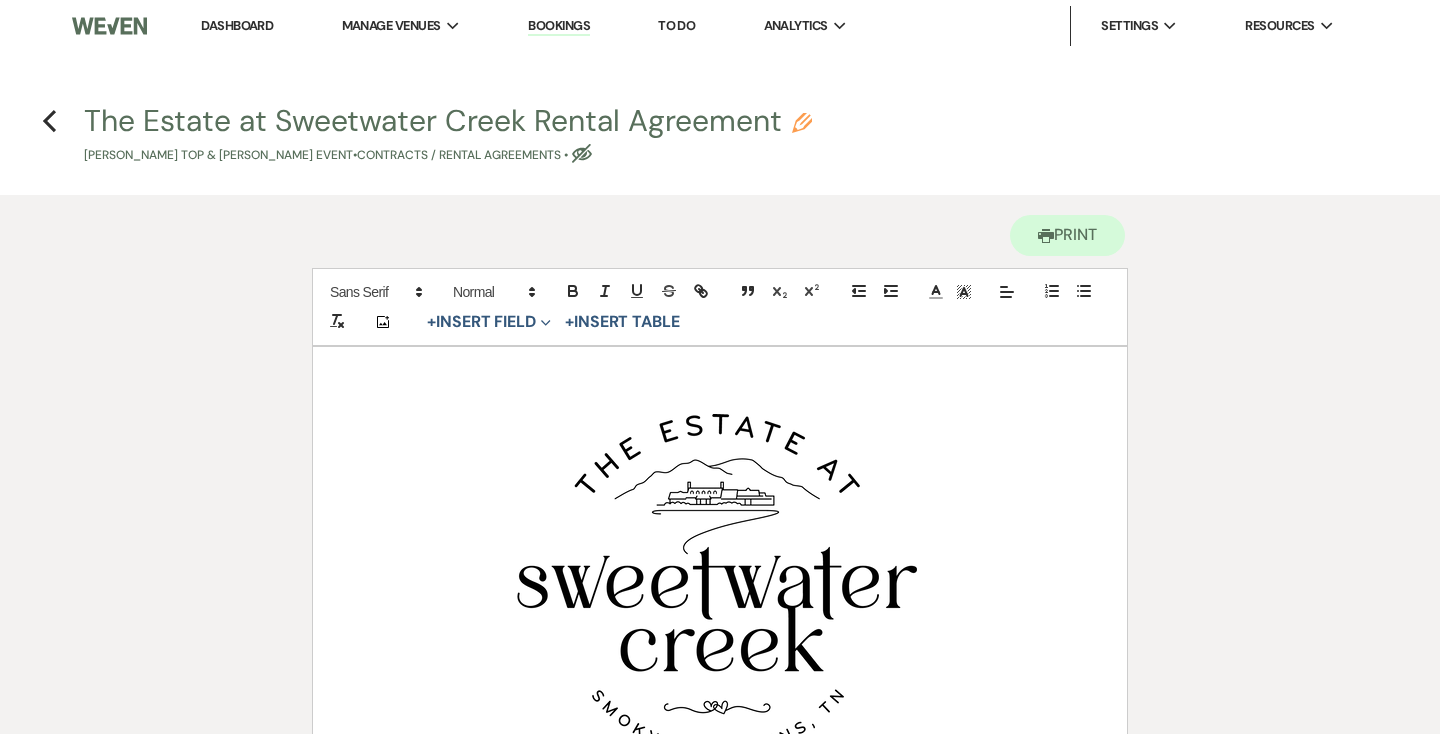 select on "10" 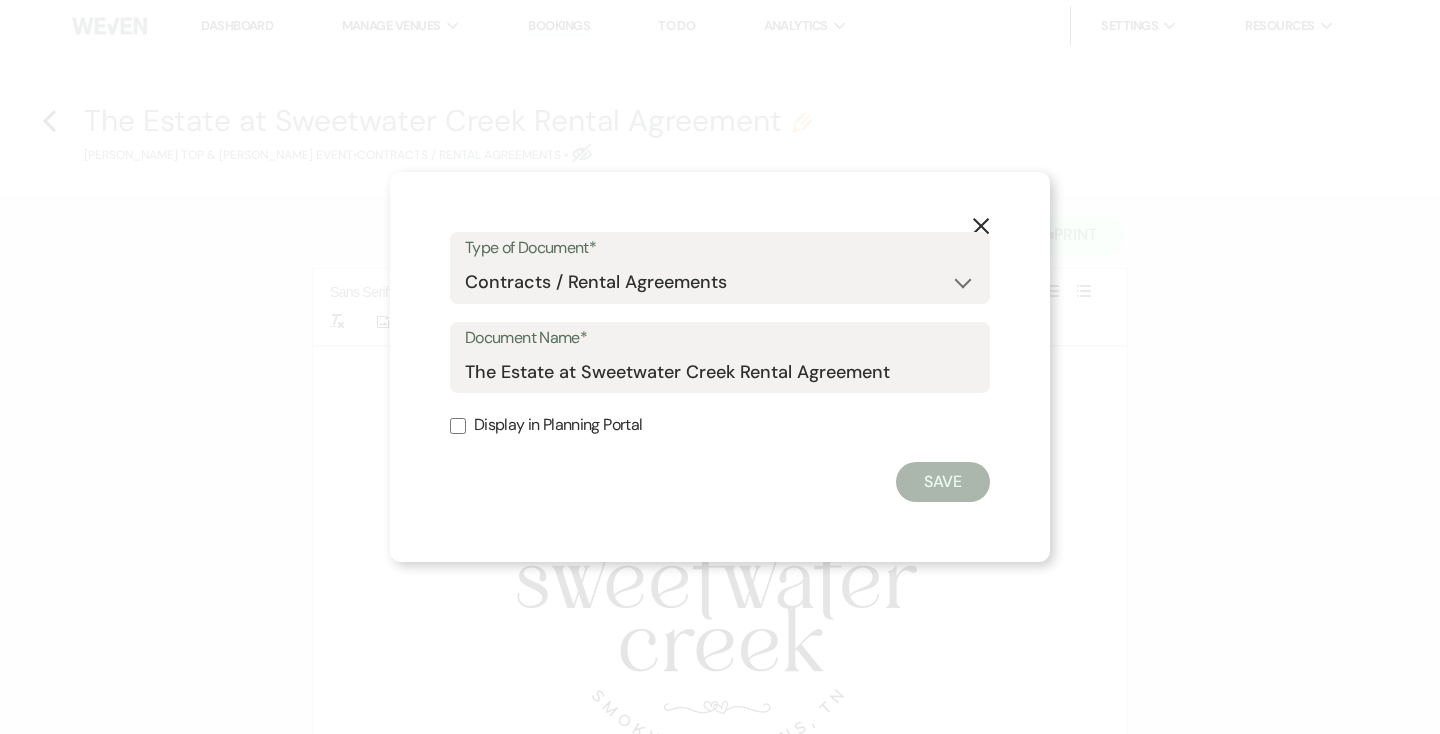 click on "Display in Planning Portal" at bounding box center [720, 425] 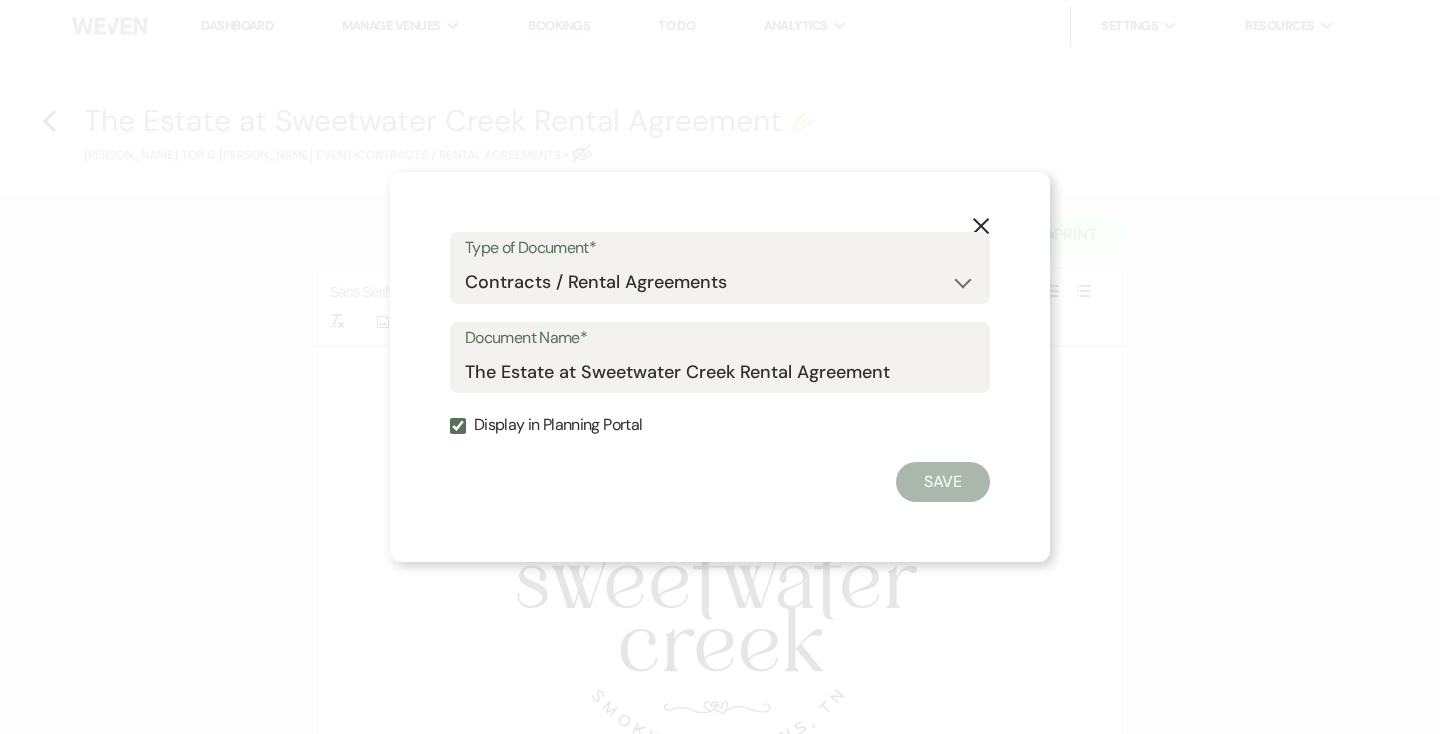 checkbox on "true" 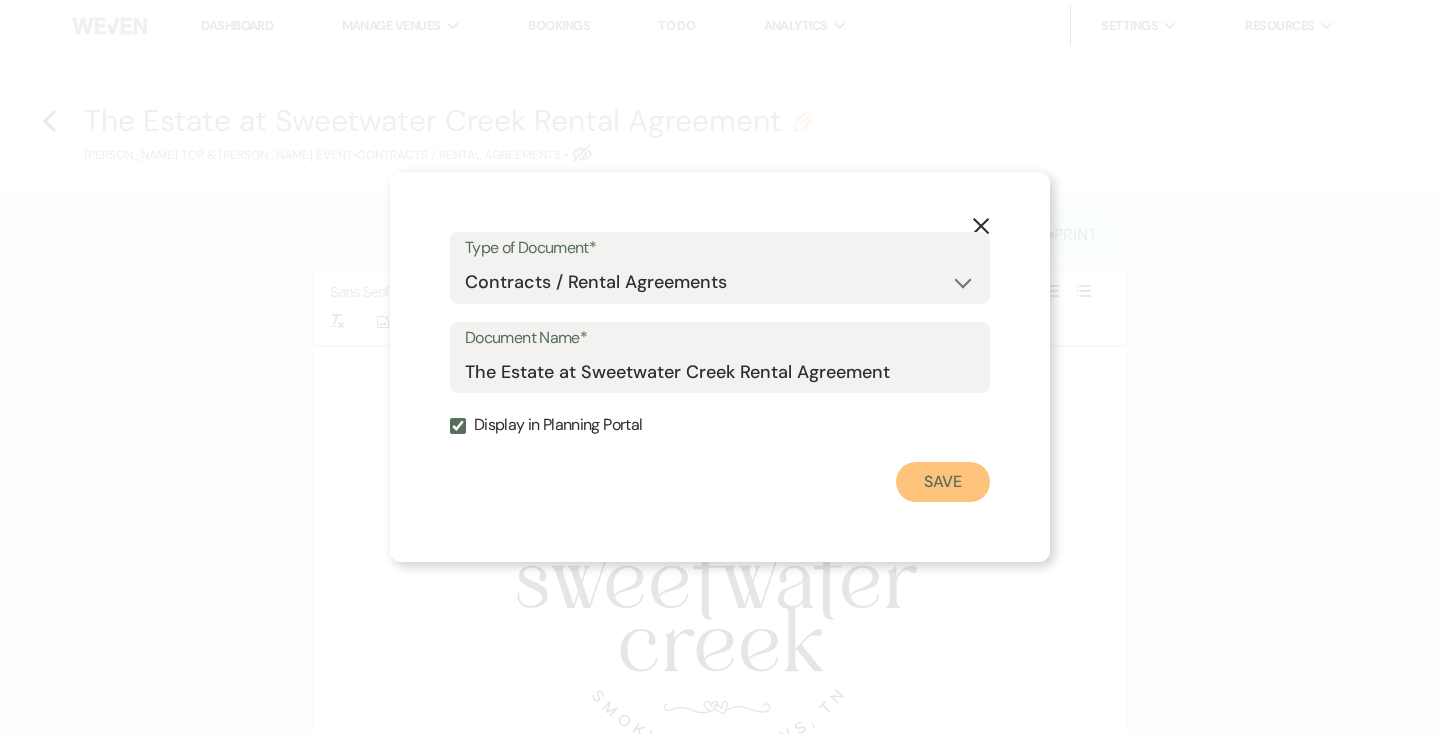 click on "Save" at bounding box center (943, 482) 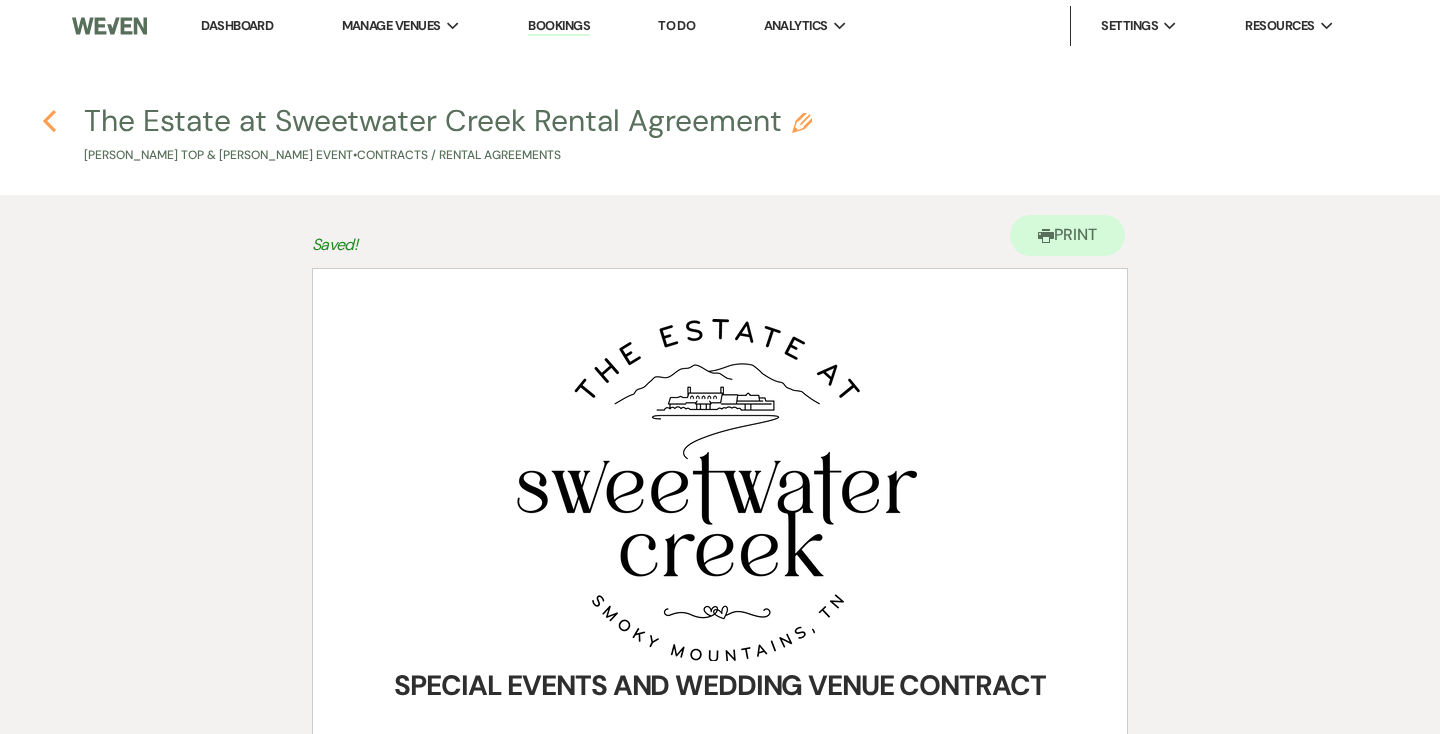 click on "Previous" 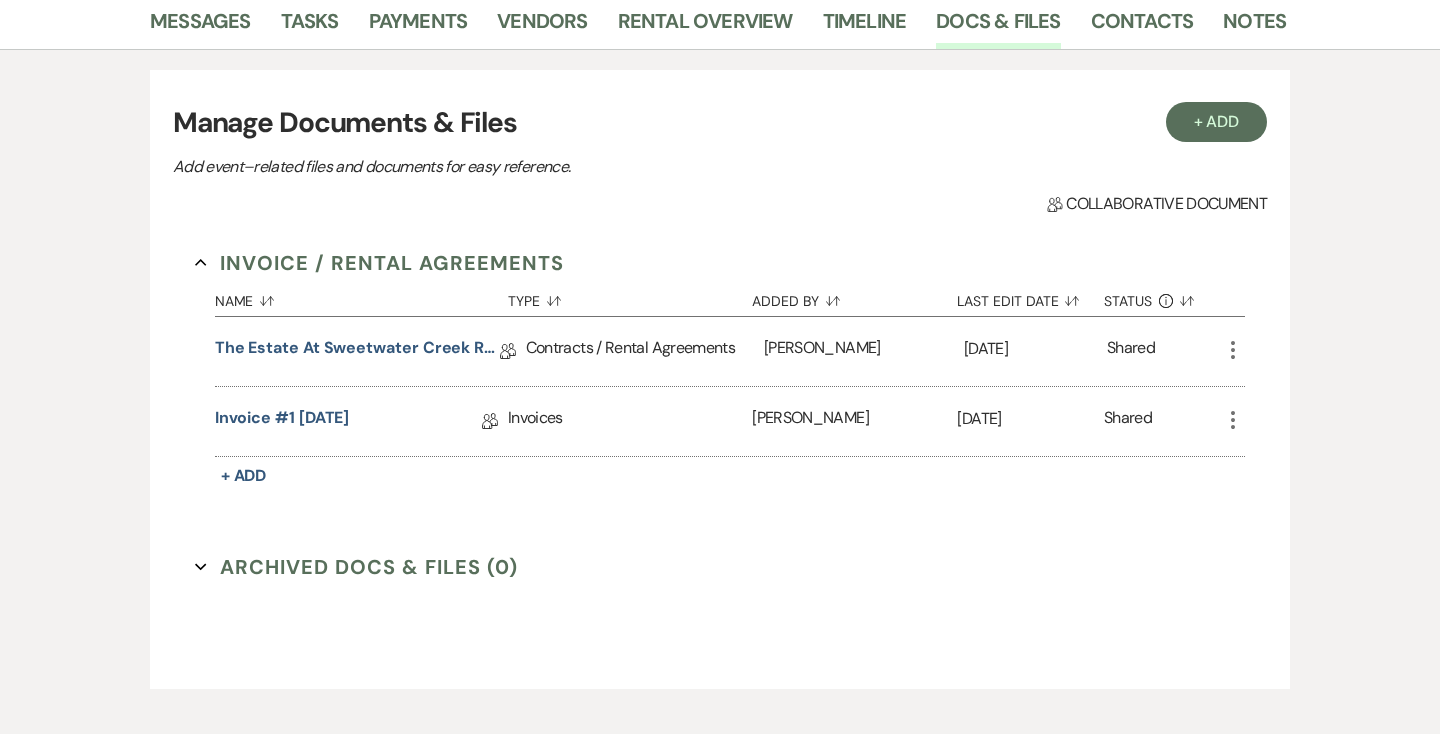scroll, scrollTop: 0, scrollLeft: 0, axis: both 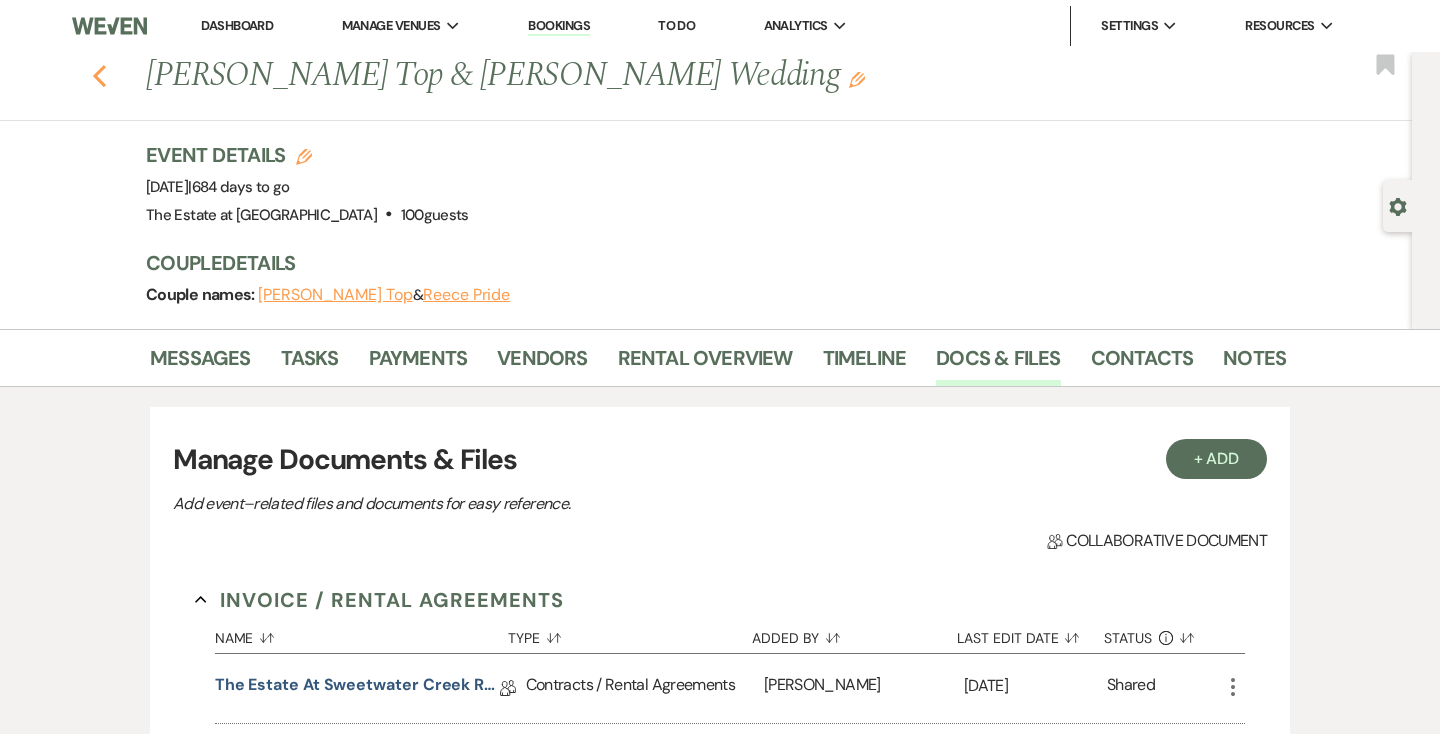 click on "Previous" 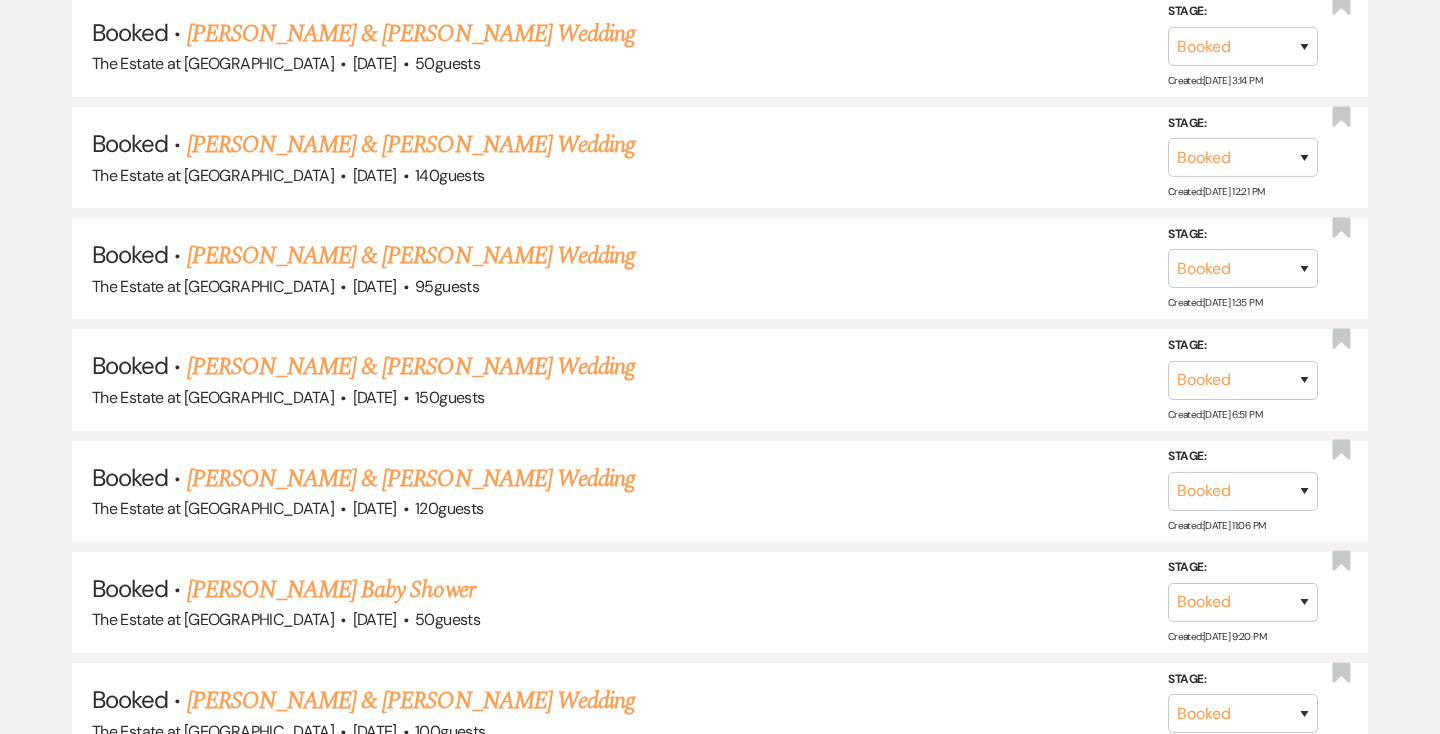 scroll, scrollTop: 3911, scrollLeft: 0, axis: vertical 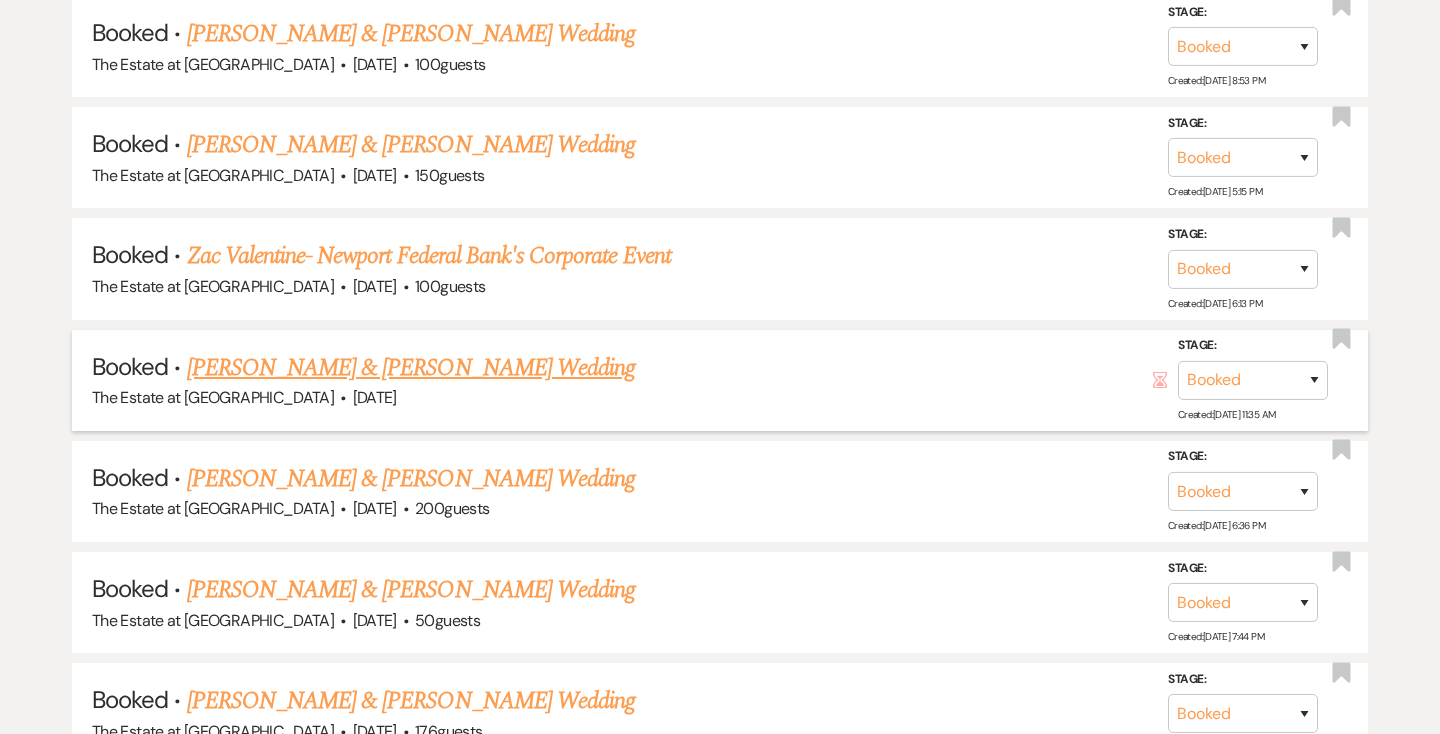 click on "[PERSON_NAME] & [PERSON_NAME] Wedding" at bounding box center [411, 368] 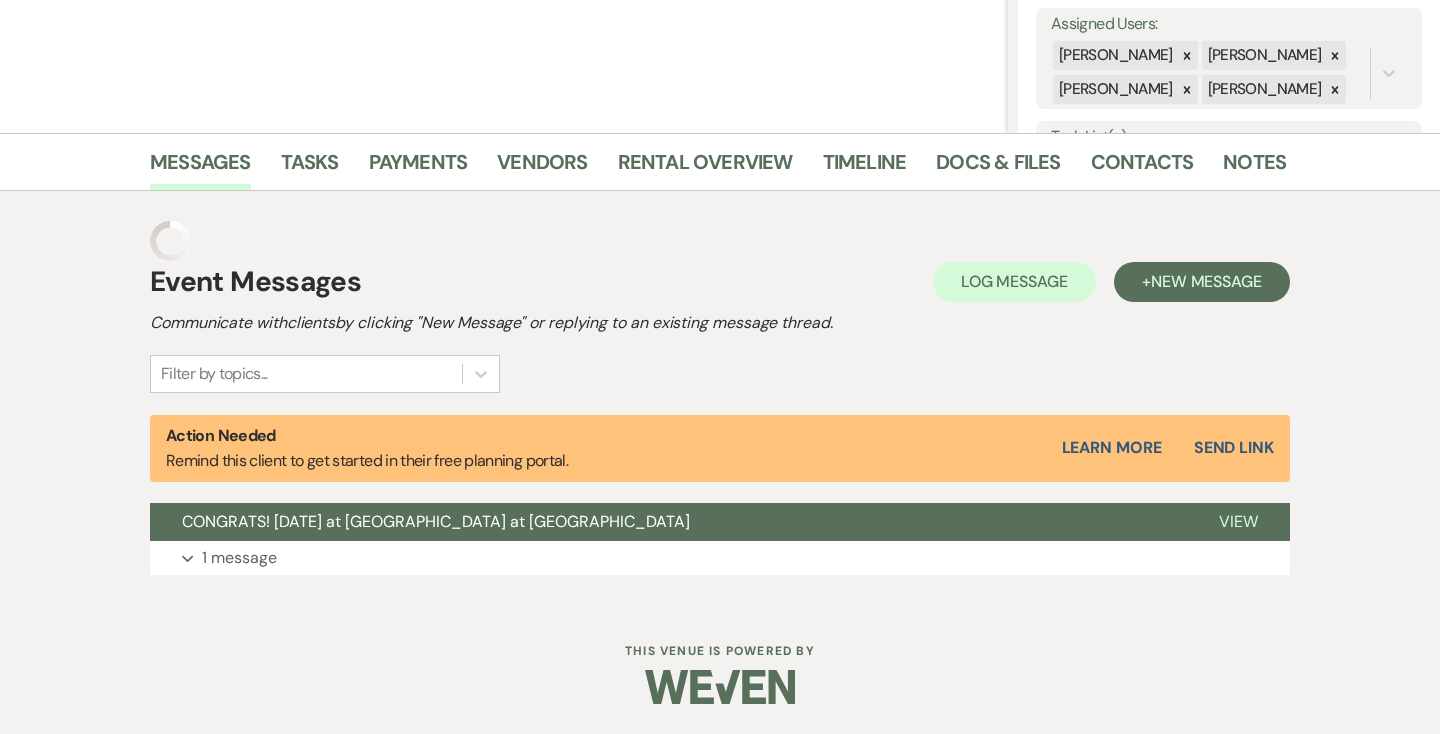 scroll, scrollTop: 0, scrollLeft: 0, axis: both 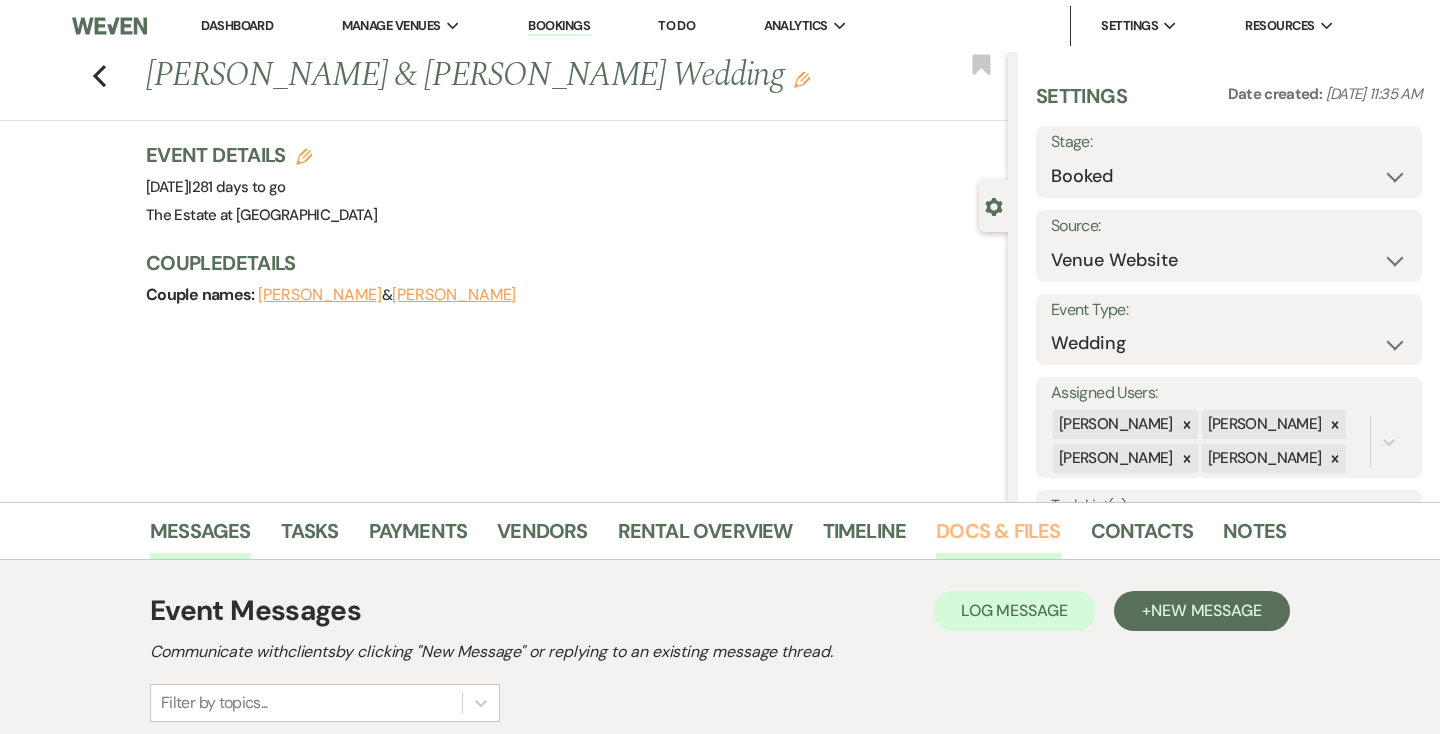 click on "Docs & Files" at bounding box center [998, 537] 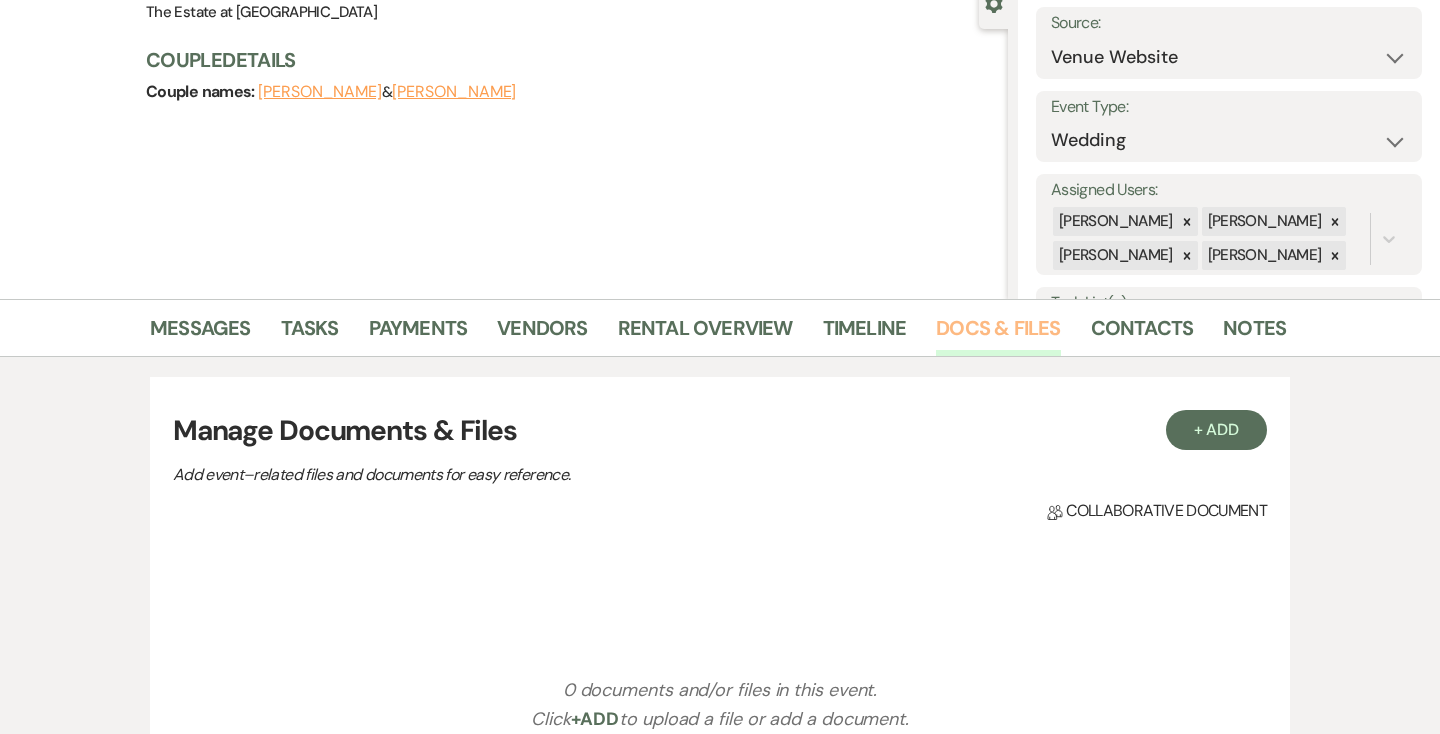 scroll, scrollTop: 283, scrollLeft: 0, axis: vertical 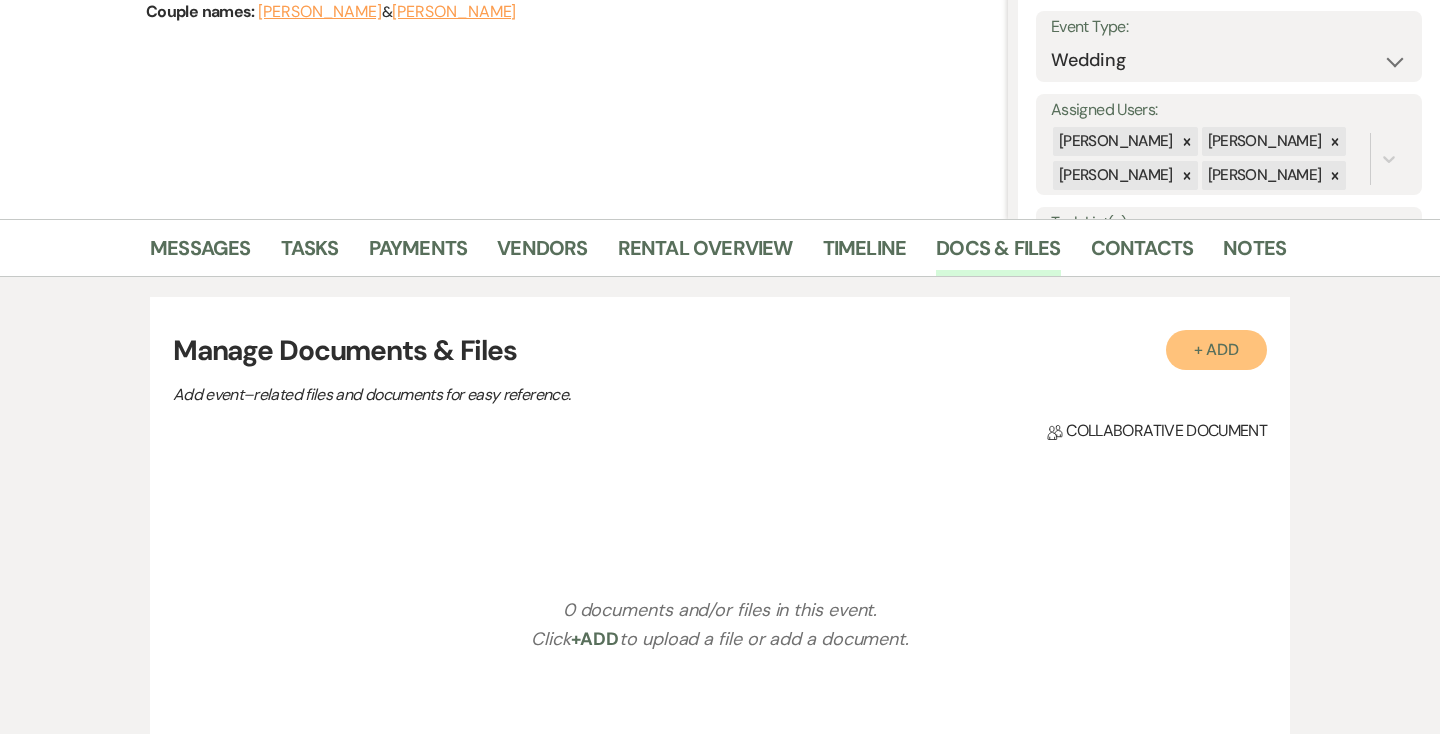 click on "+ Add" at bounding box center (1217, 350) 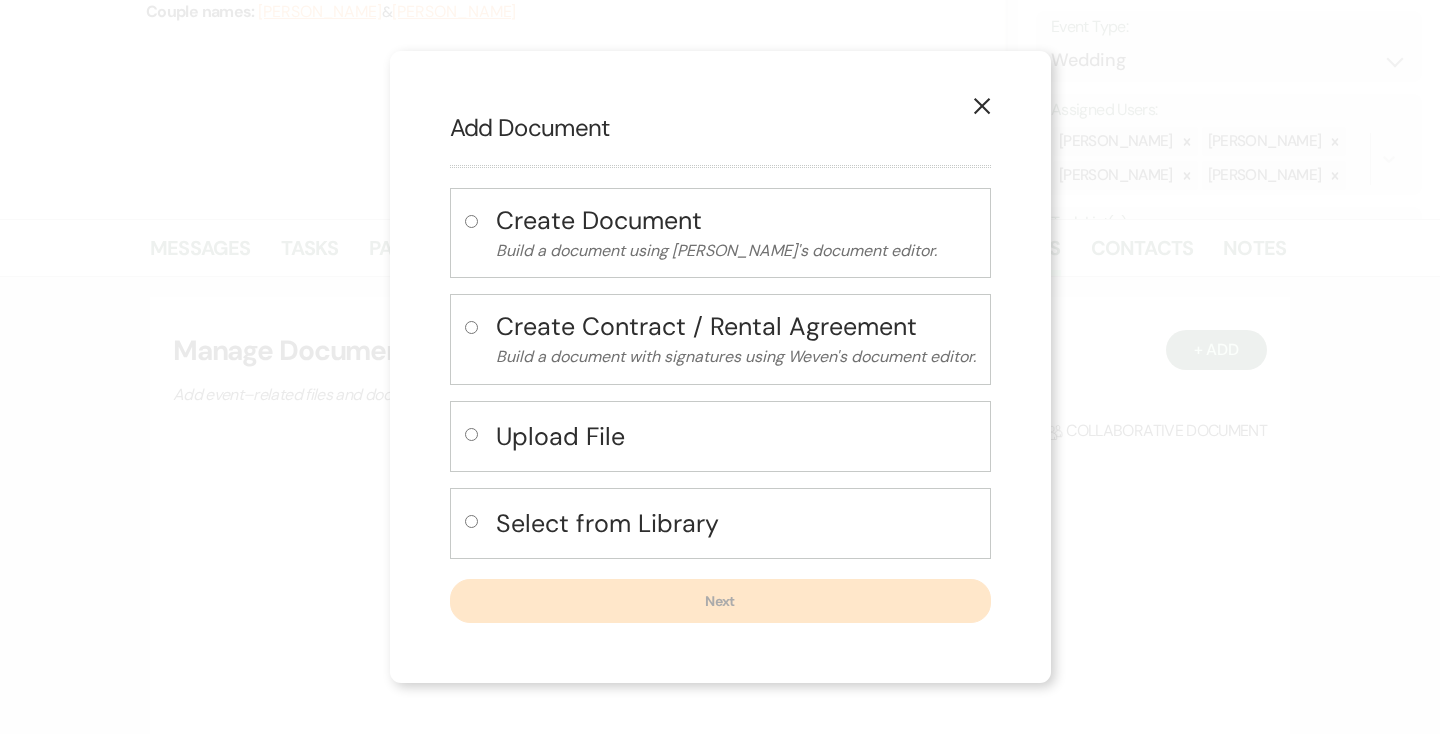click on "Select from Library" at bounding box center (736, 523) 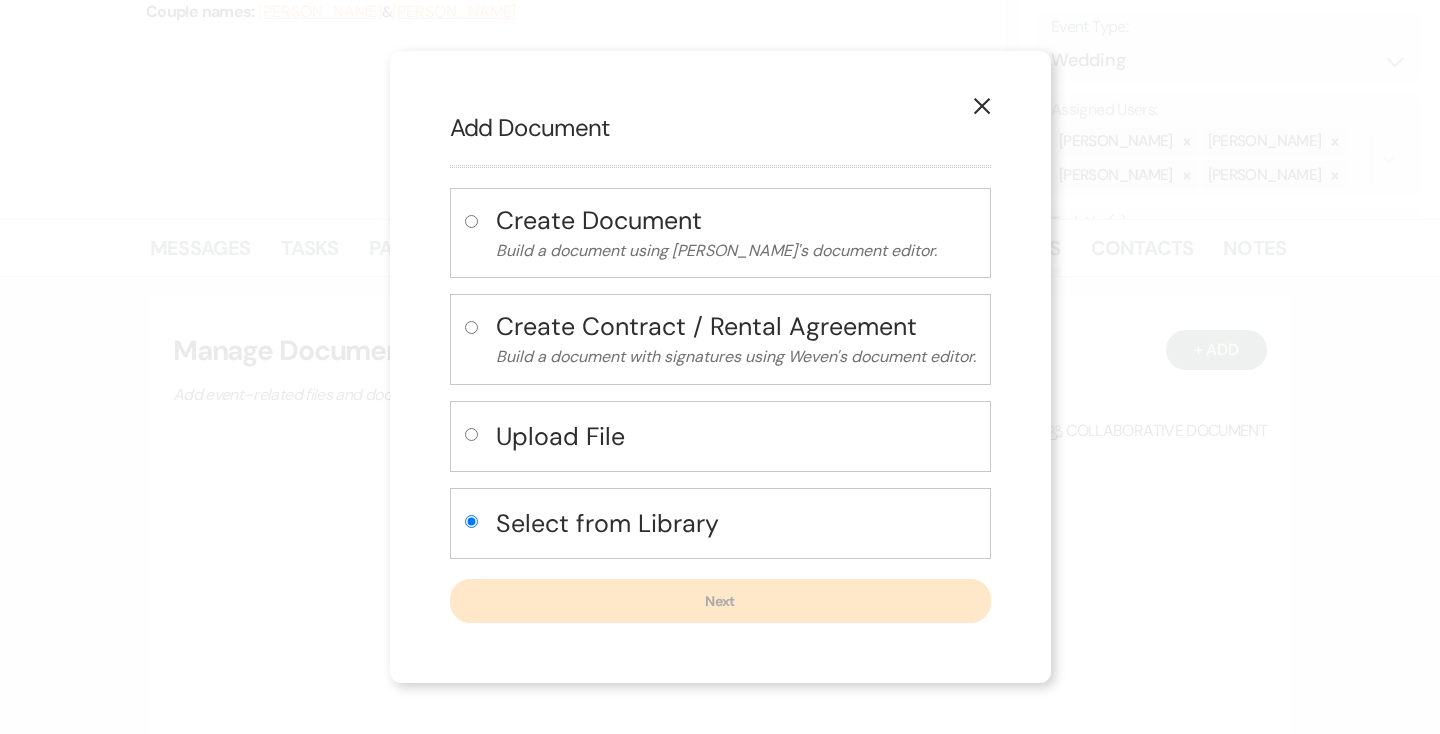 radio on "true" 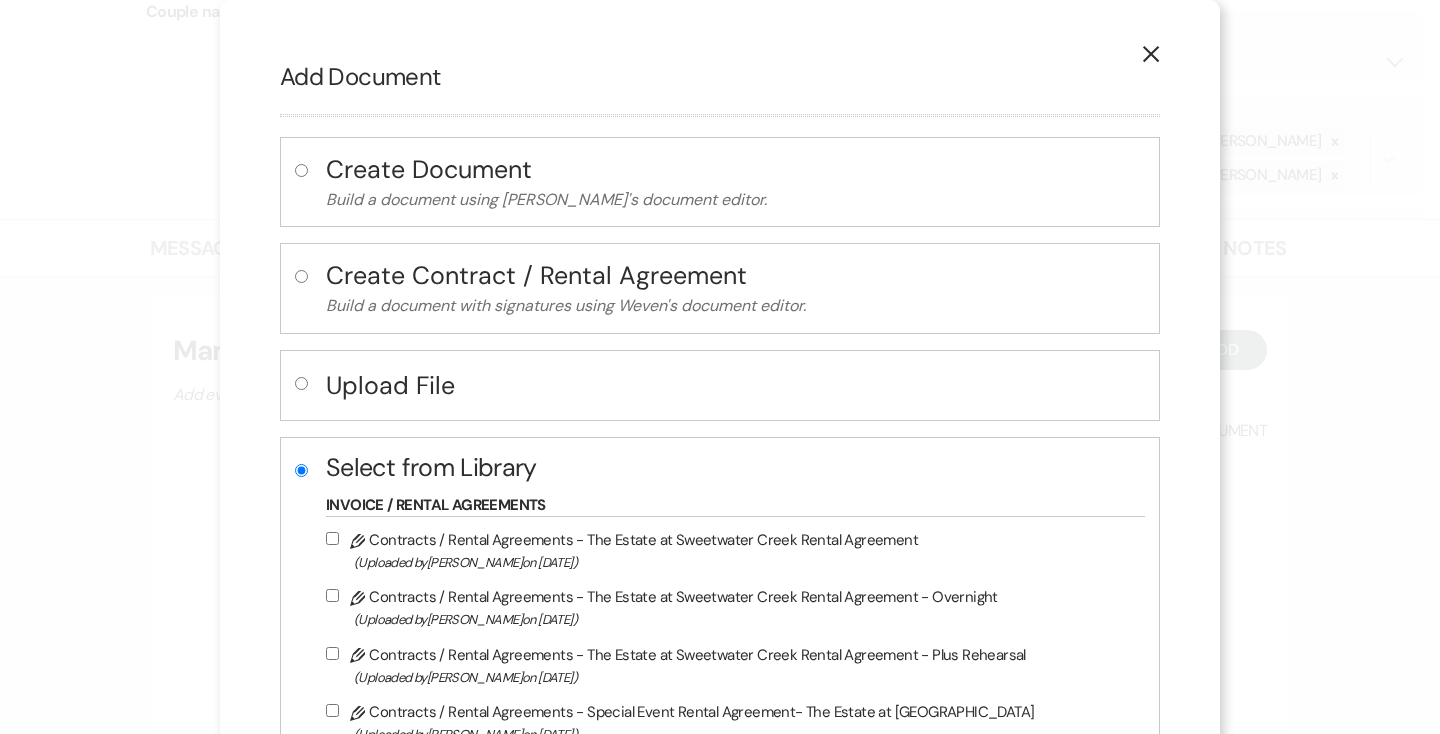 scroll, scrollTop: 321, scrollLeft: 0, axis: vertical 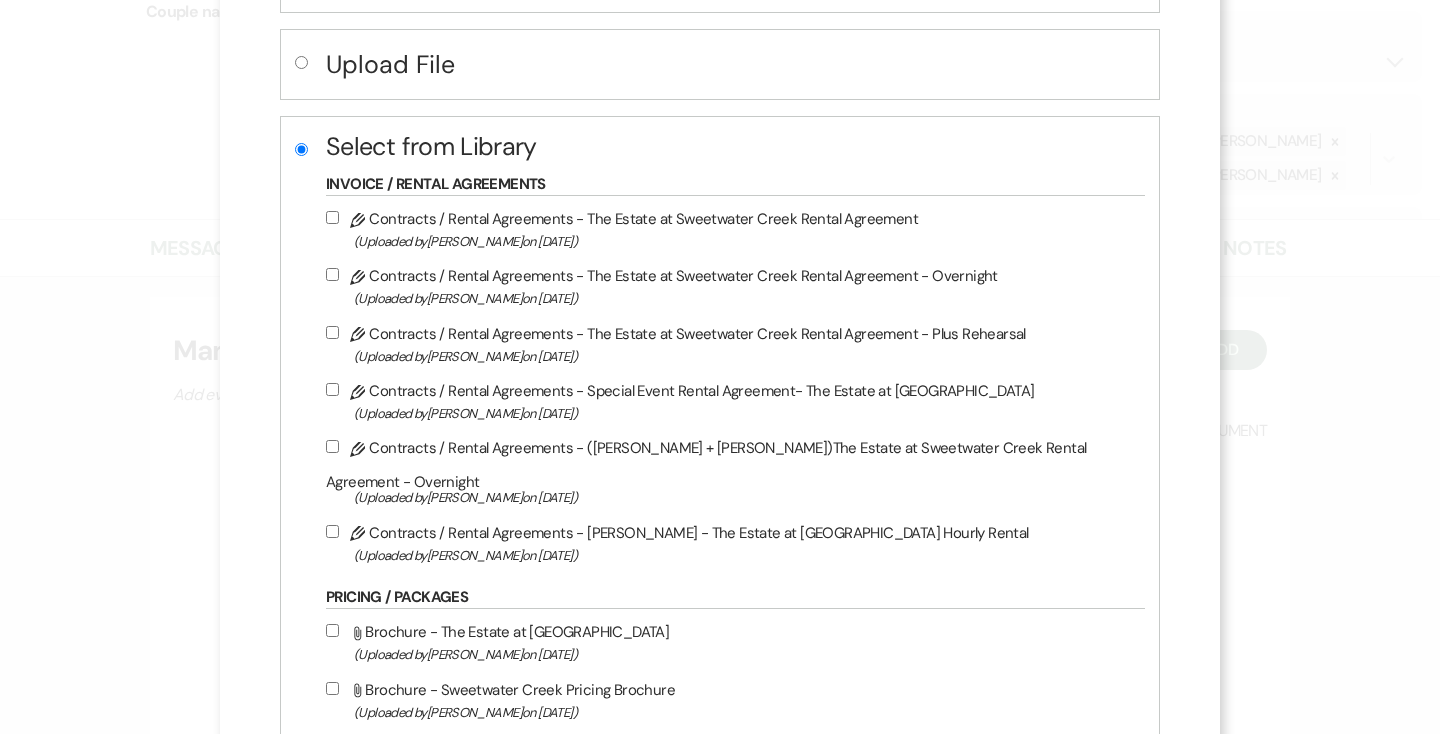 click on "Pencil Contracts / Rental Agreements - The Estate at Sweetwater Creek Rental Agreement (Uploaded by  [PERSON_NAME]  on   [DATE] )" at bounding box center (332, 217) 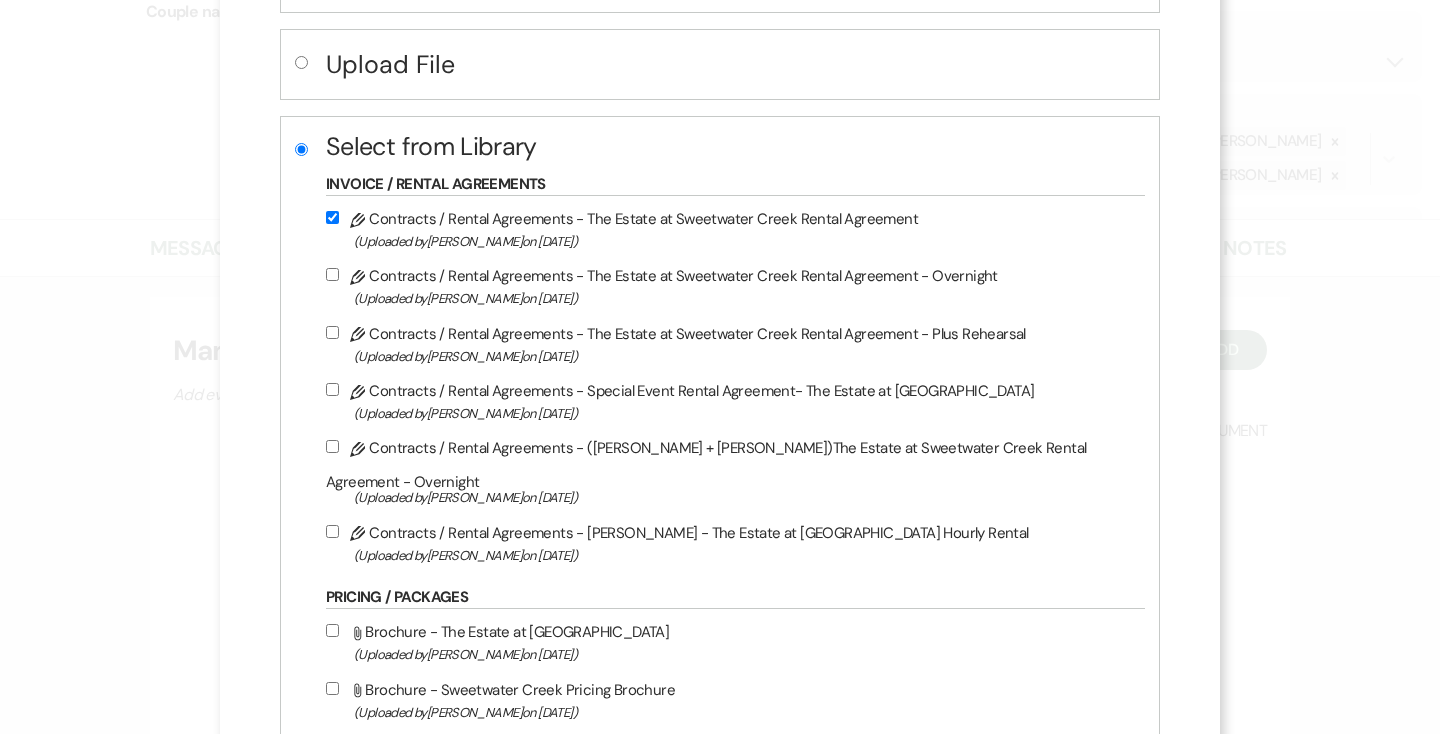 checkbox on "true" 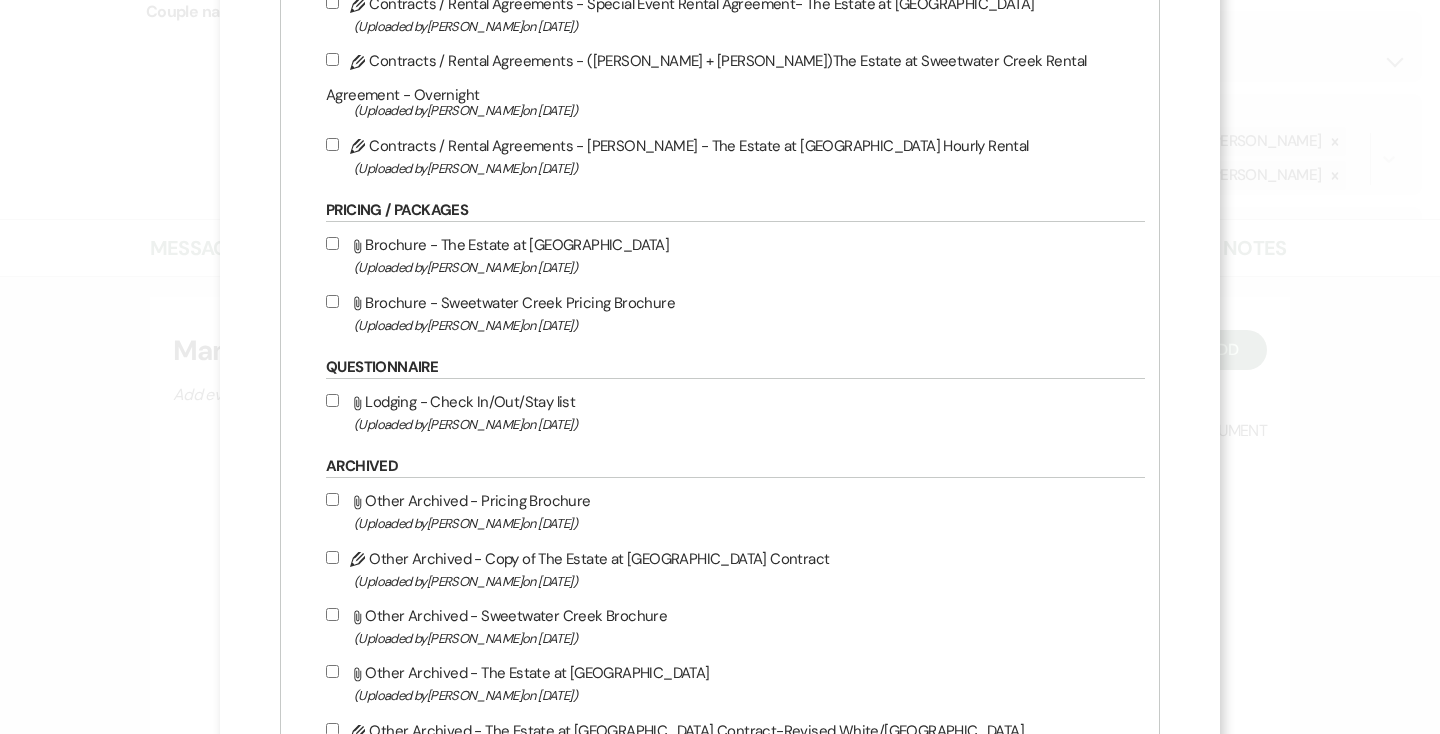 scroll, scrollTop: 1288, scrollLeft: 0, axis: vertical 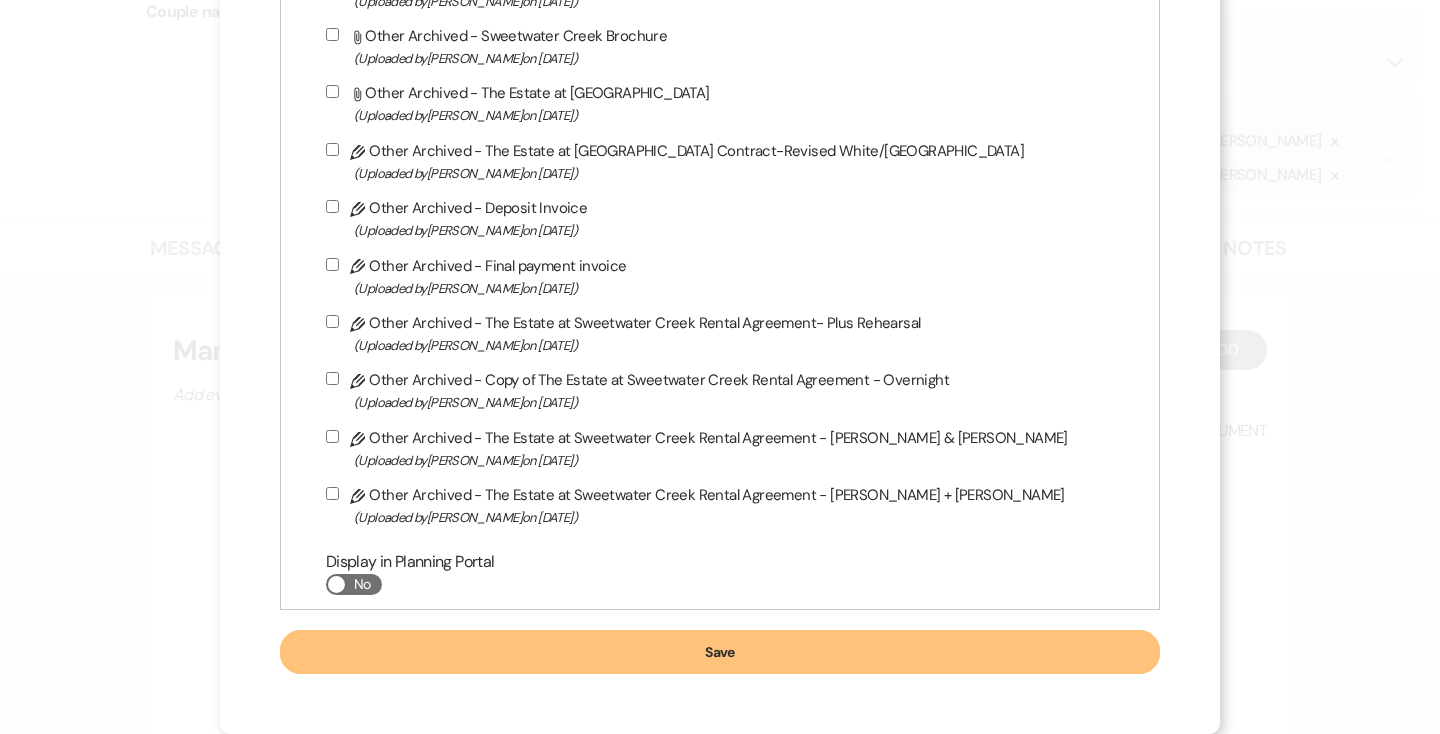 click on "Save" at bounding box center [720, 652] 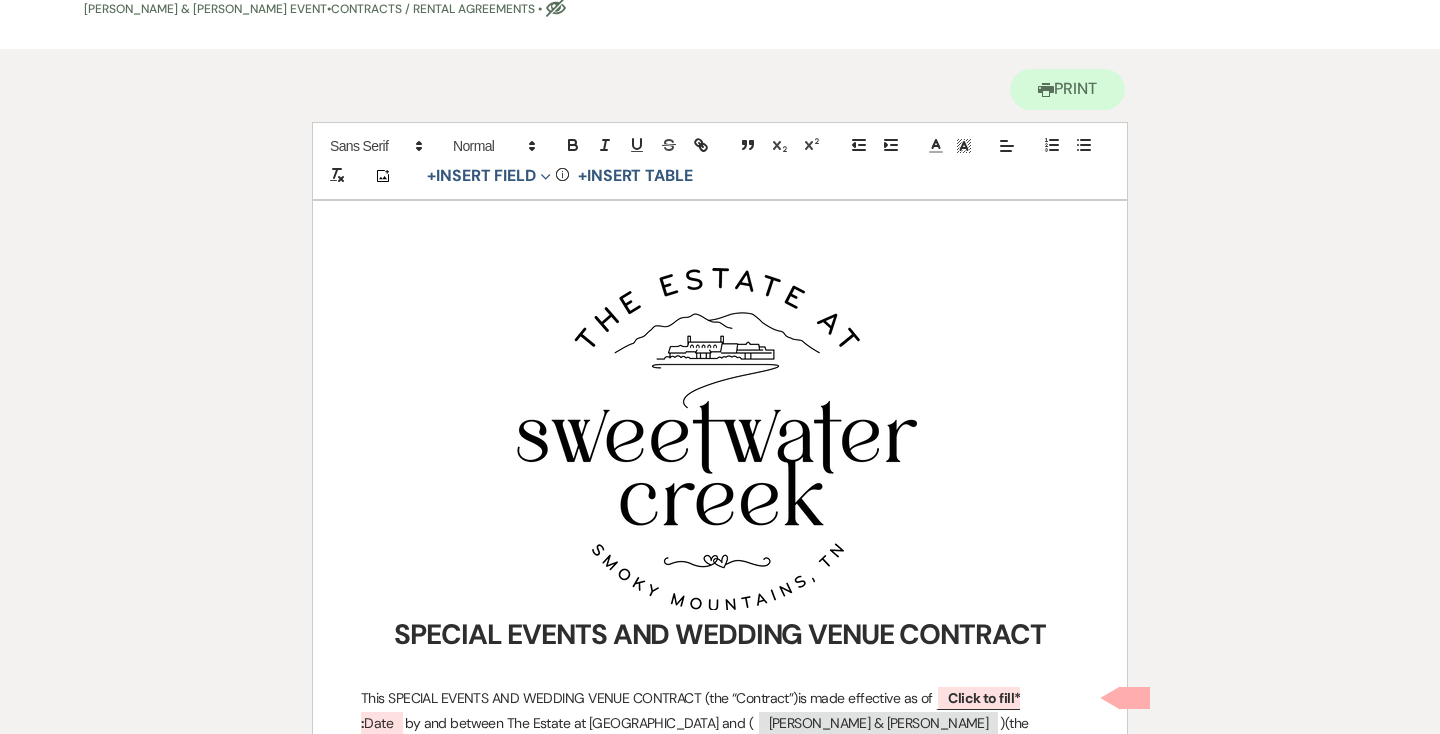 scroll, scrollTop: 436, scrollLeft: 0, axis: vertical 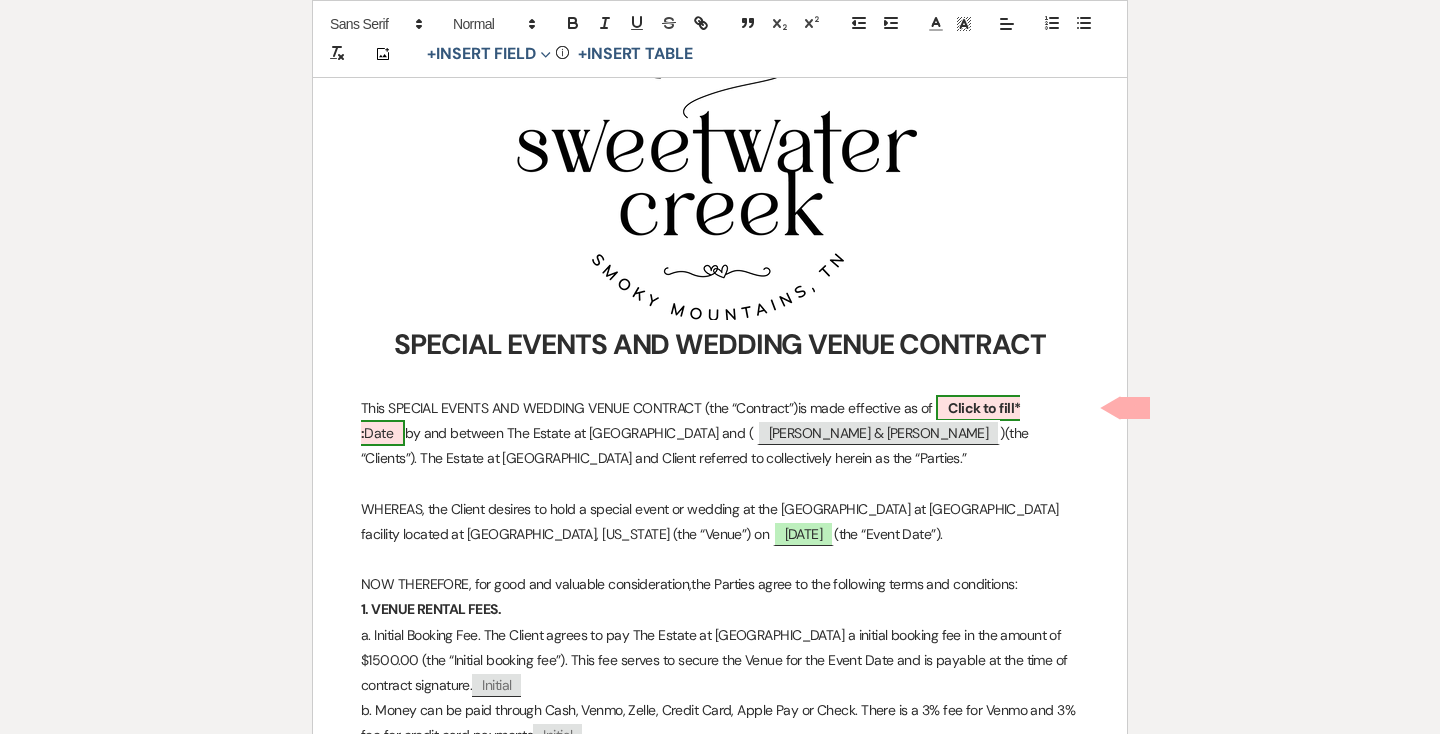 click on "Click to fill* :" at bounding box center (690, 420) 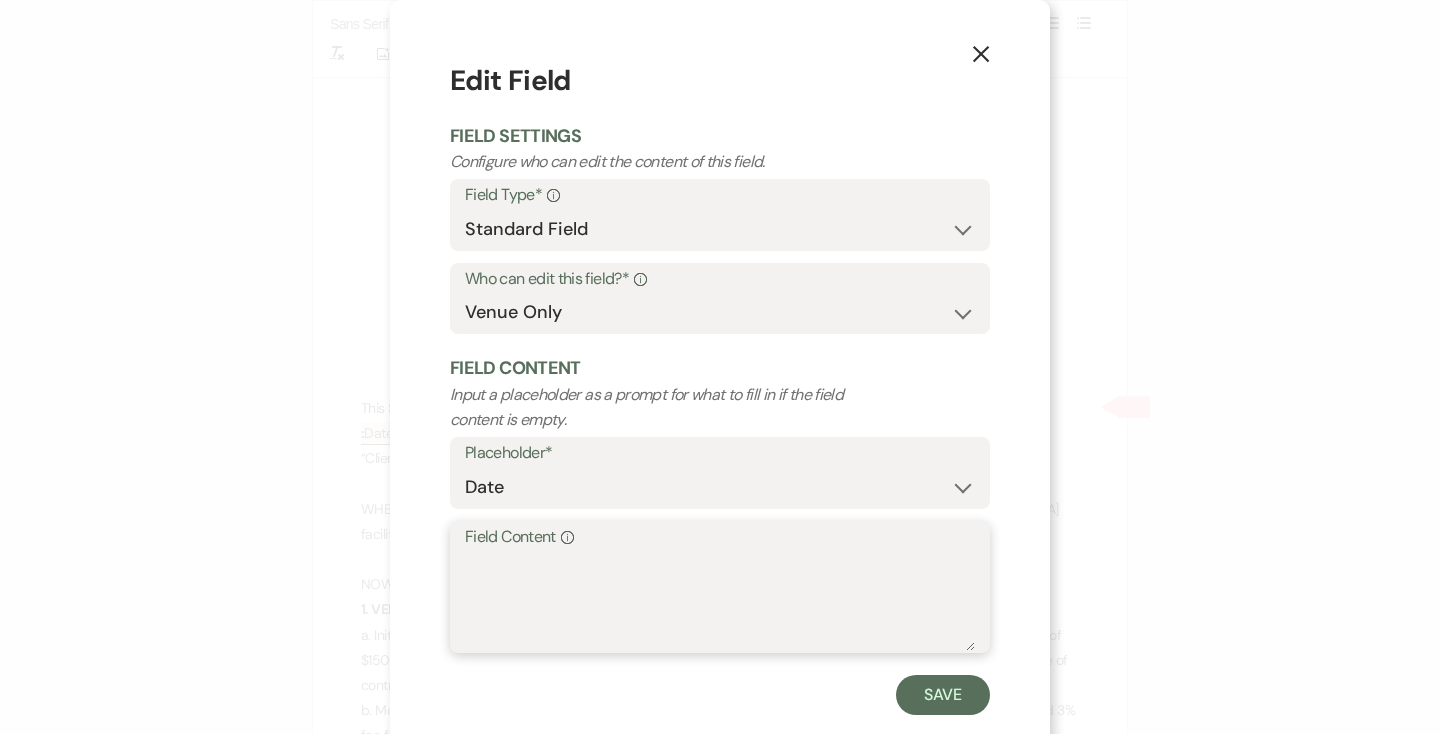 click on "Field Content Info" at bounding box center [720, 601] 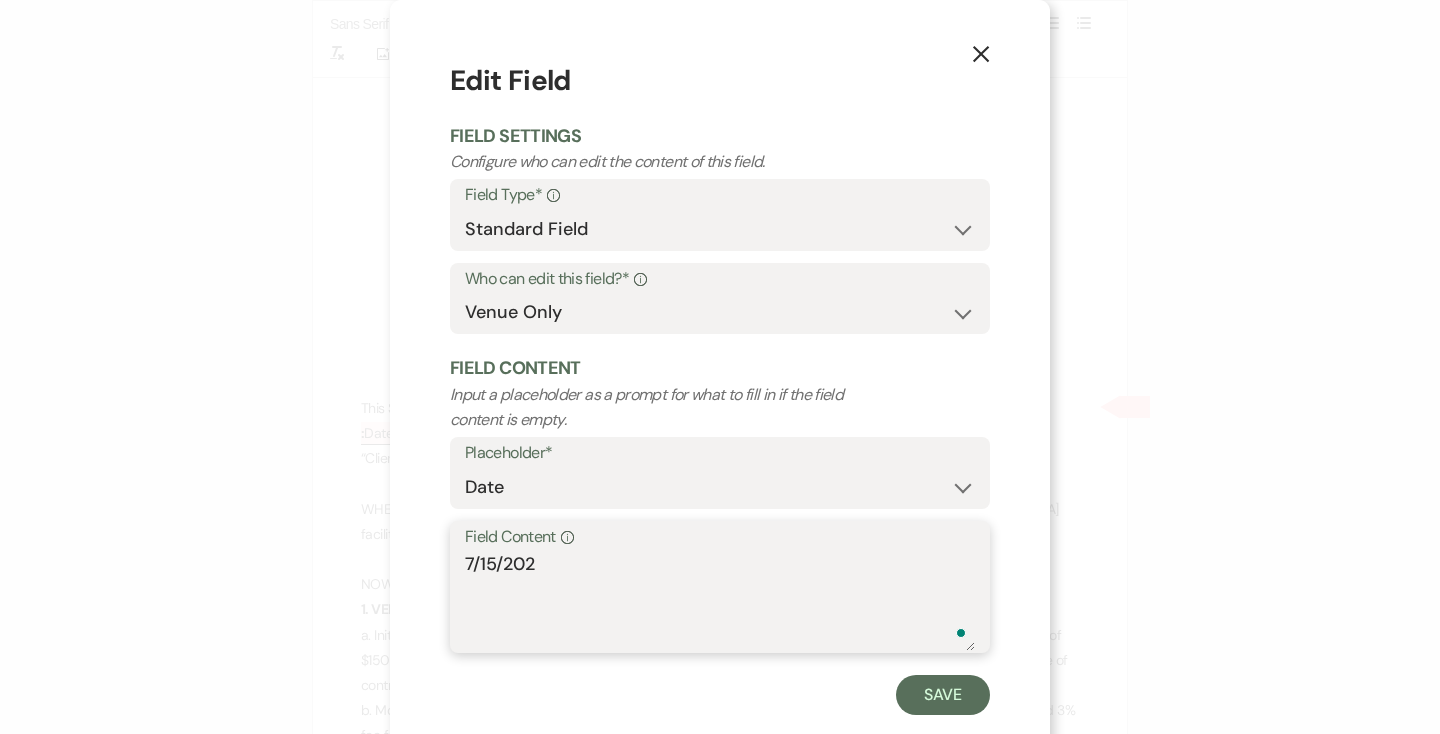 type on "[DATE]" 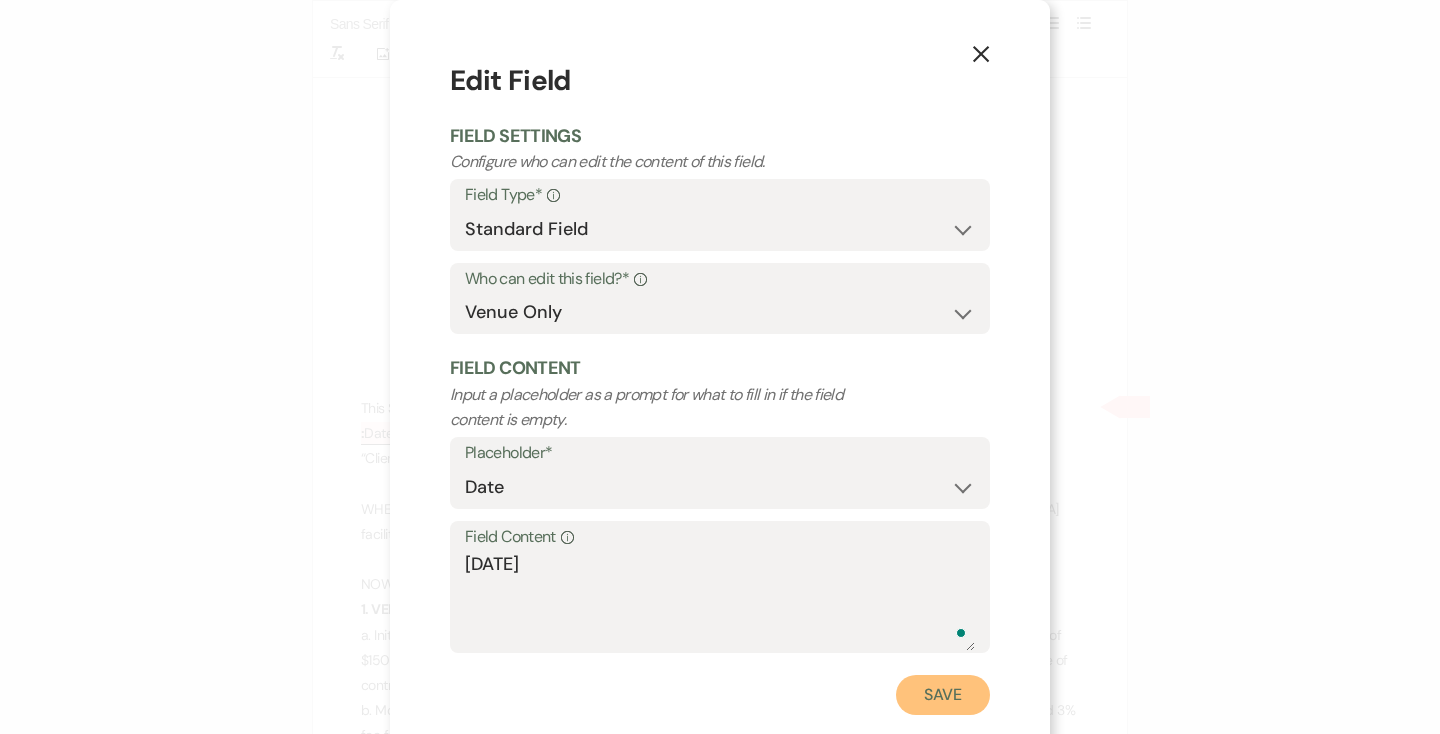 click on "Save" at bounding box center [943, 695] 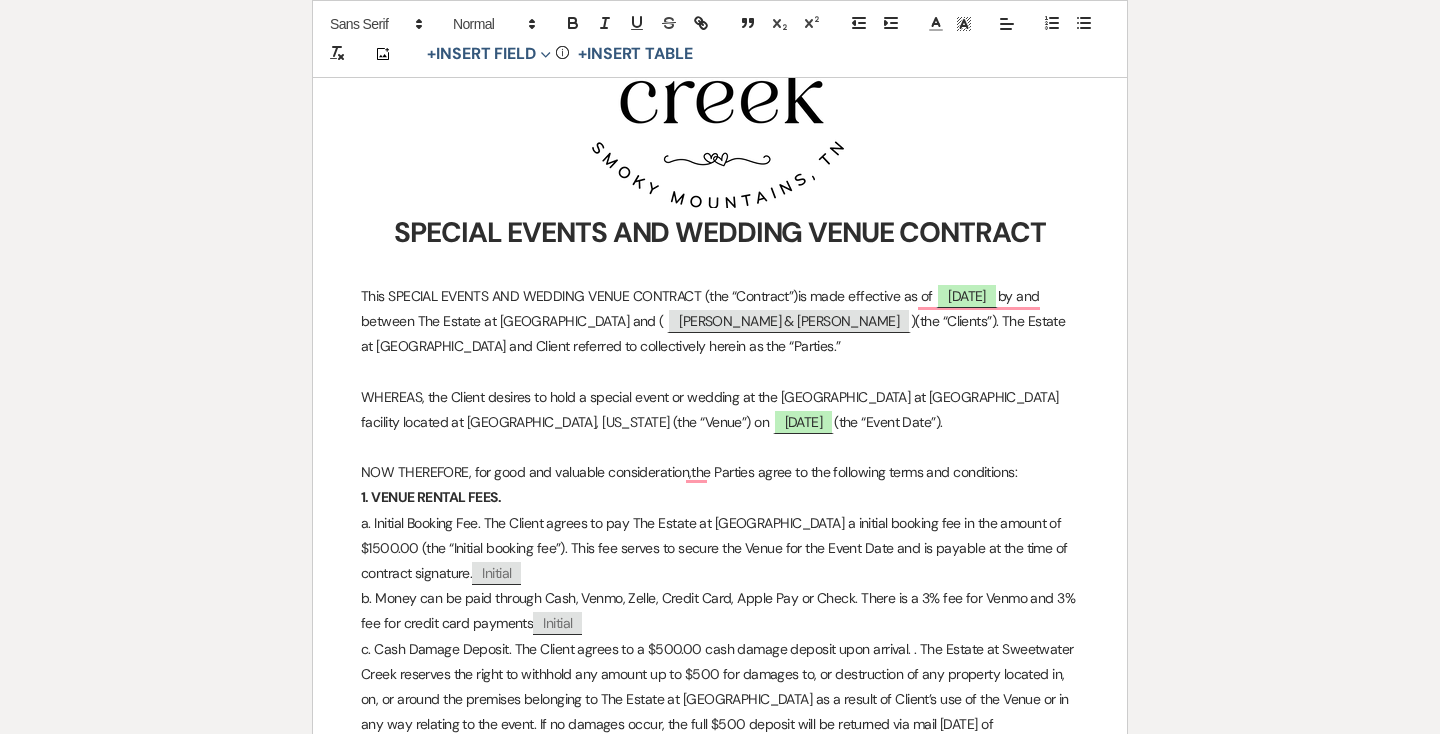 scroll, scrollTop: 749, scrollLeft: 0, axis: vertical 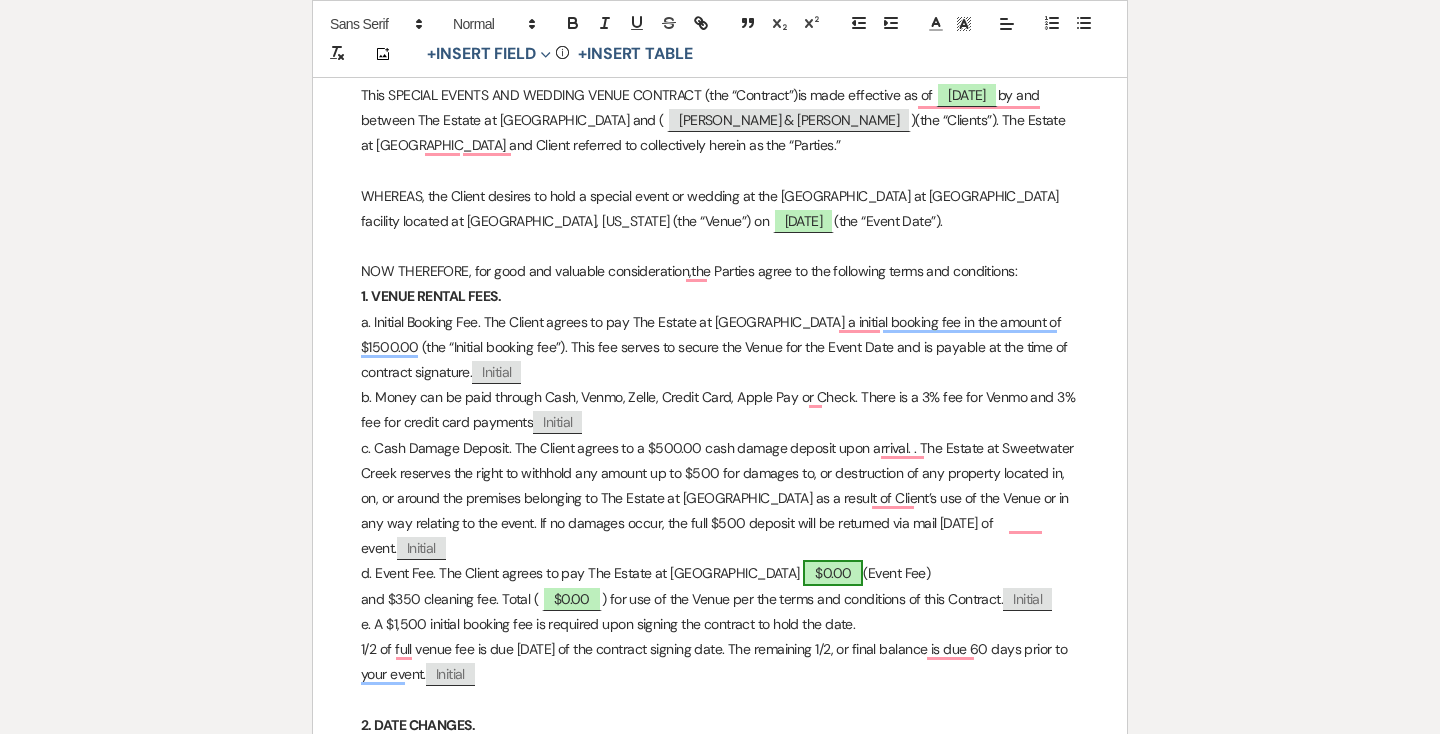 click on "$0.00" at bounding box center [833, 573] 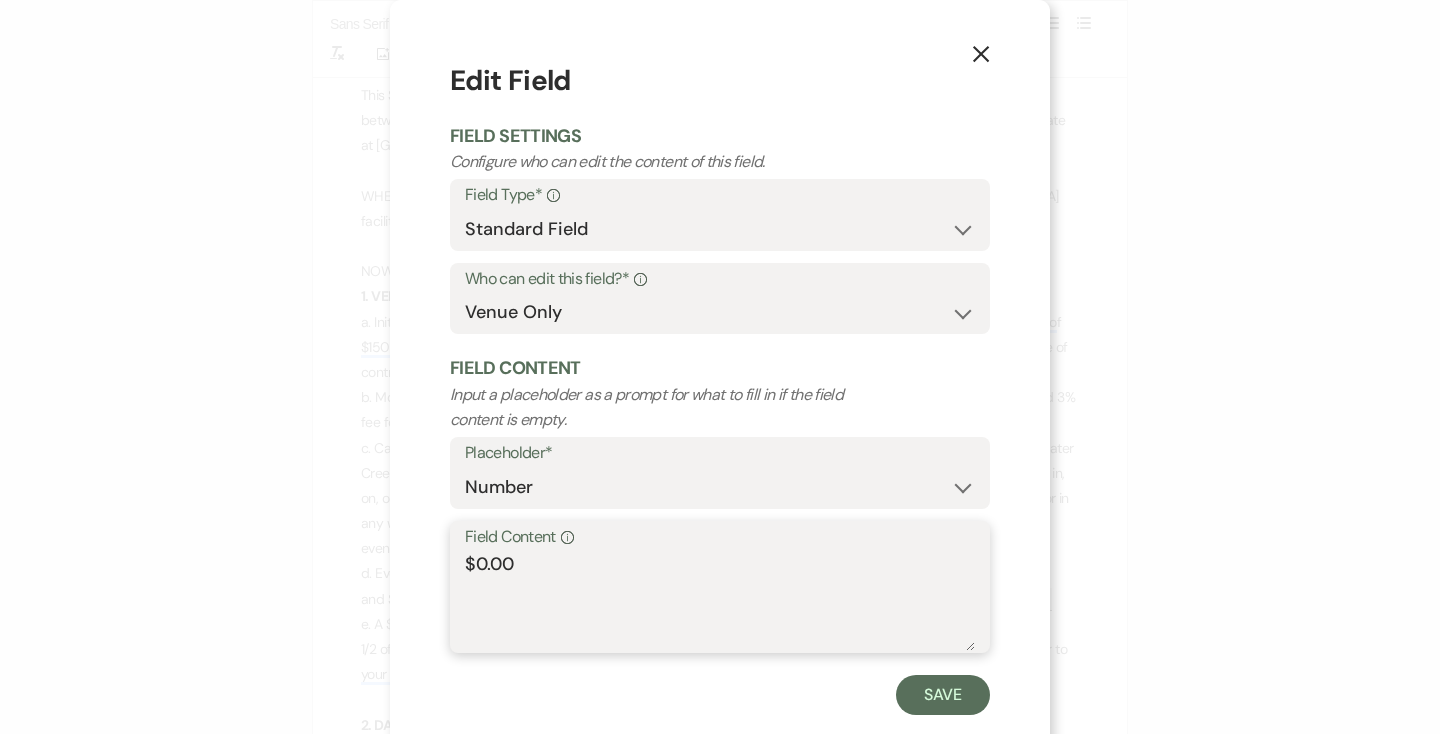 click on "$0.00" at bounding box center [720, 601] 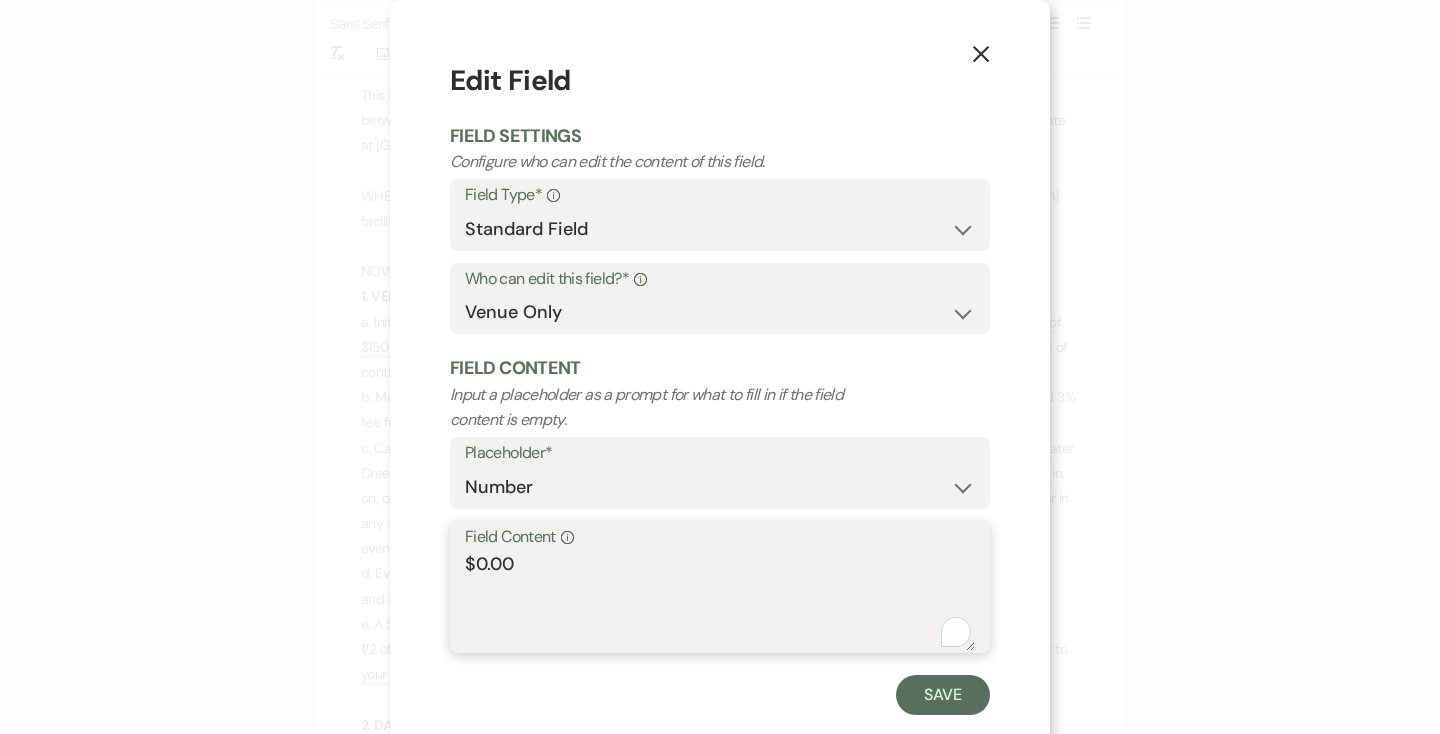click on "$0.00" at bounding box center [720, 601] 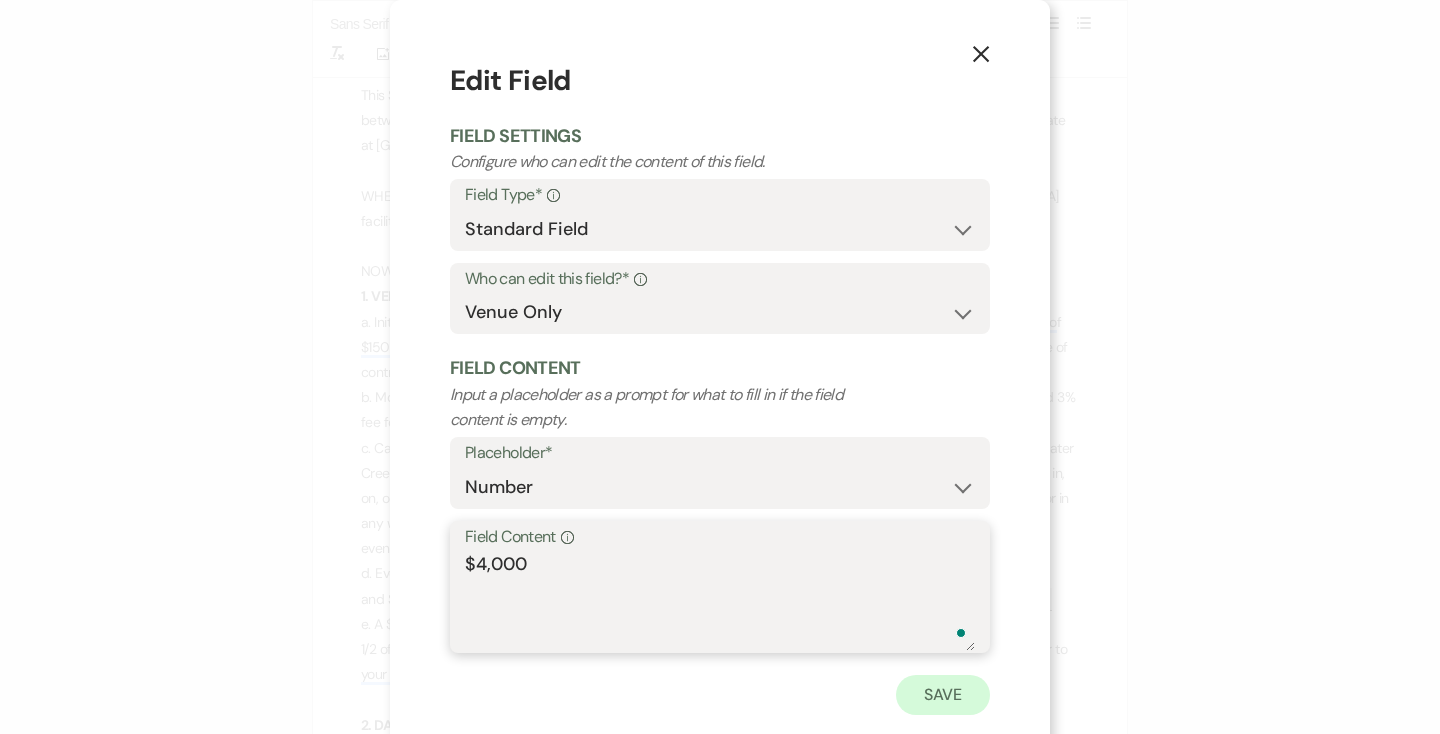 type on "$4,000" 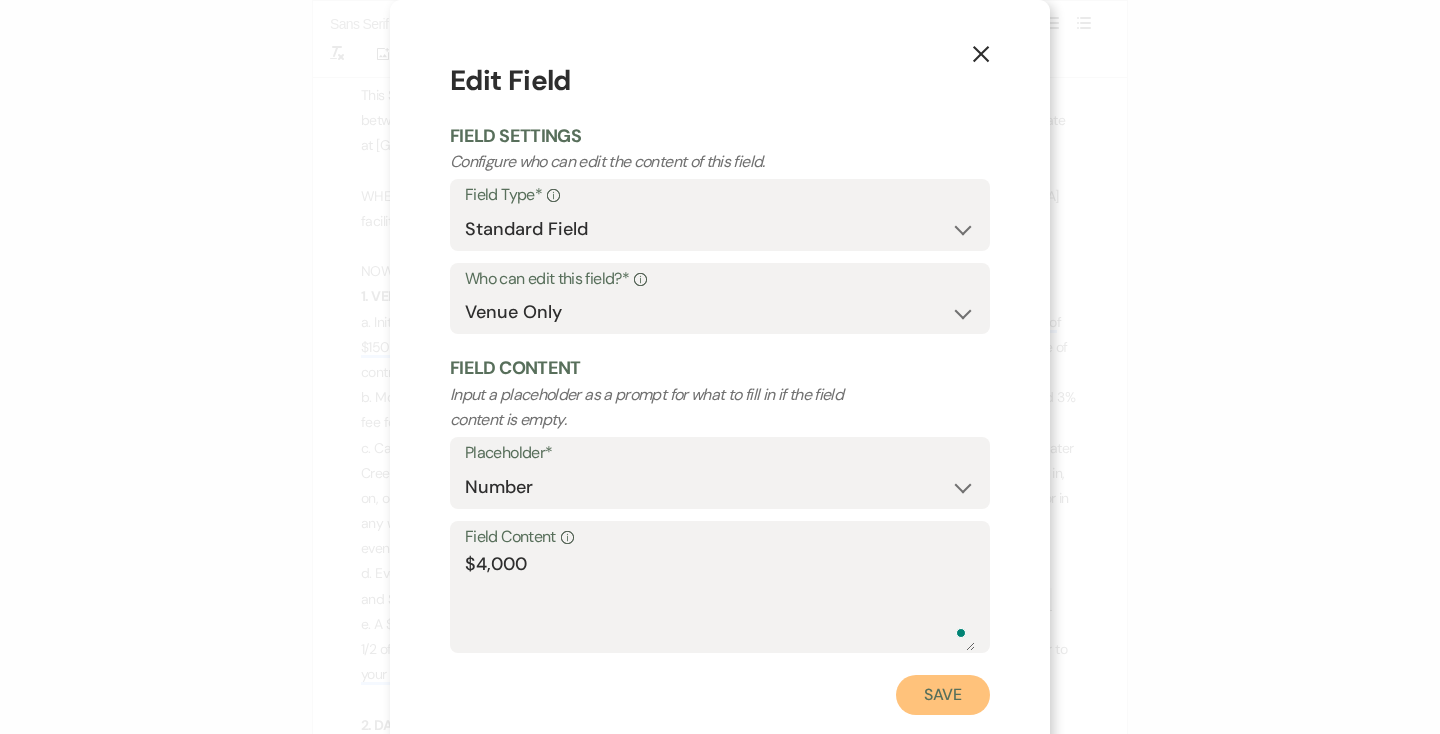 click on "Save" at bounding box center [943, 695] 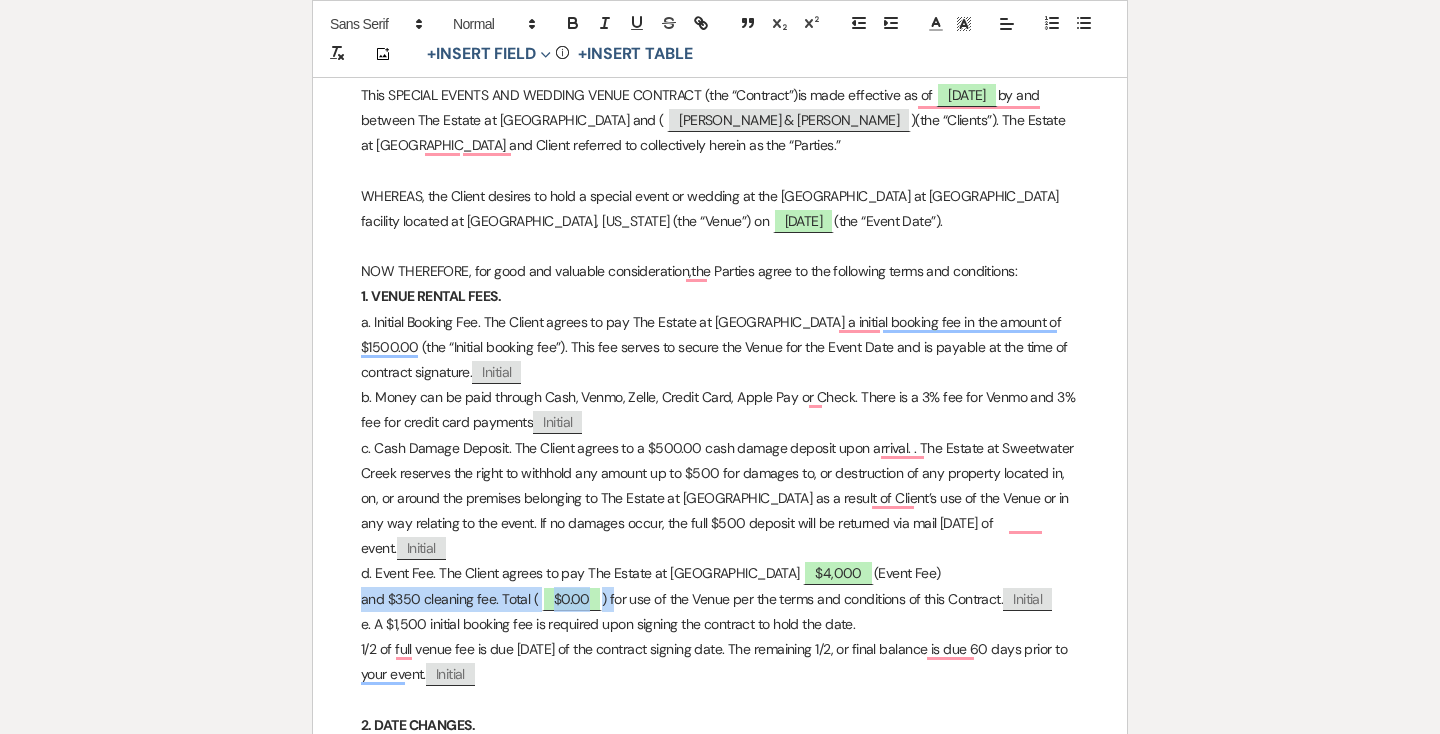 drag, startPoint x: 615, startPoint y: 601, endPoint x: 351, endPoint y: 598, distance: 264.01706 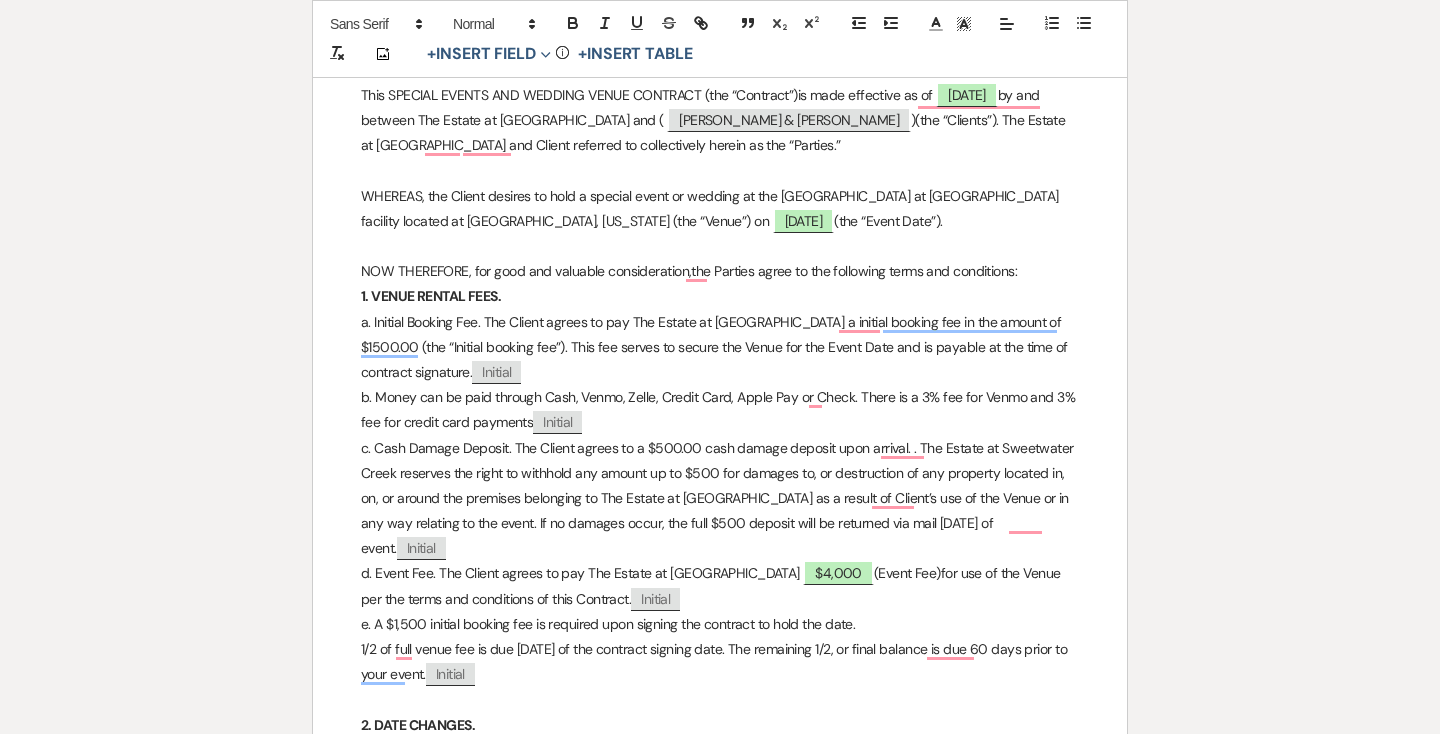 type 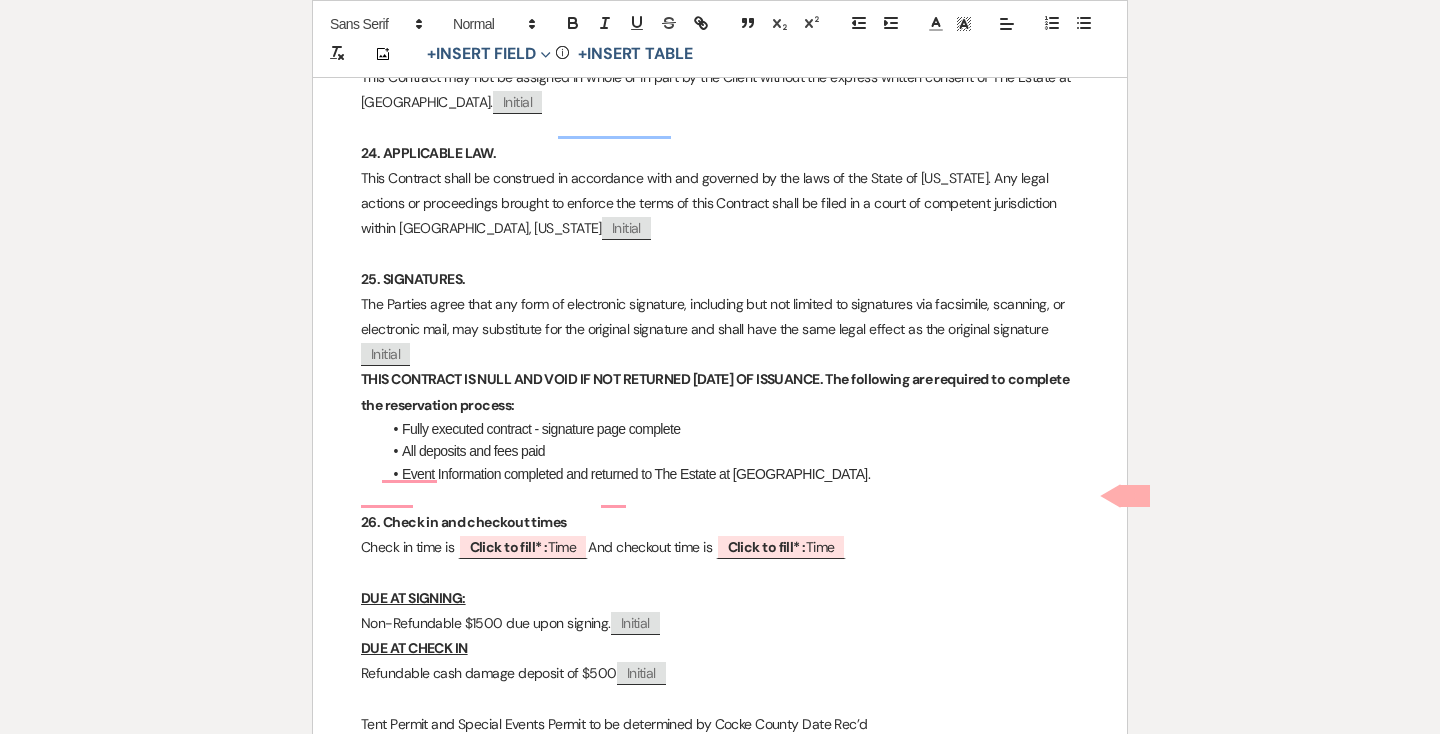 scroll, scrollTop: 8008, scrollLeft: 0, axis: vertical 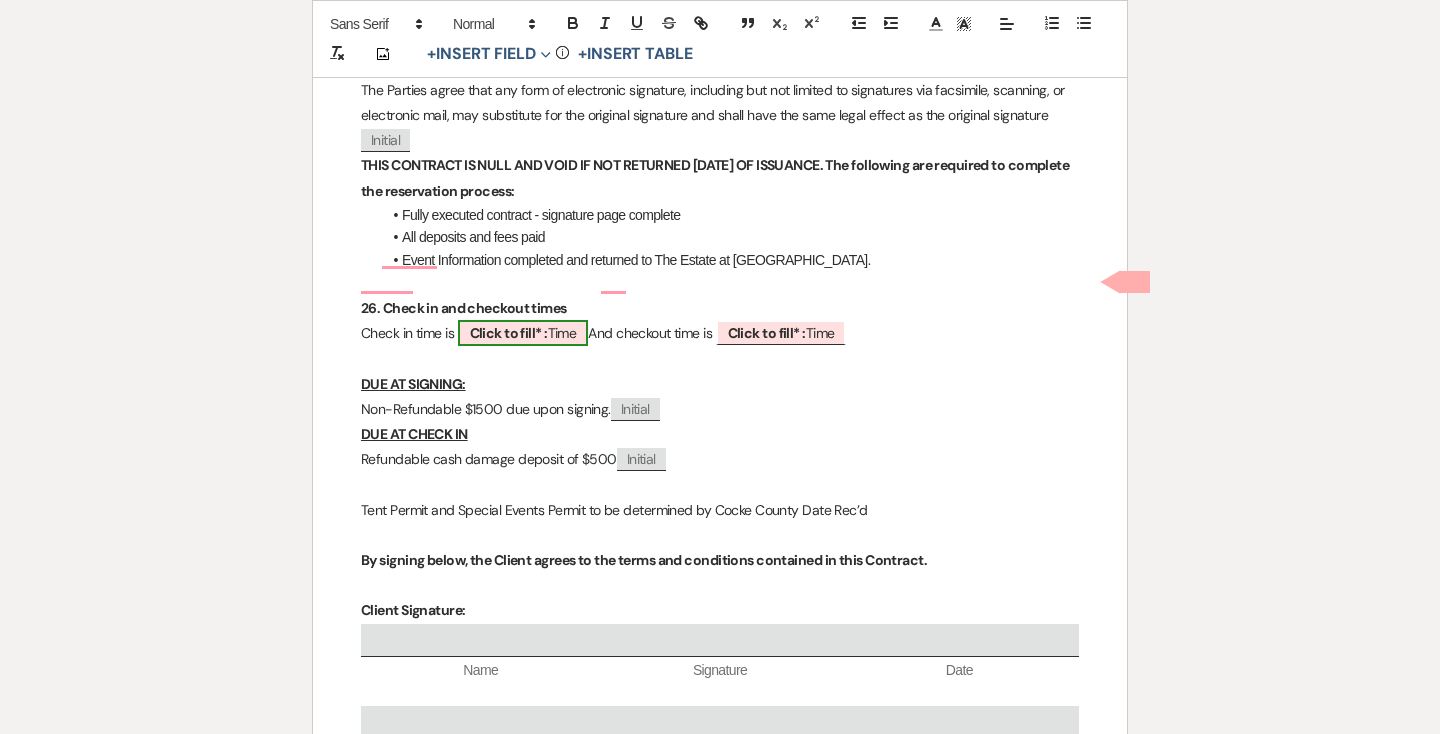 click on "Click to fill* :" at bounding box center (509, 333) 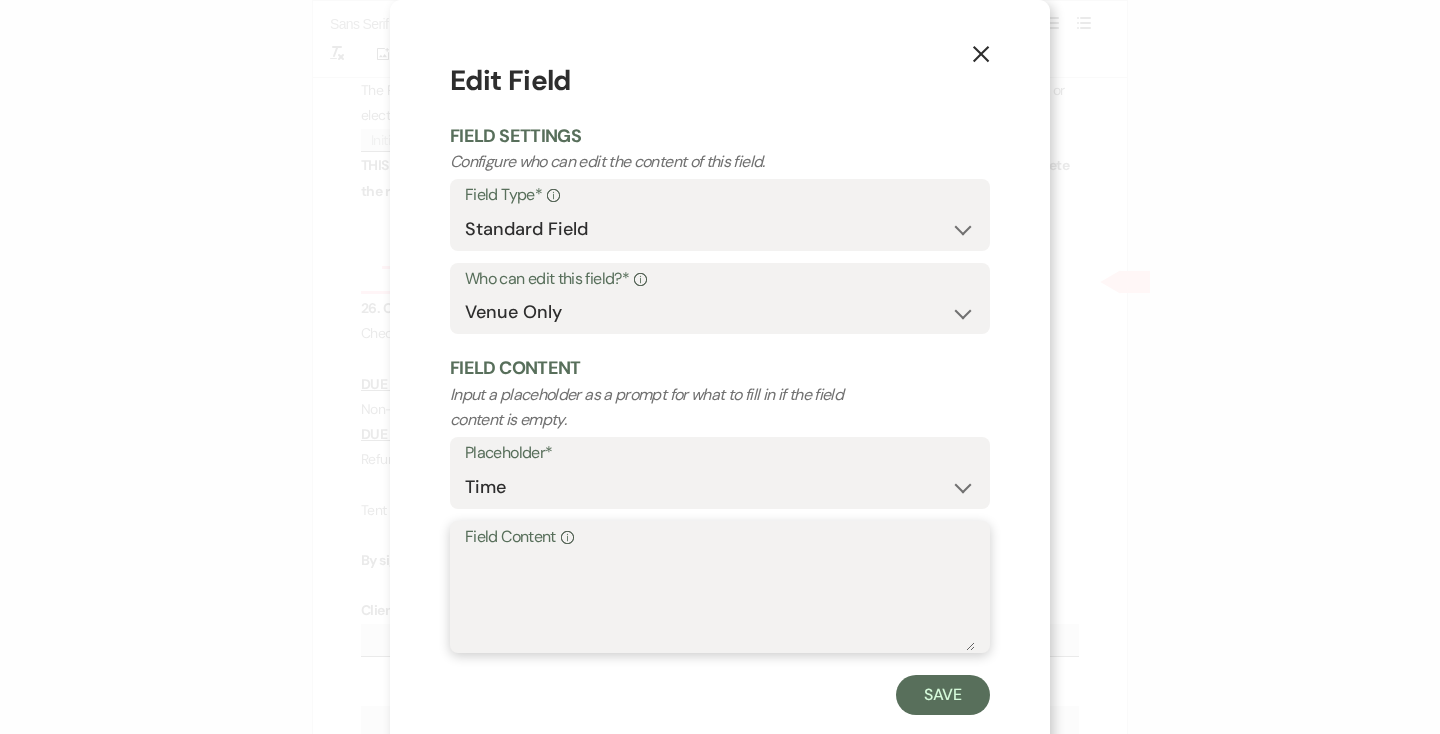click on "Field Content Info" at bounding box center [720, 601] 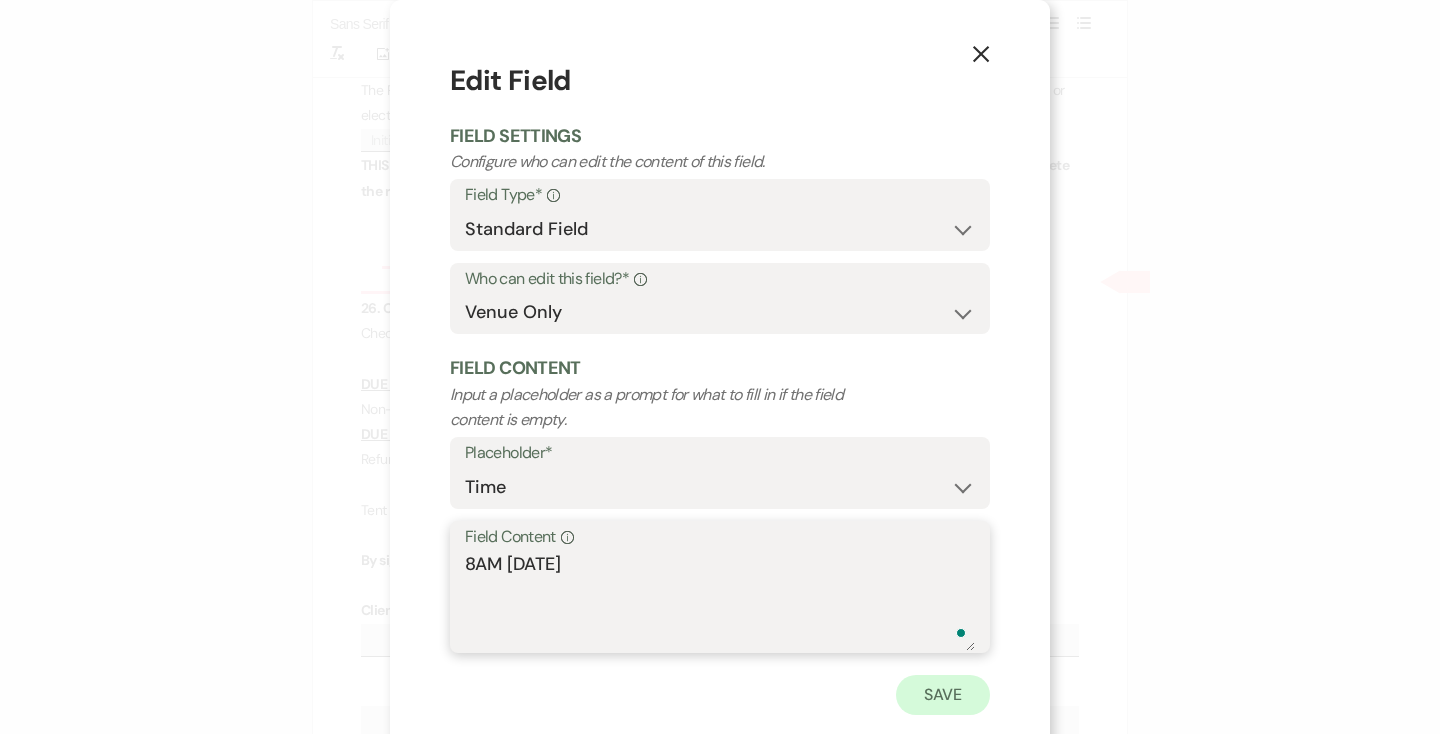 type on "8AM [DATE]" 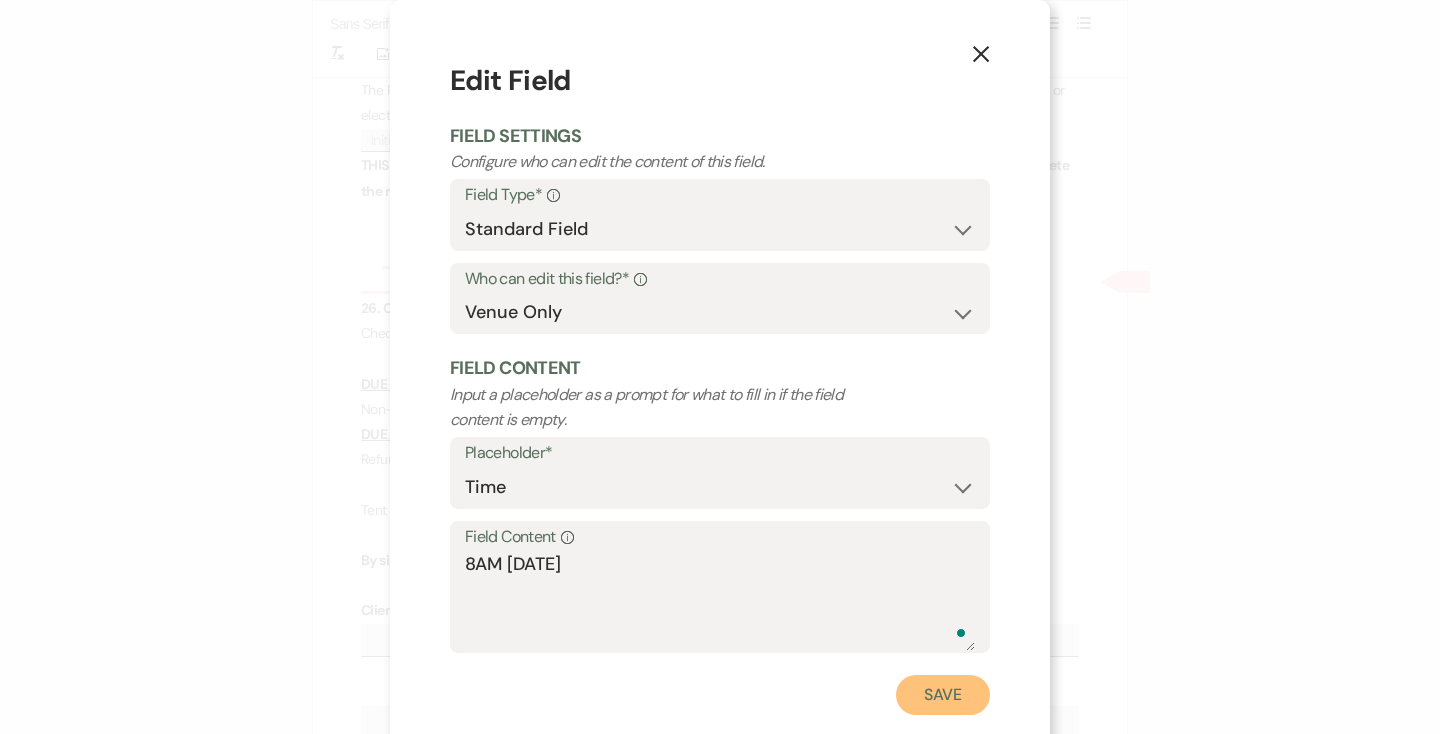 click on "Save" at bounding box center [943, 695] 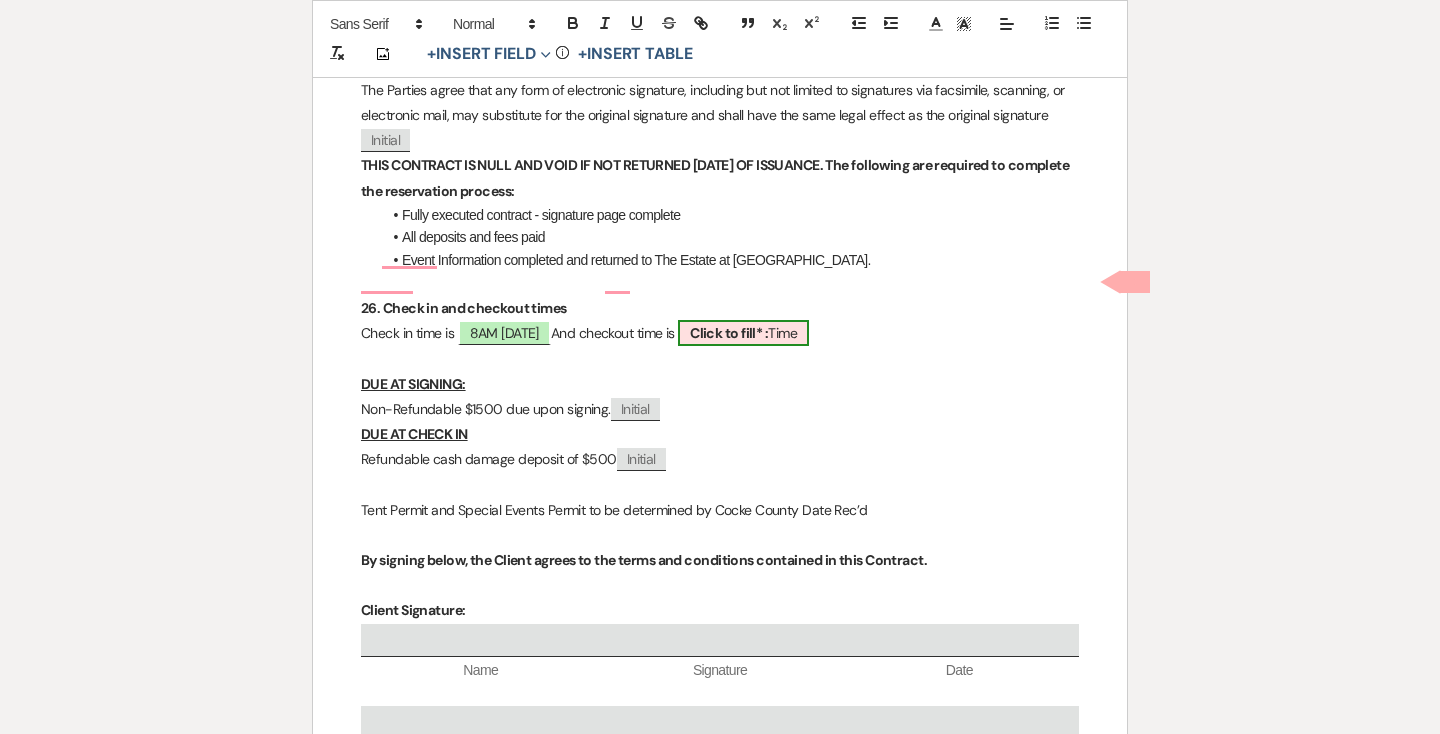 click on "Click to fill* :" at bounding box center [729, 333] 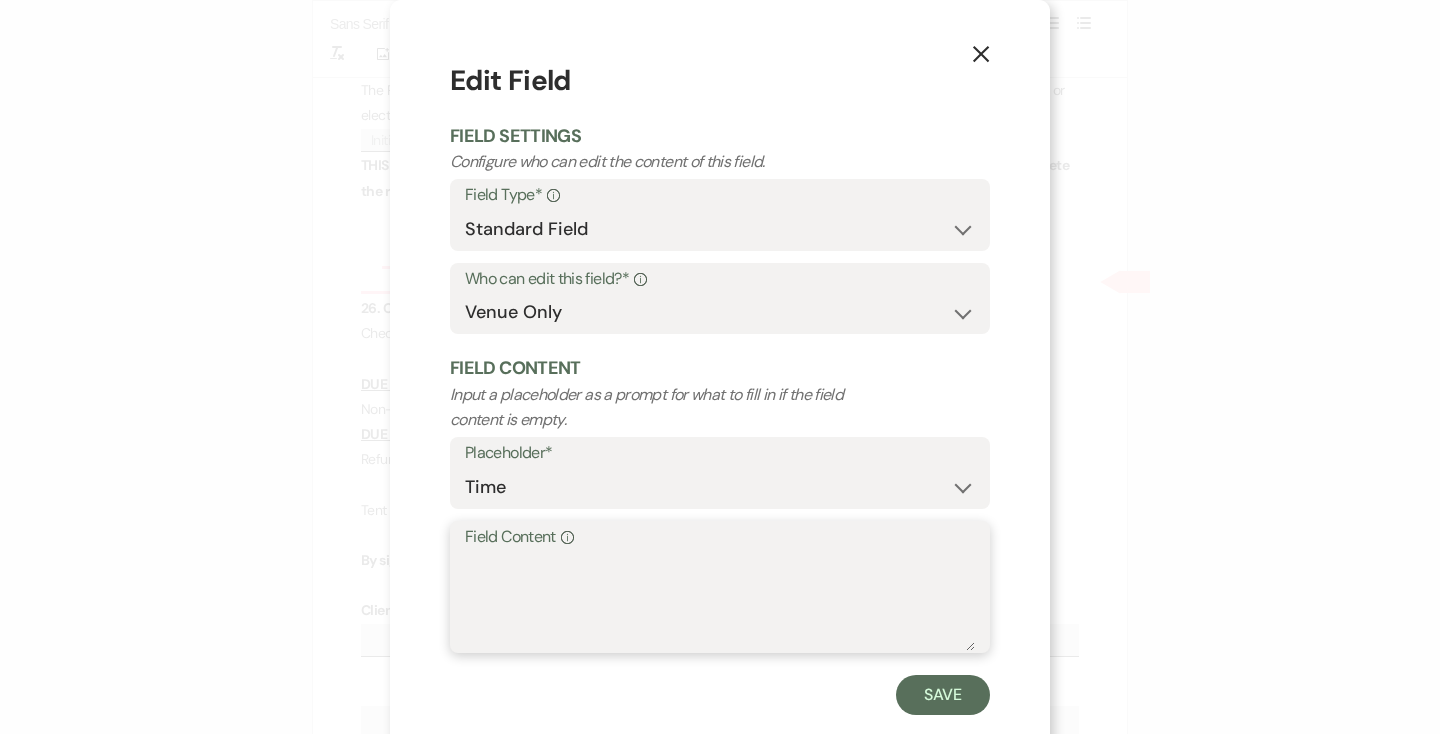 click on "Field Content Info" at bounding box center (720, 601) 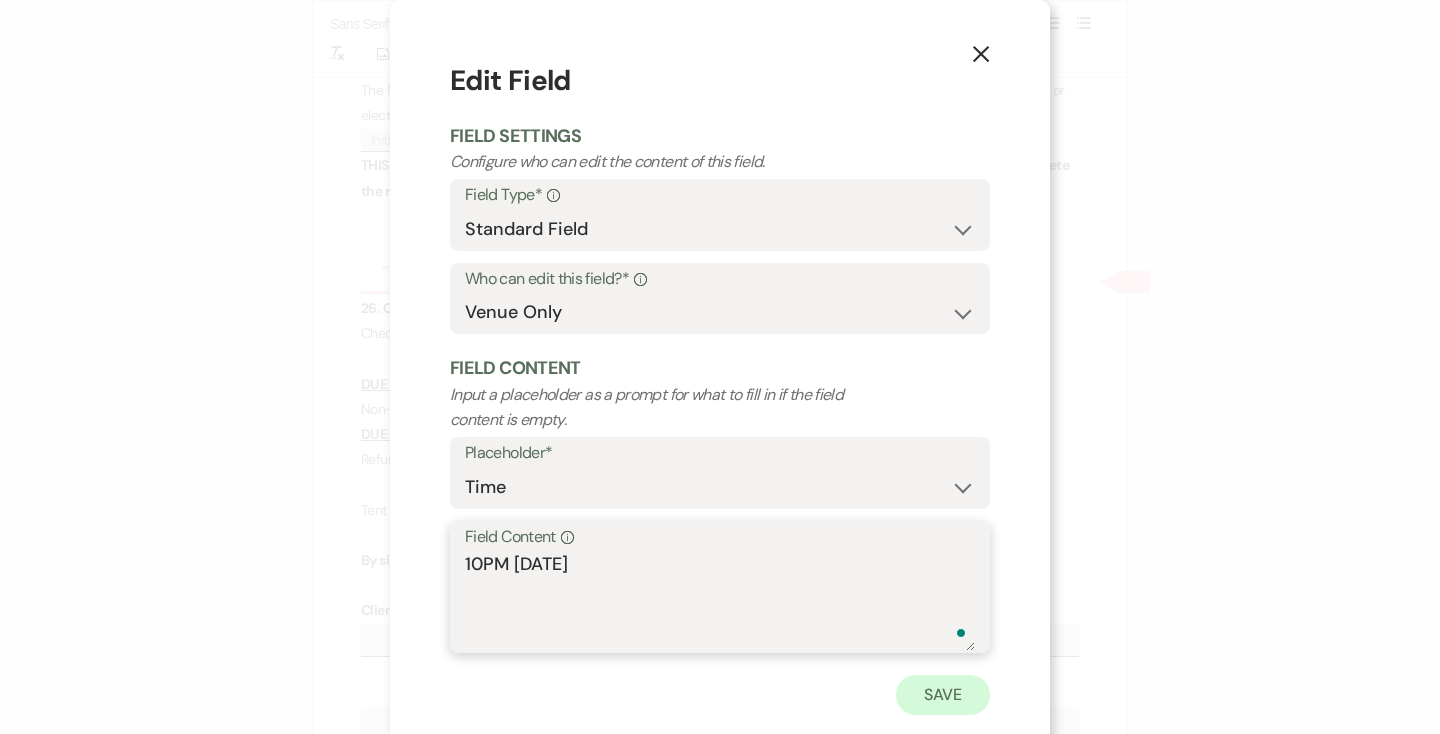 type on "10PM [DATE]" 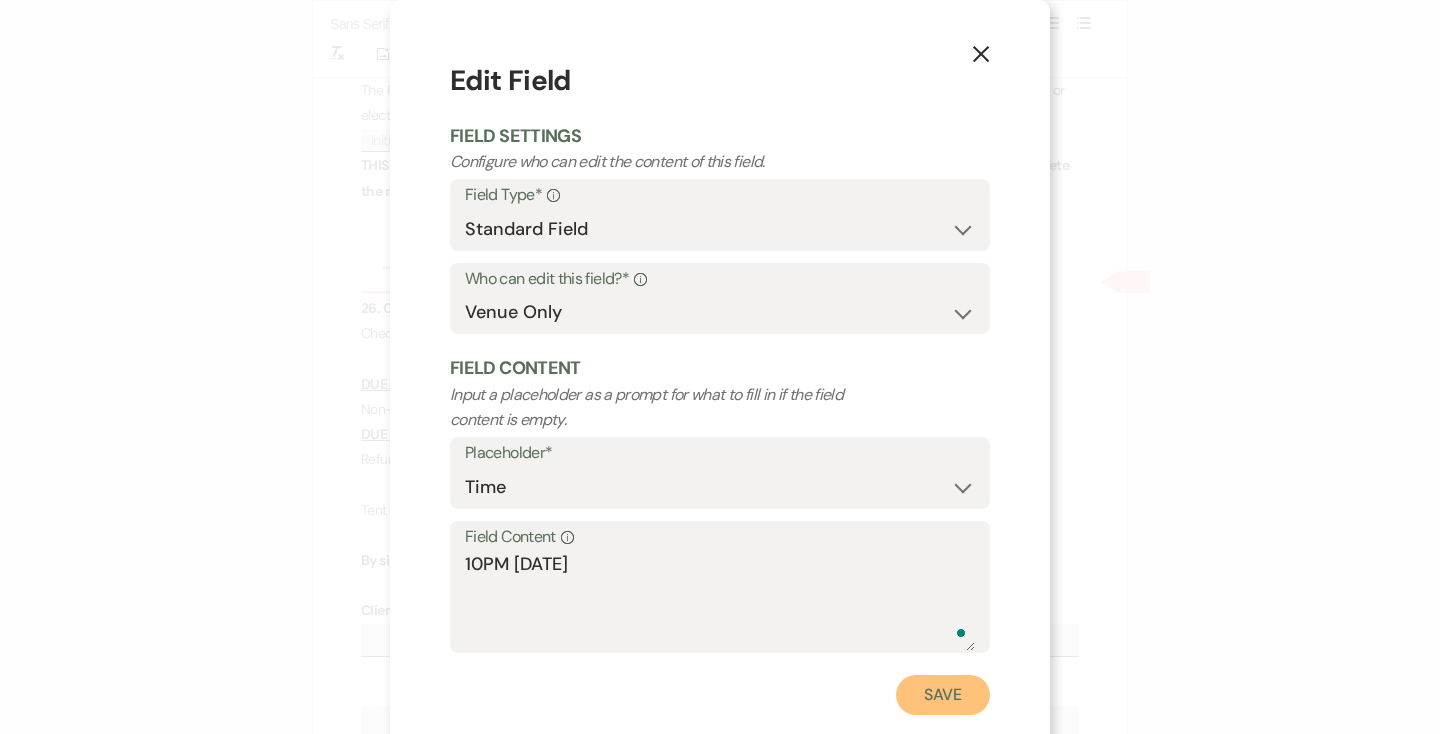 click on "Save" at bounding box center [943, 695] 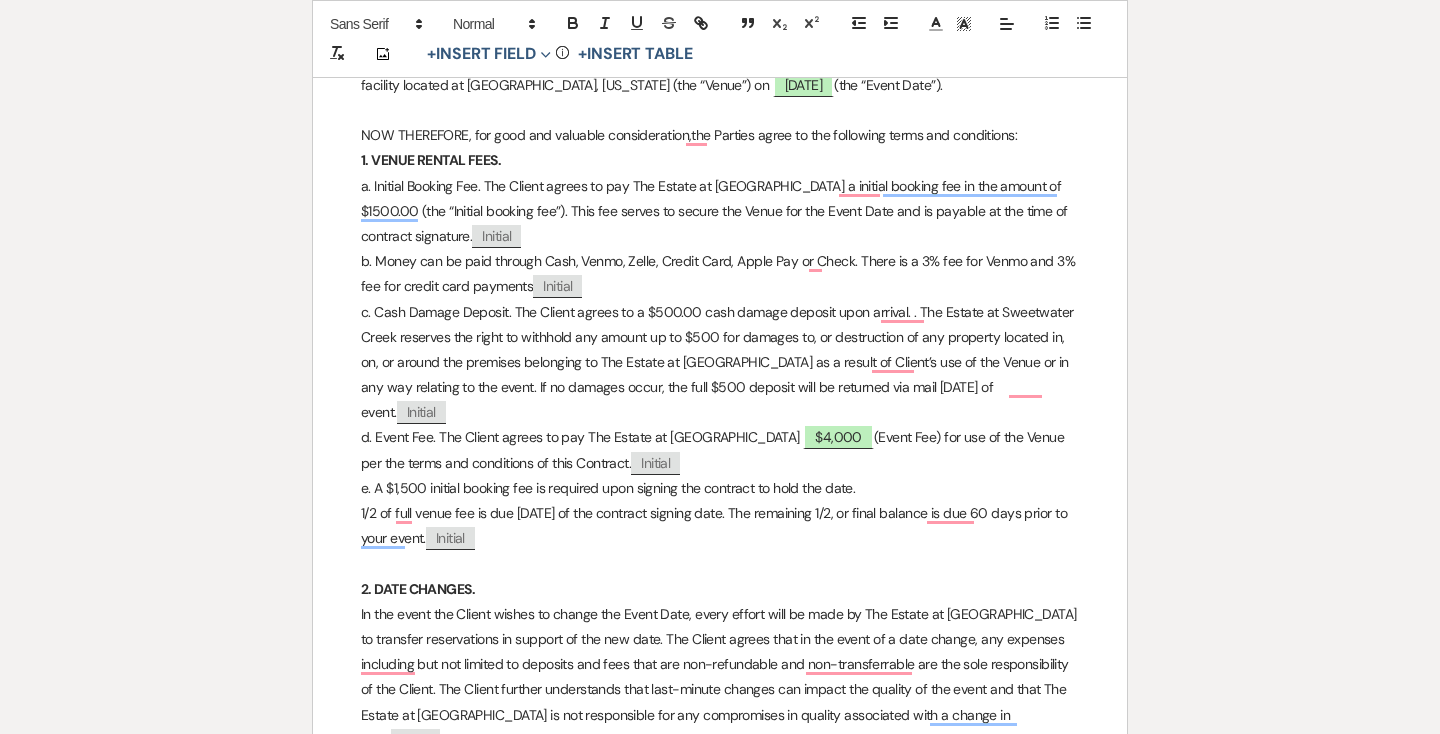 scroll, scrollTop: 0, scrollLeft: 0, axis: both 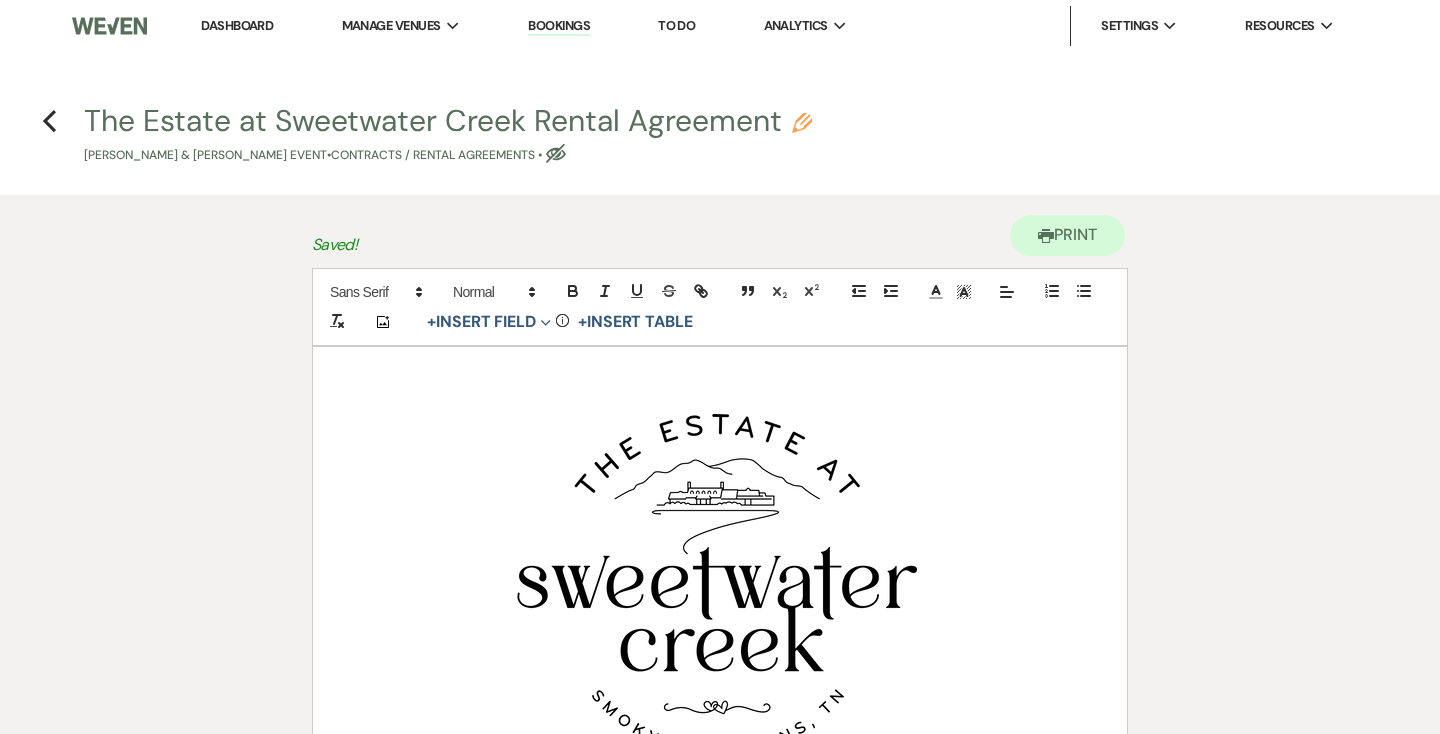 click on "Eye Blocked" 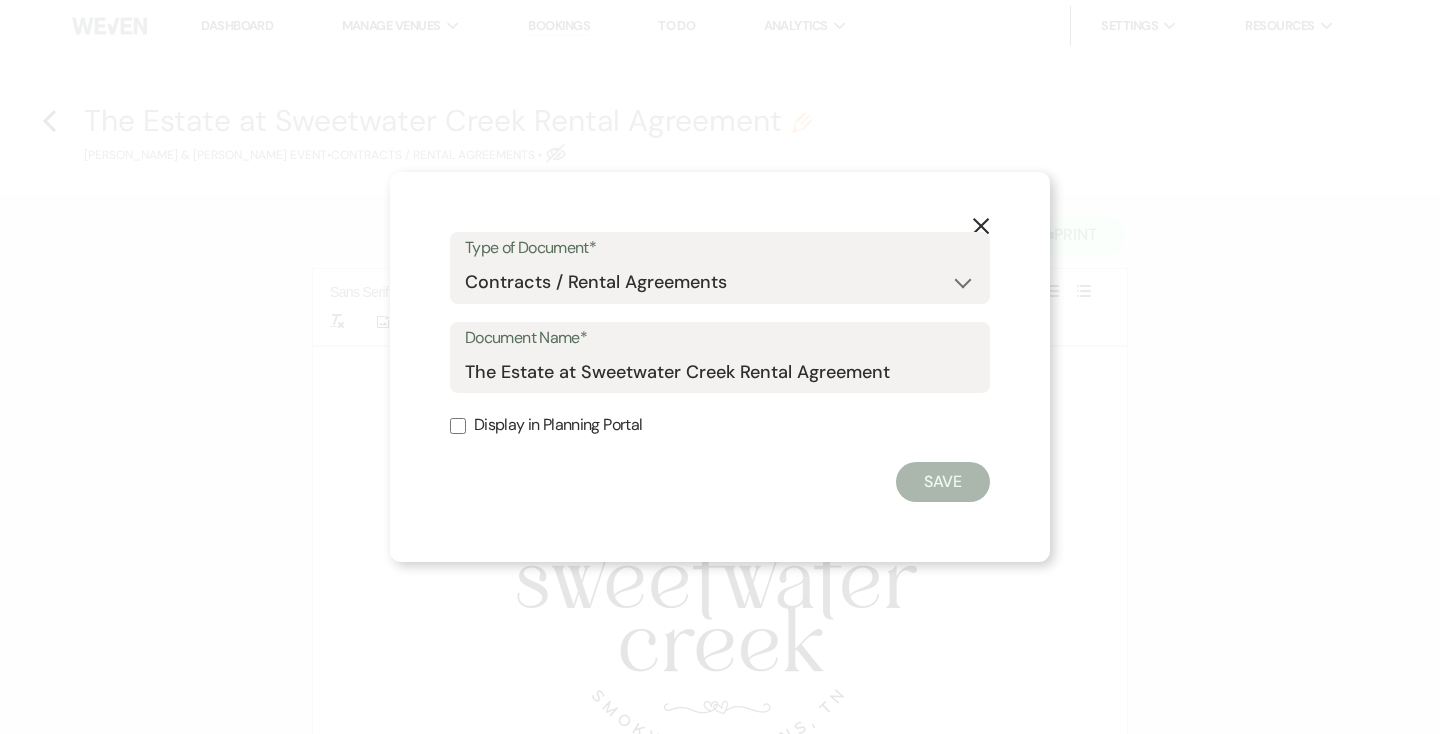 click on "Display in Planning Portal" at bounding box center [720, 425] 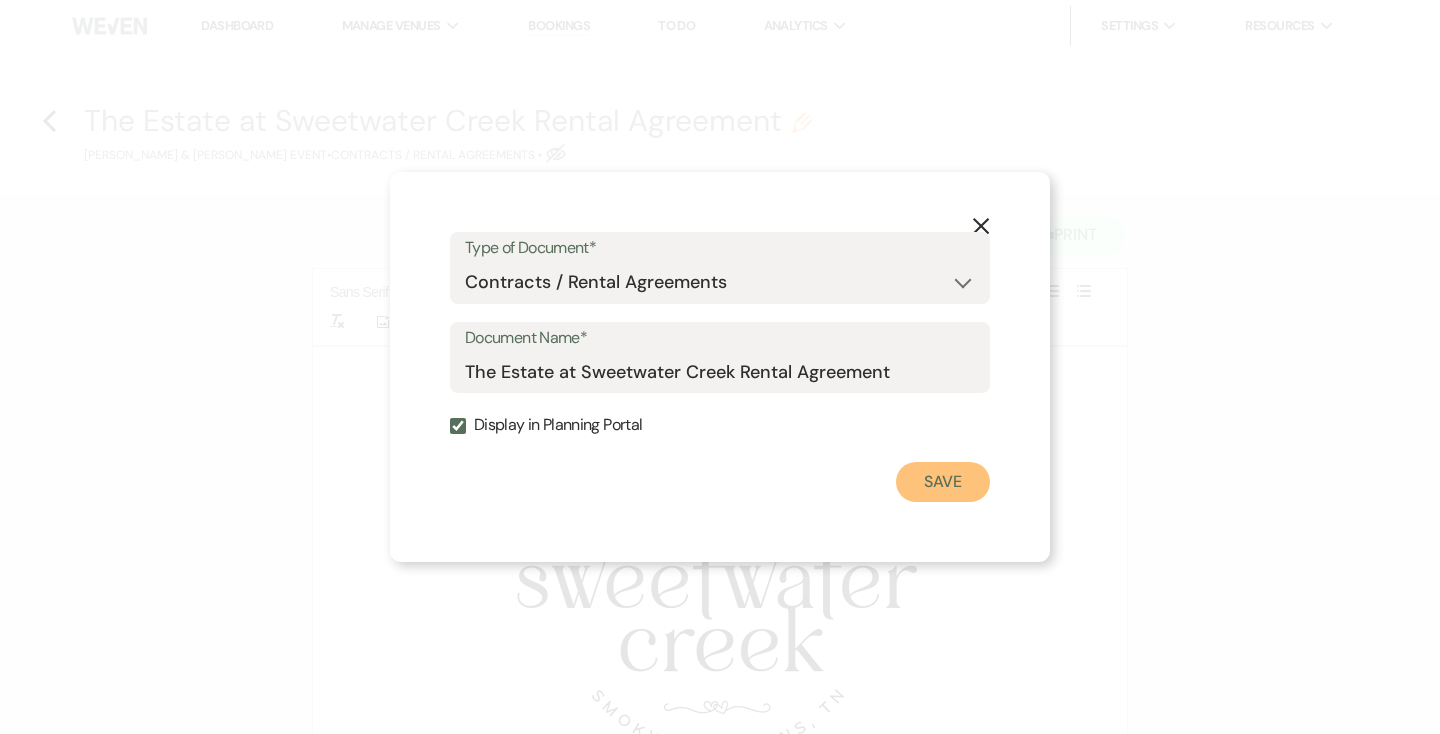 click on "Save" at bounding box center [943, 482] 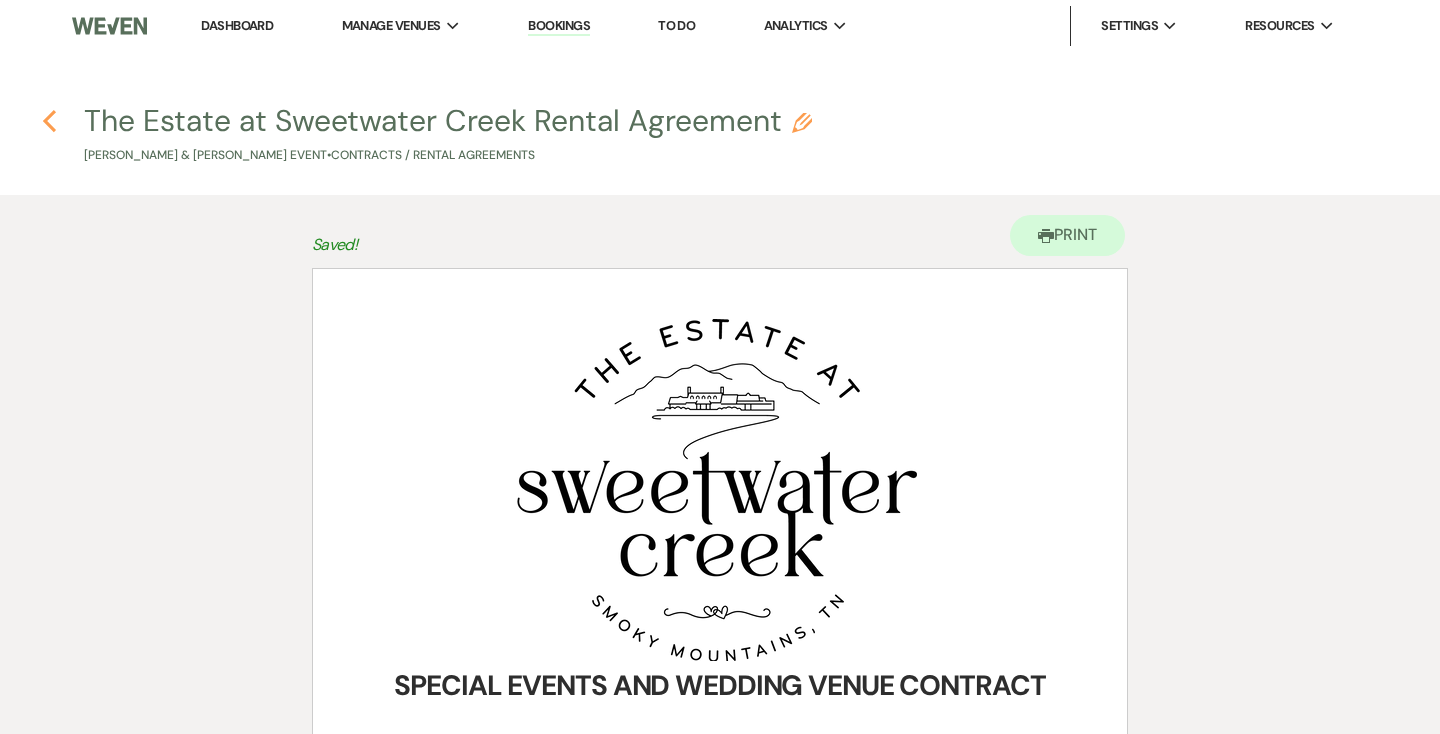 click on "Previous" 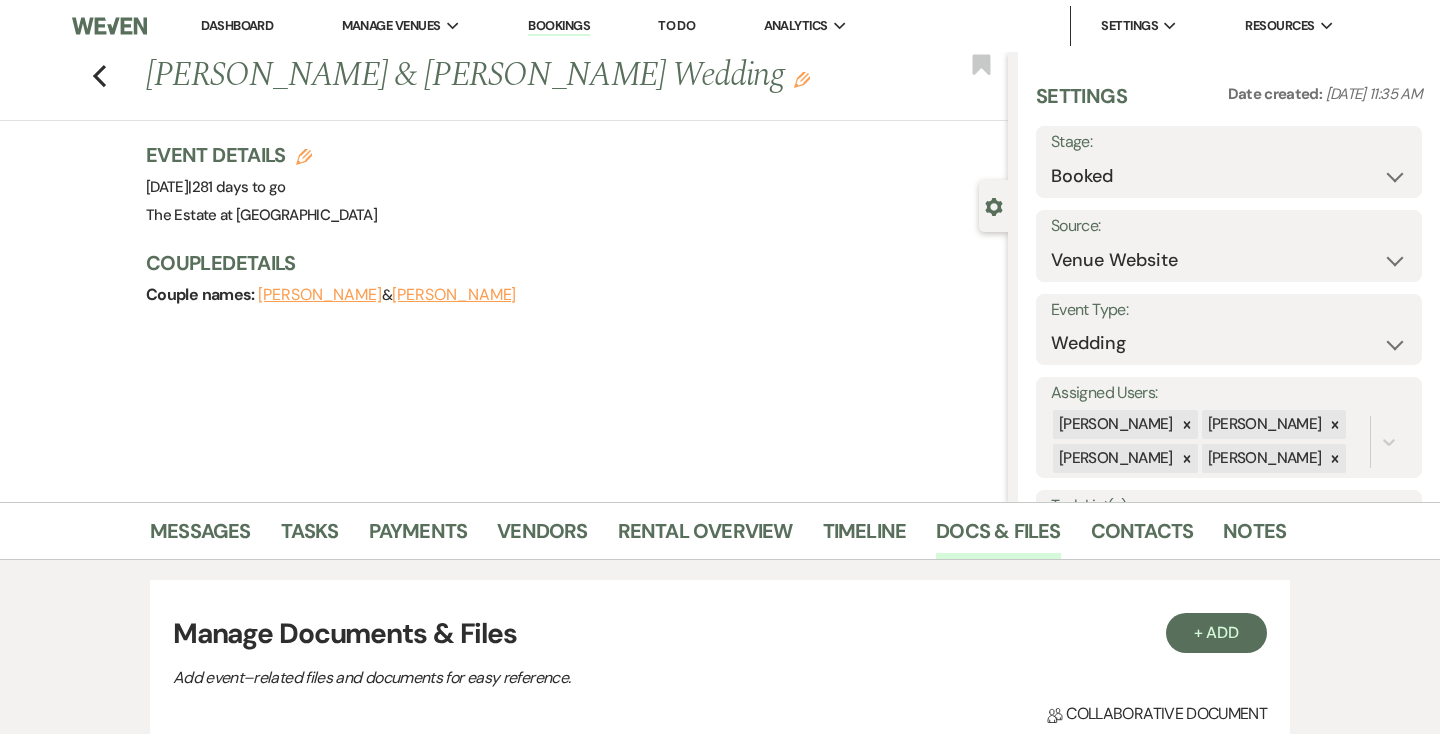 scroll, scrollTop: 283, scrollLeft: 0, axis: vertical 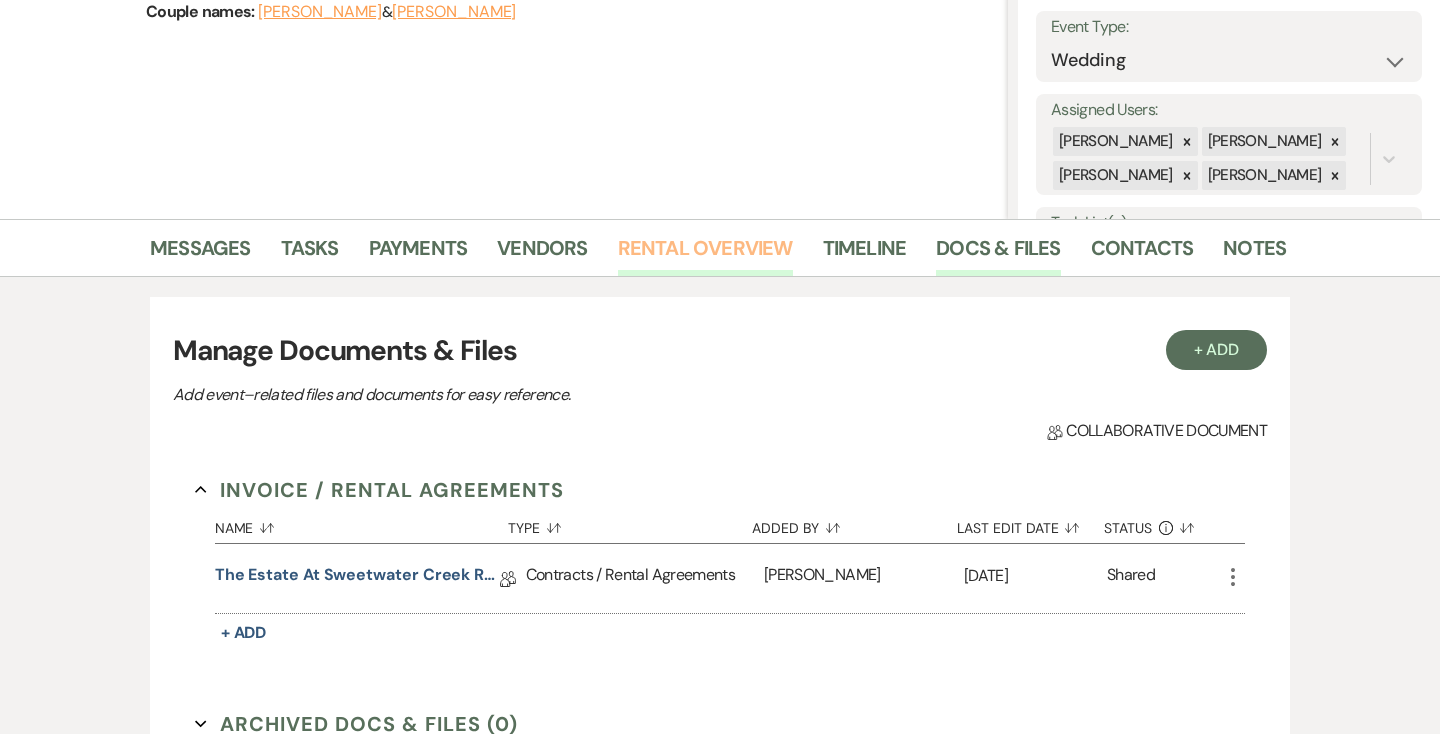 click on "Rental Overview" at bounding box center (705, 254) 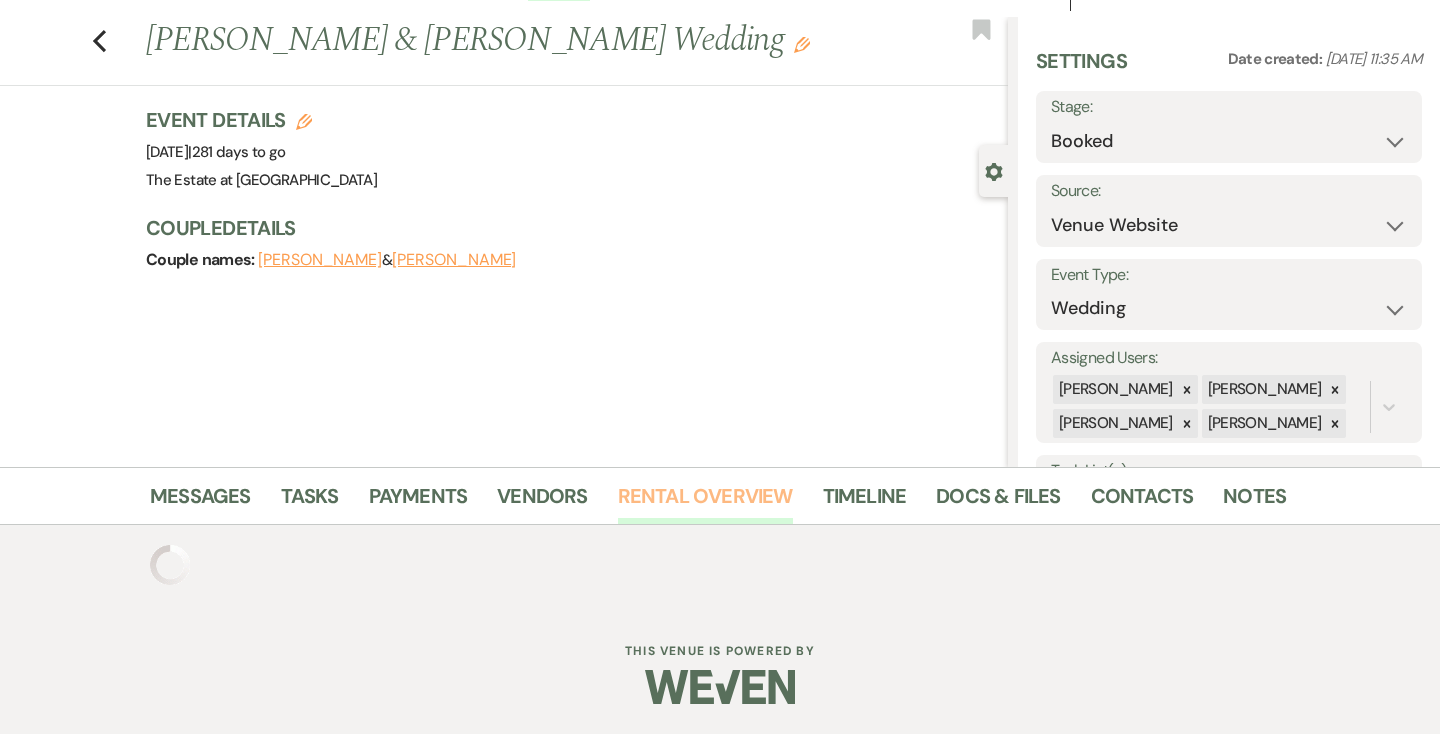 scroll, scrollTop: 194, scrollLeft: 0, axis: vertical 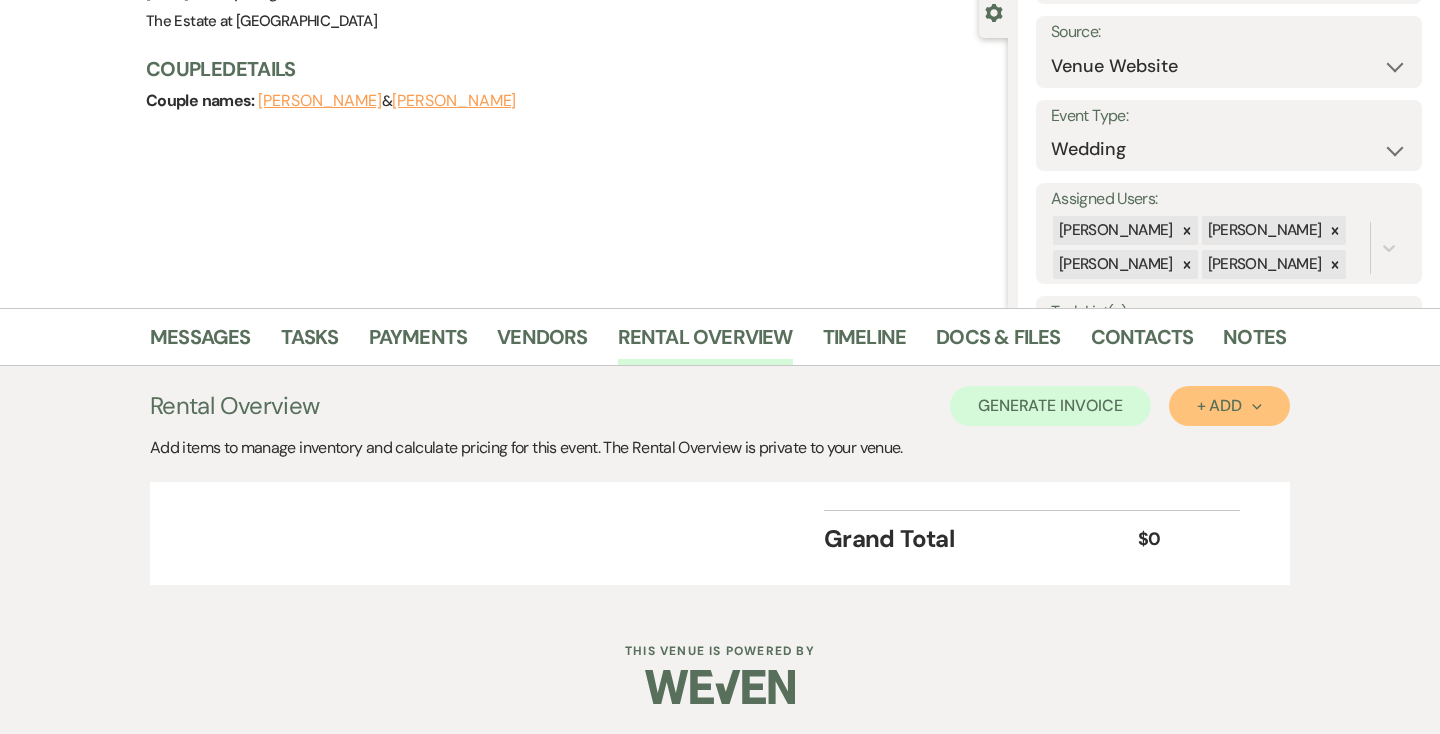 click on "+ Add Next" at bounding box center [1229, 406] 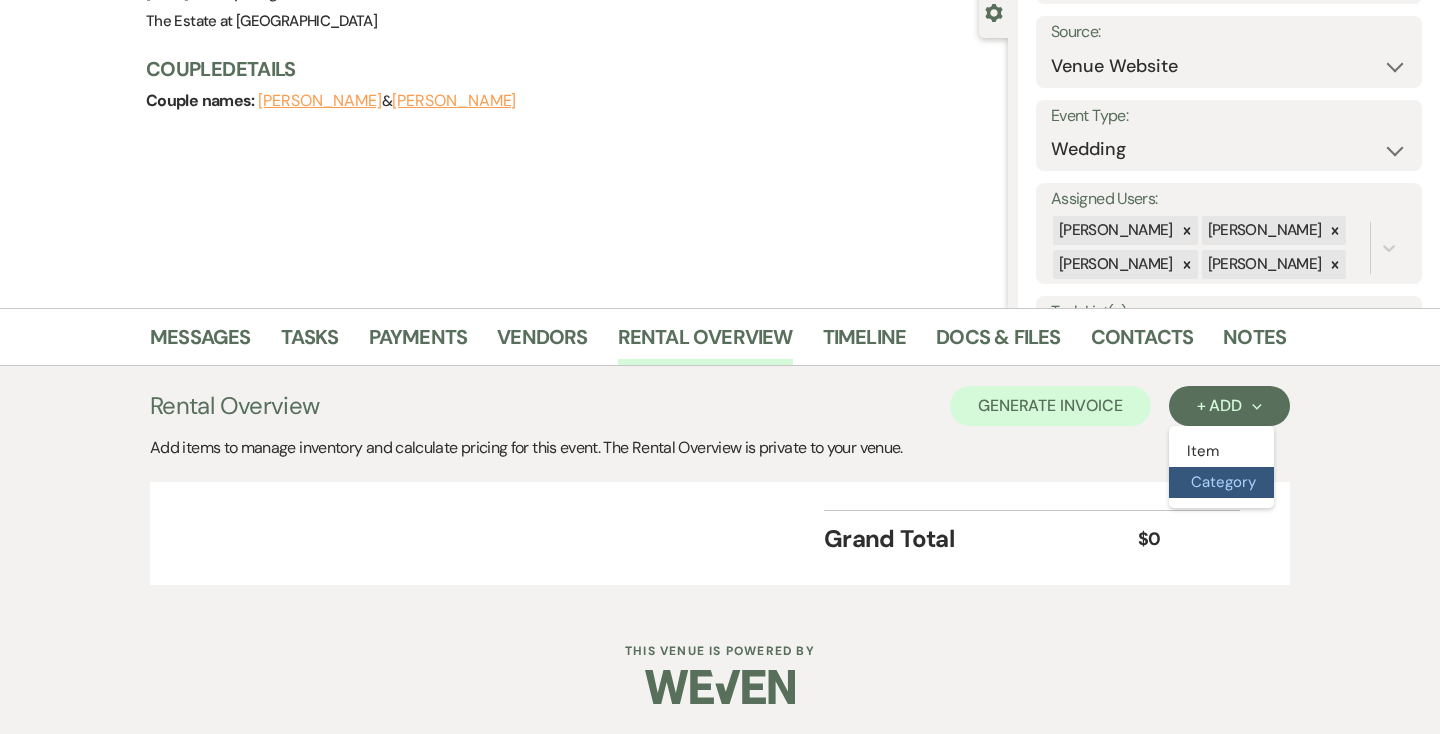 click on "Category" at bounding box center [1221, 482] 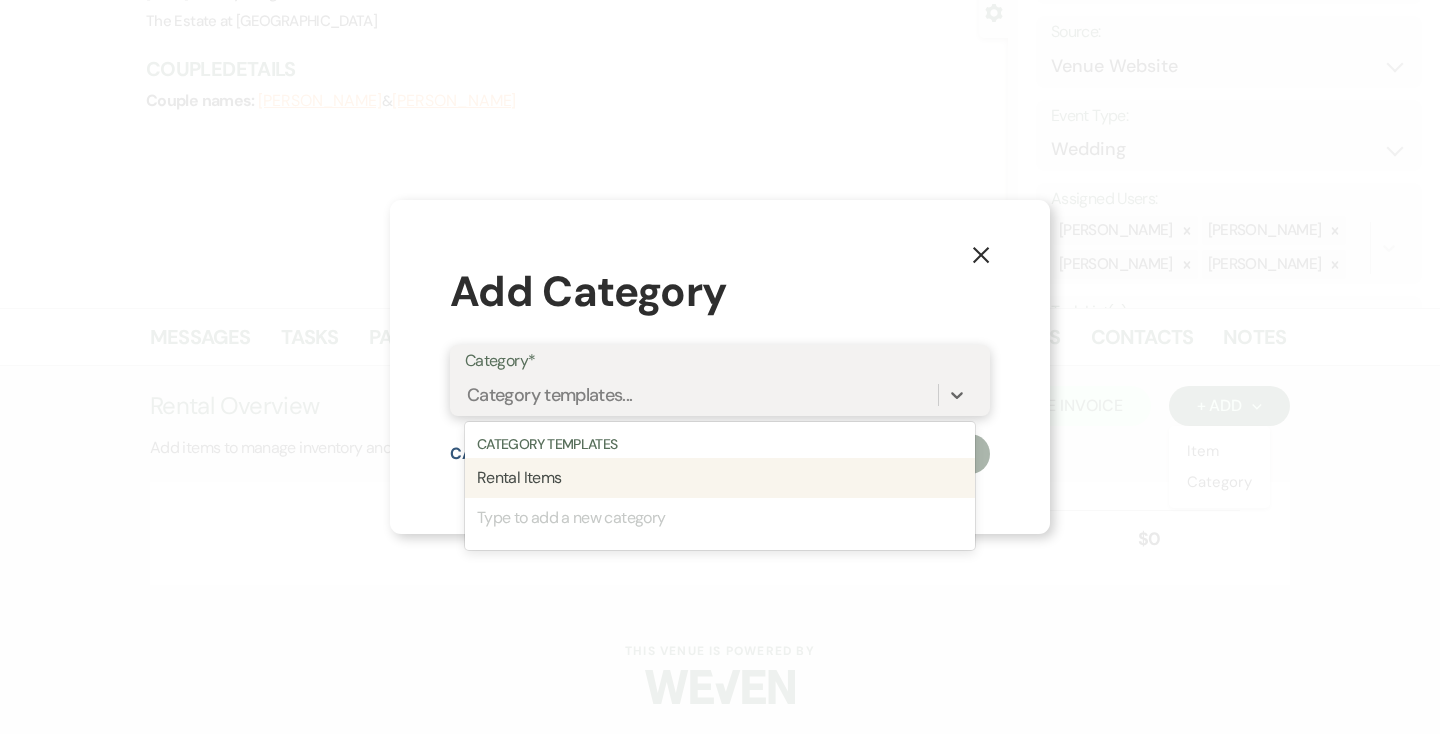click on "Category templates..." at bounding box center [701, 394] 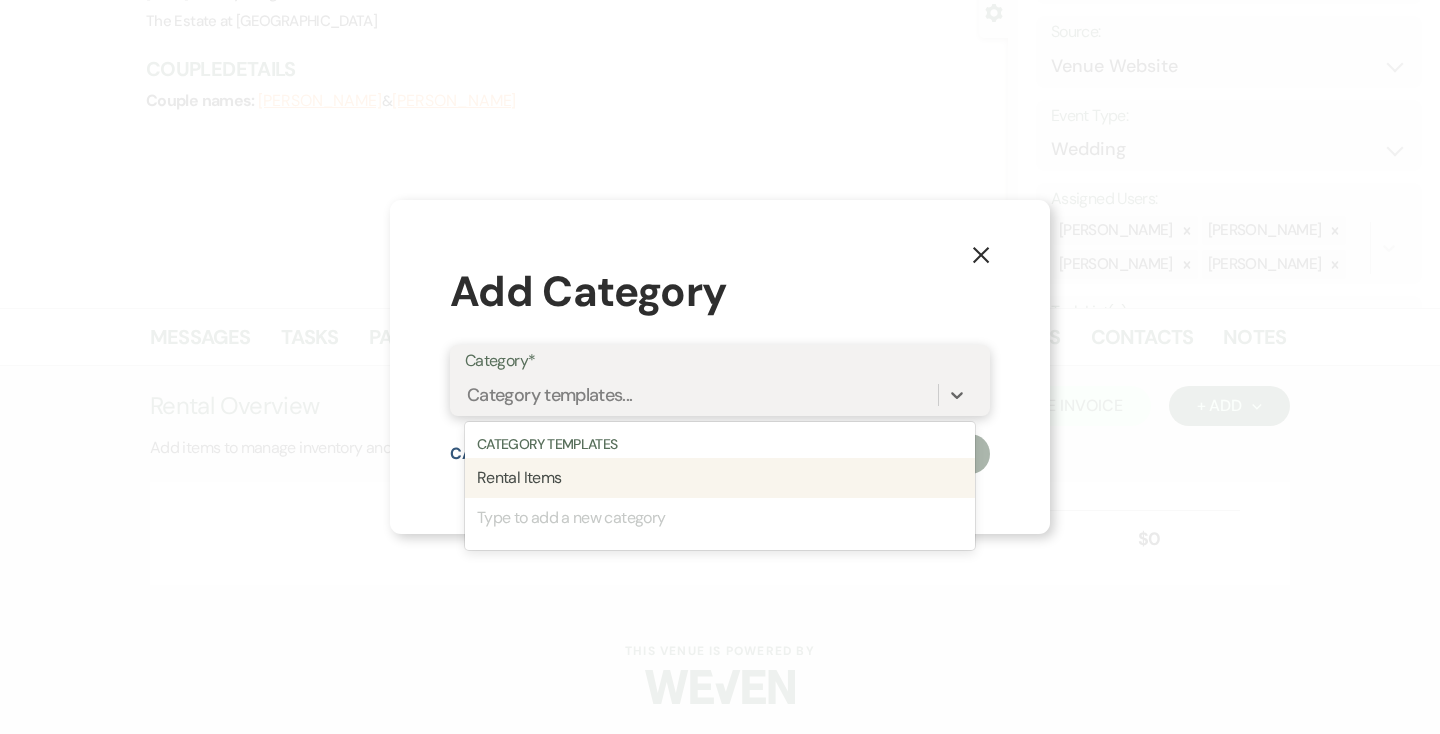 click on "Rental Items" at bounding box center [720, 478] 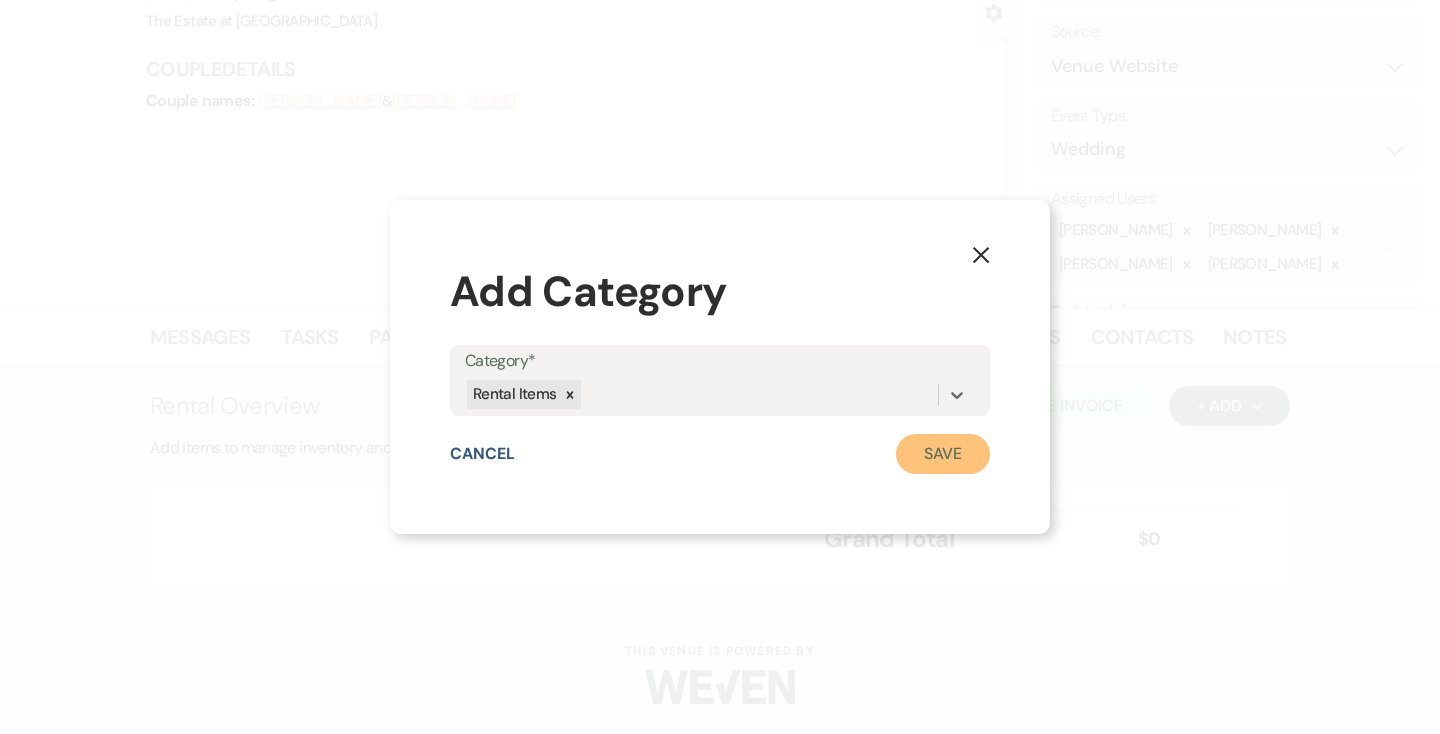 click on "Save" at bounding box center [943, 454] 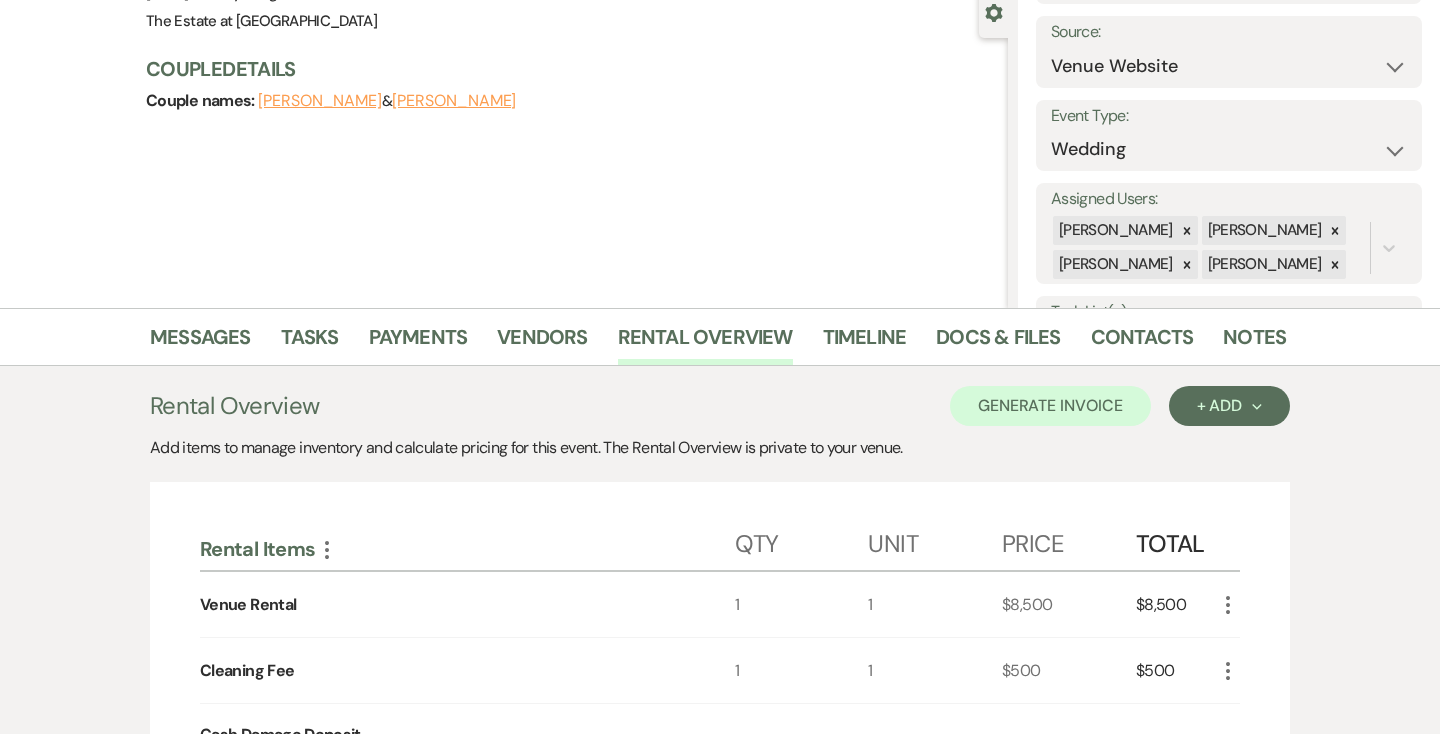 click on "More" 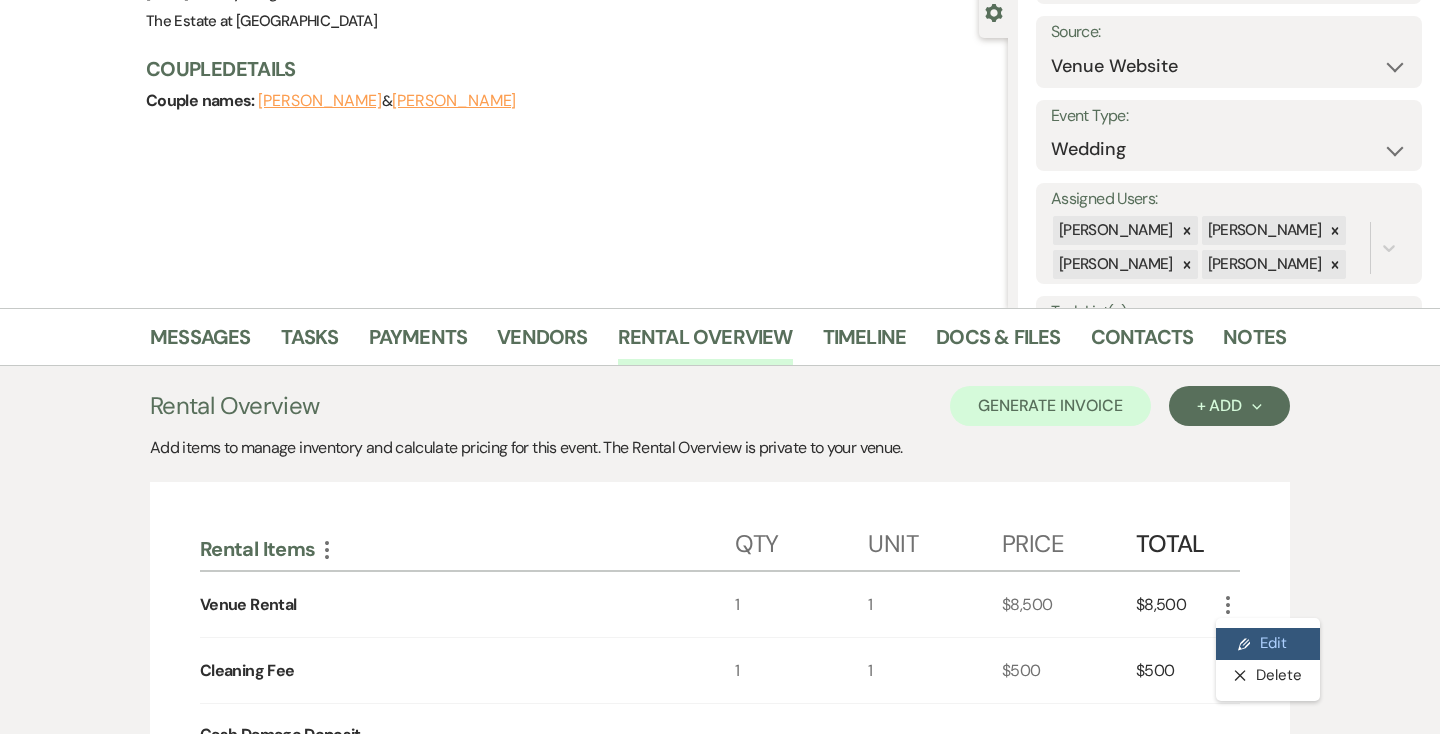 click 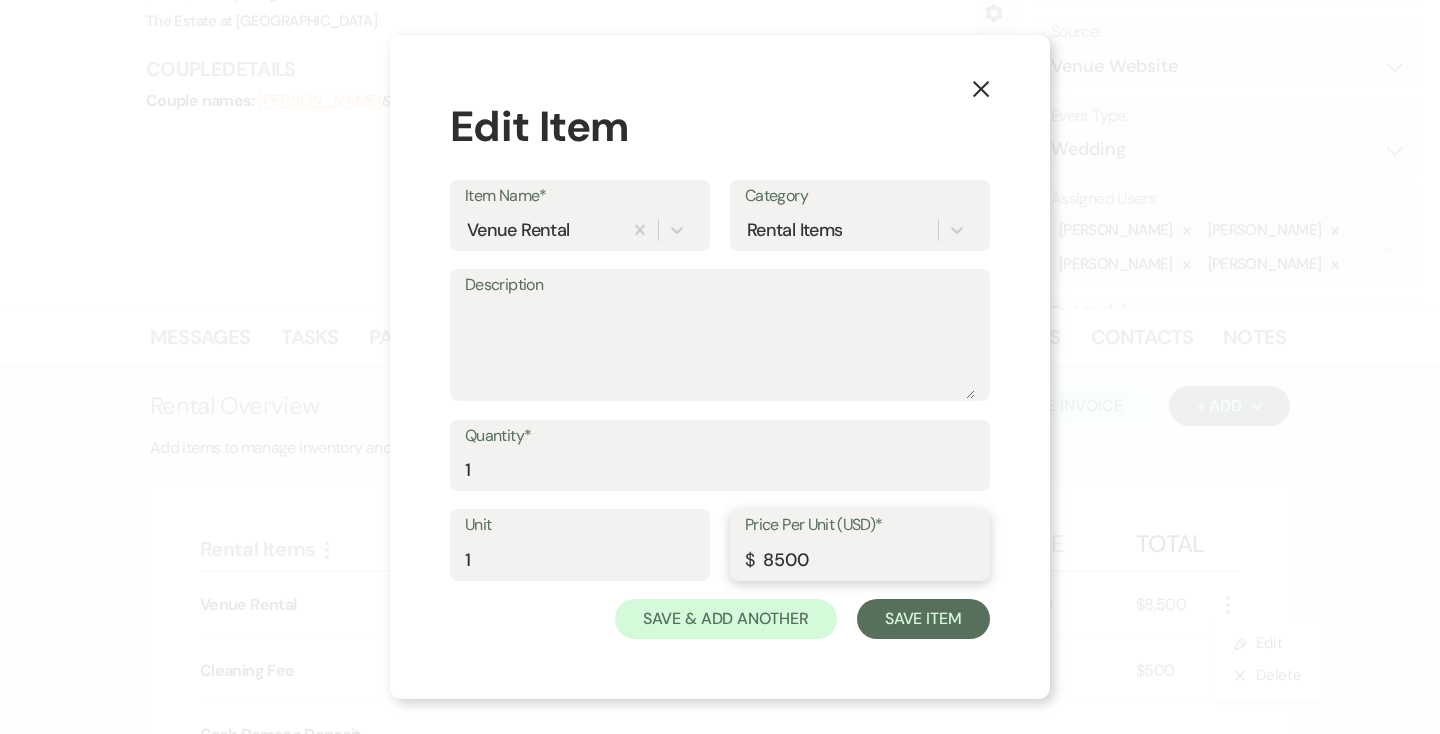 click on "8500" at bounding box center (860, 559) 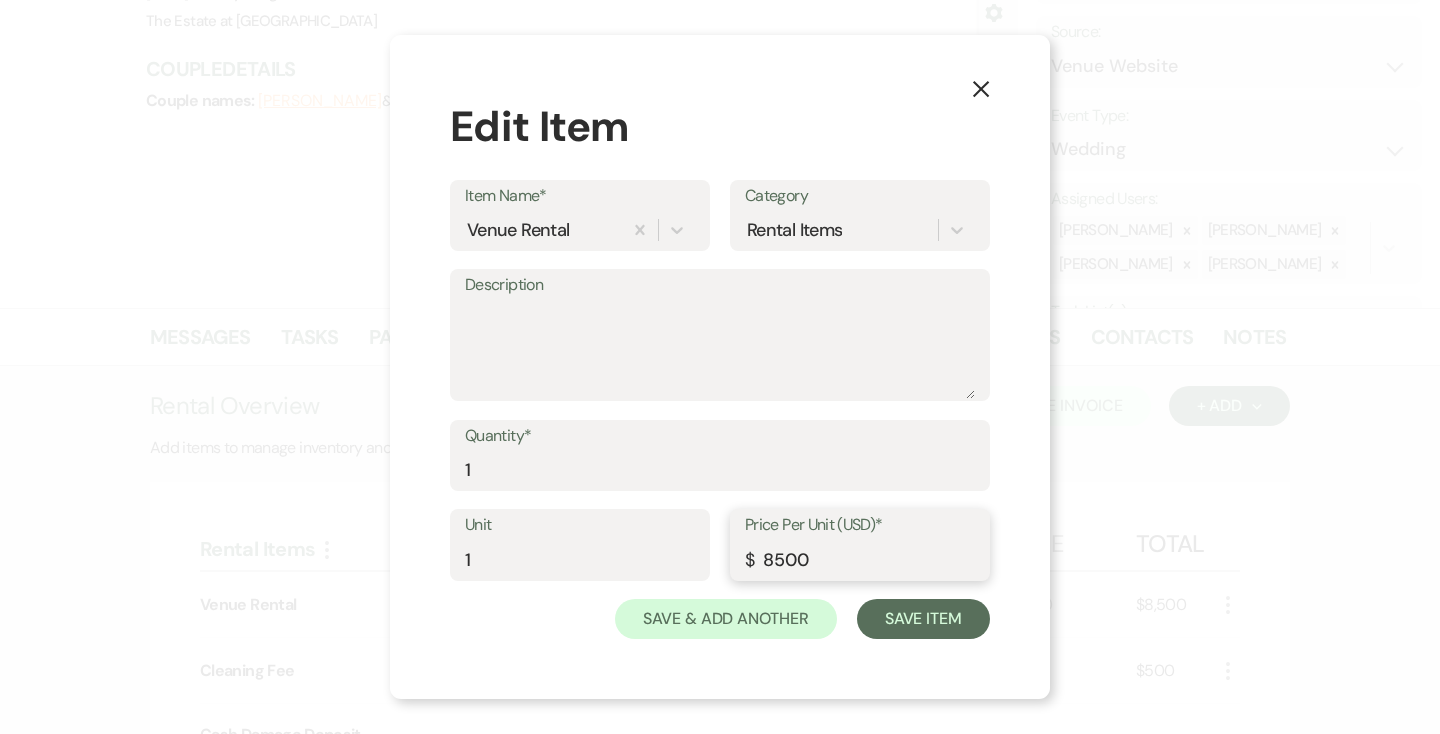 click on "8500" at bounding box center (860, 559) 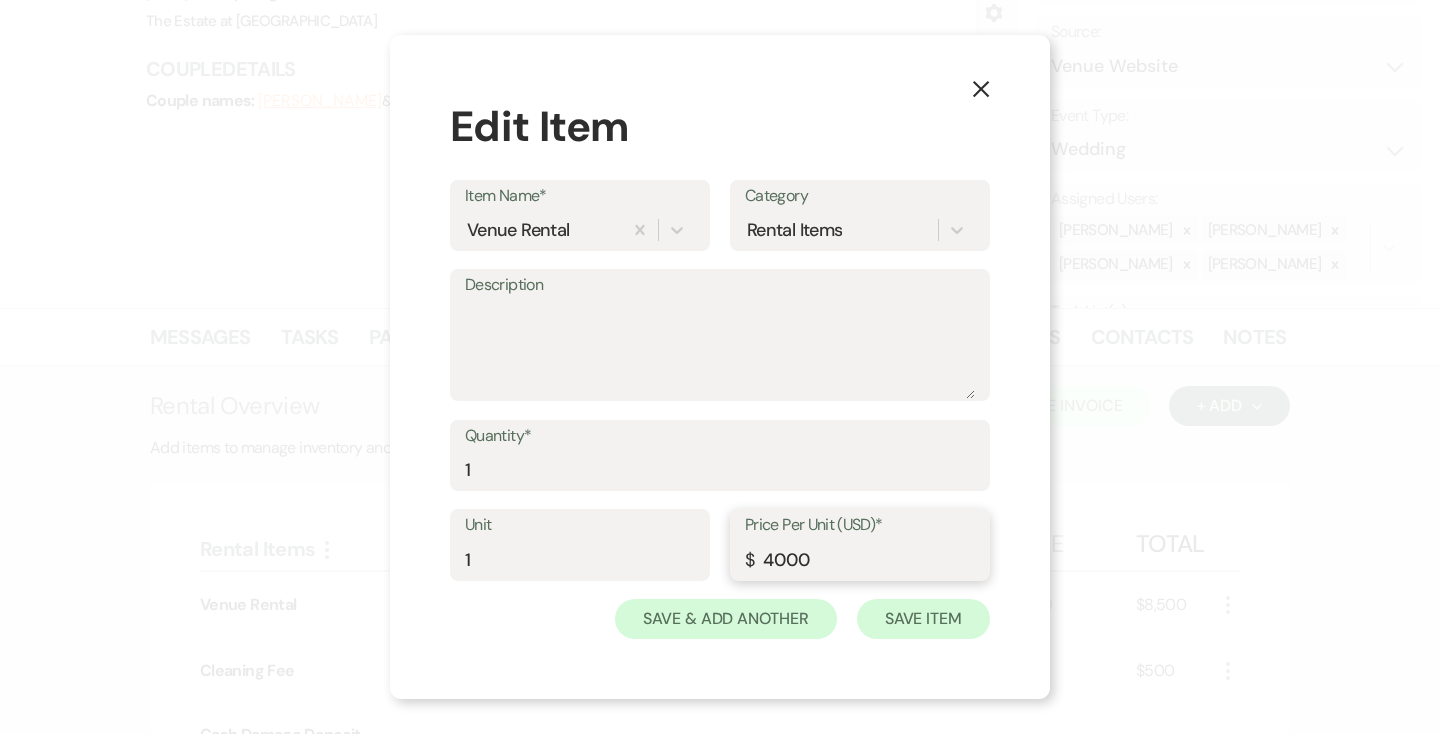 type on "4000" 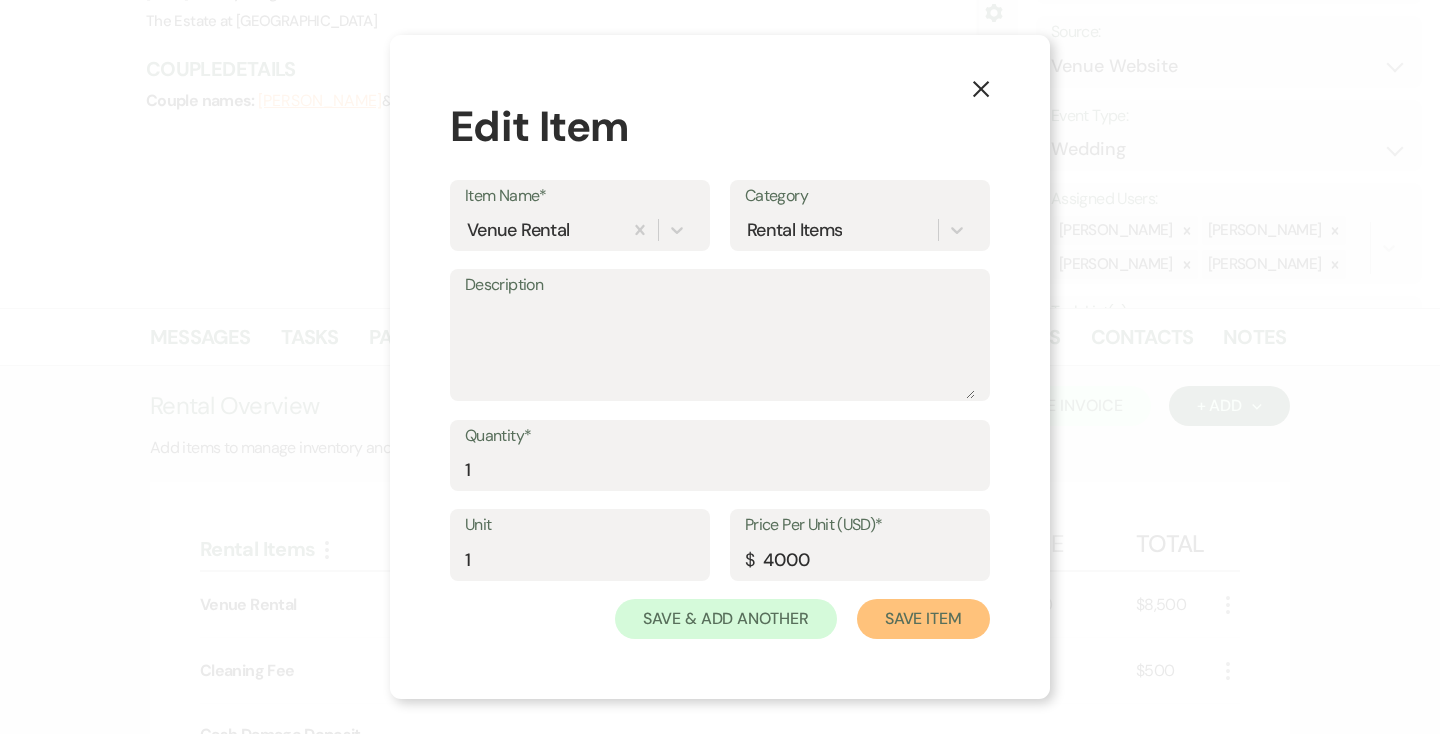 click on "Save Item" at bounding box center [923, 619] 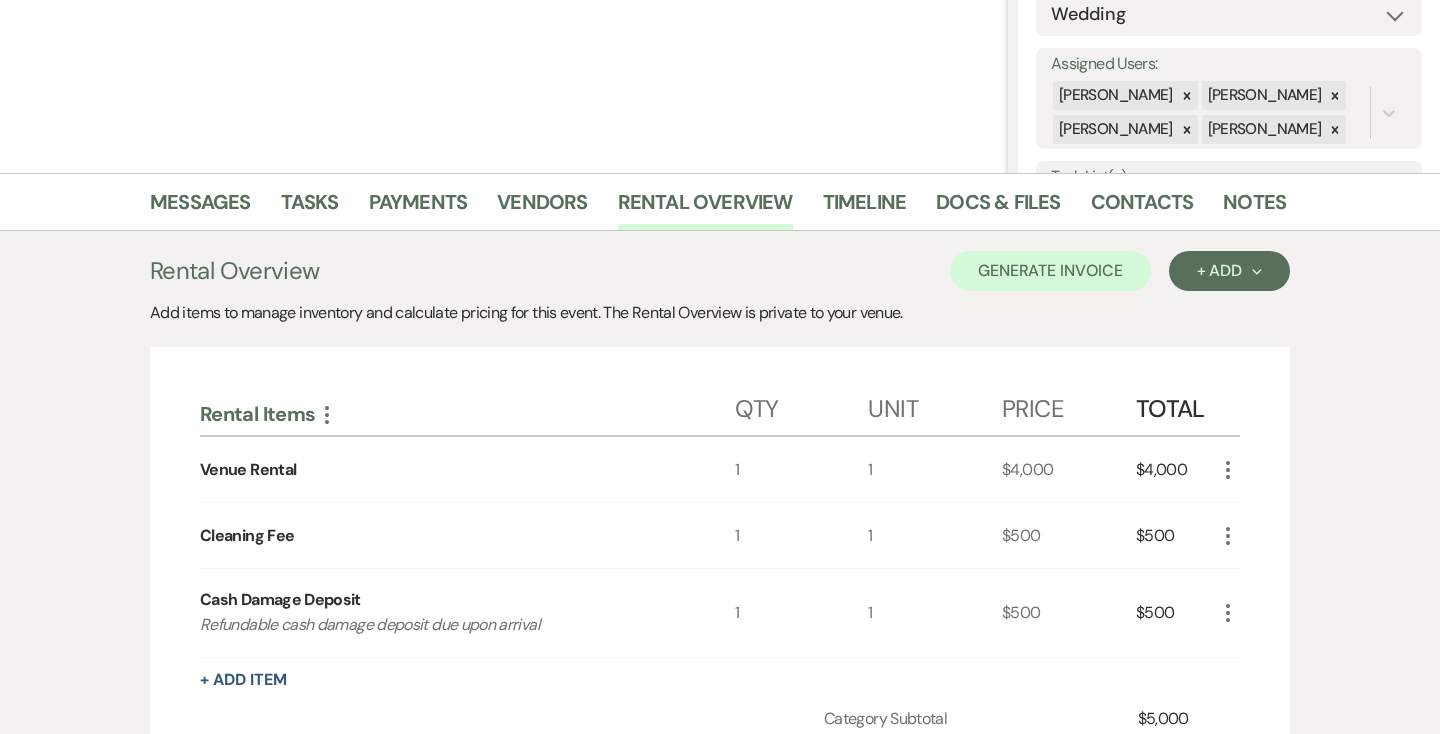 scroll, scrollTop: 330, scrollLeft: 0, axis: vertical 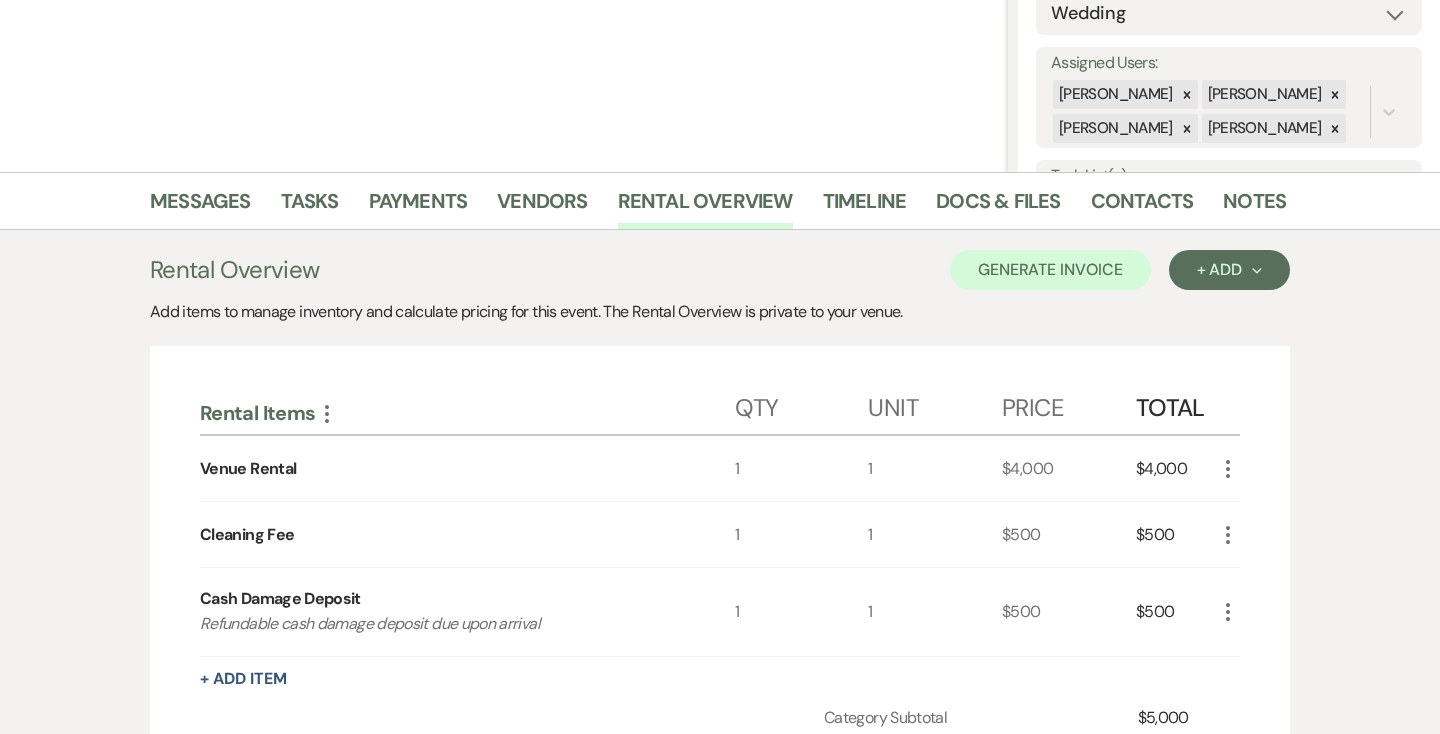 click on "More" 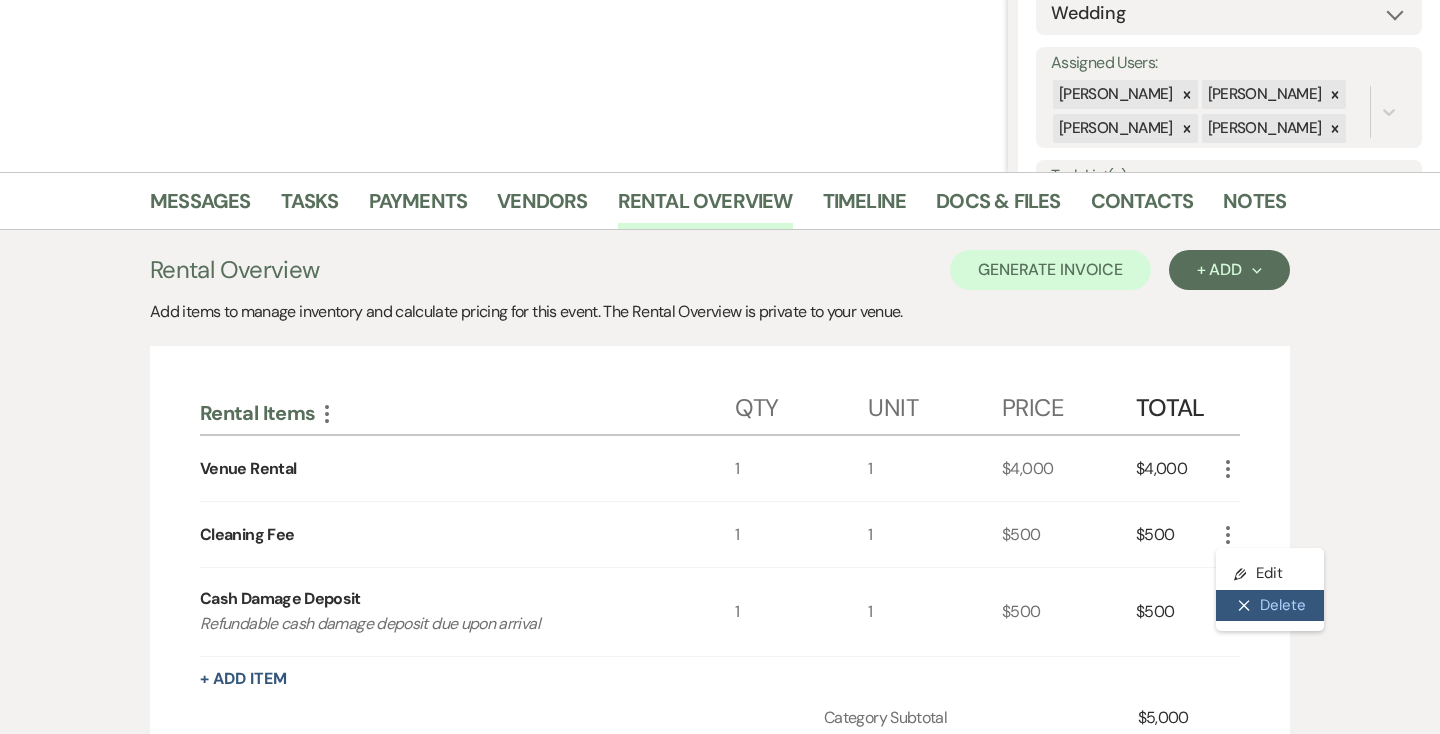 click on "X Delete" at bounding box center (1270, 606) 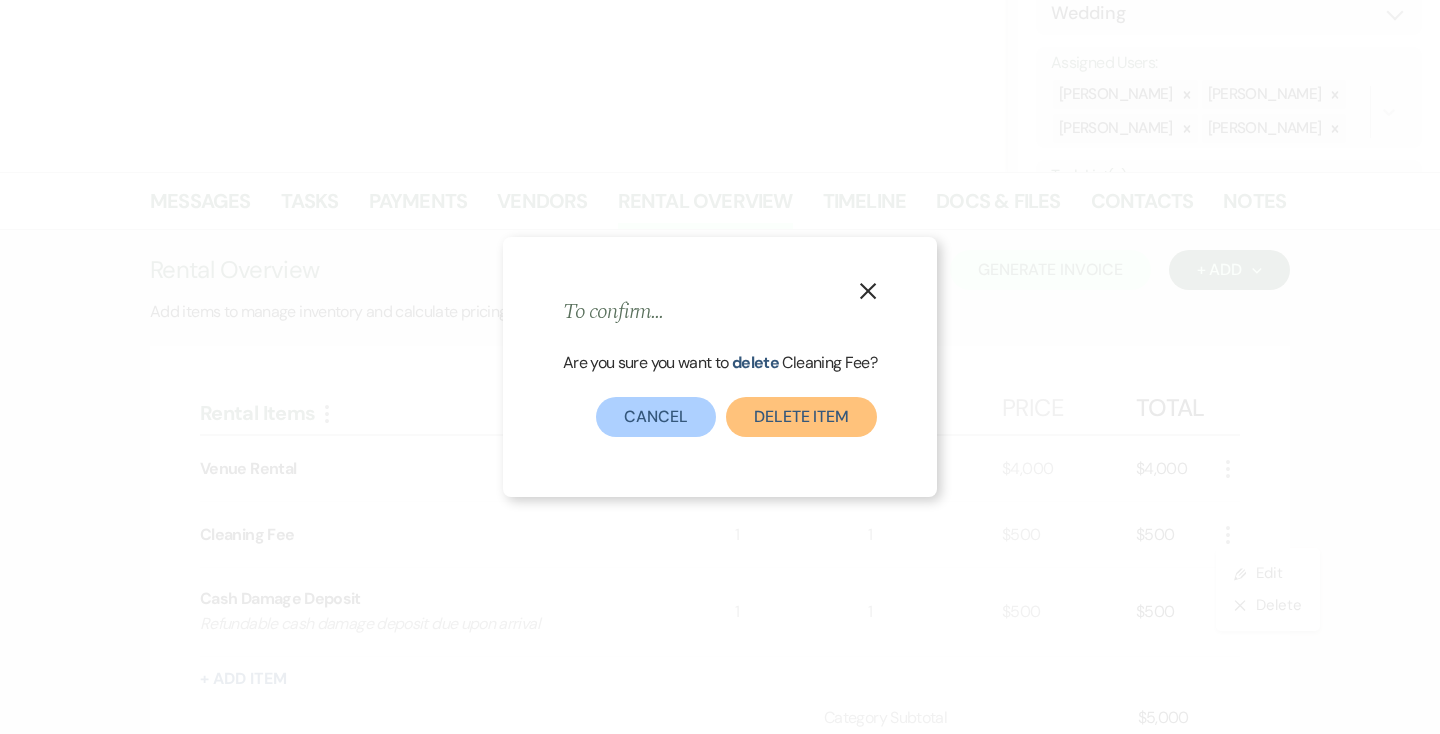 click on "Delete Item" at bounding box center (801, 417) 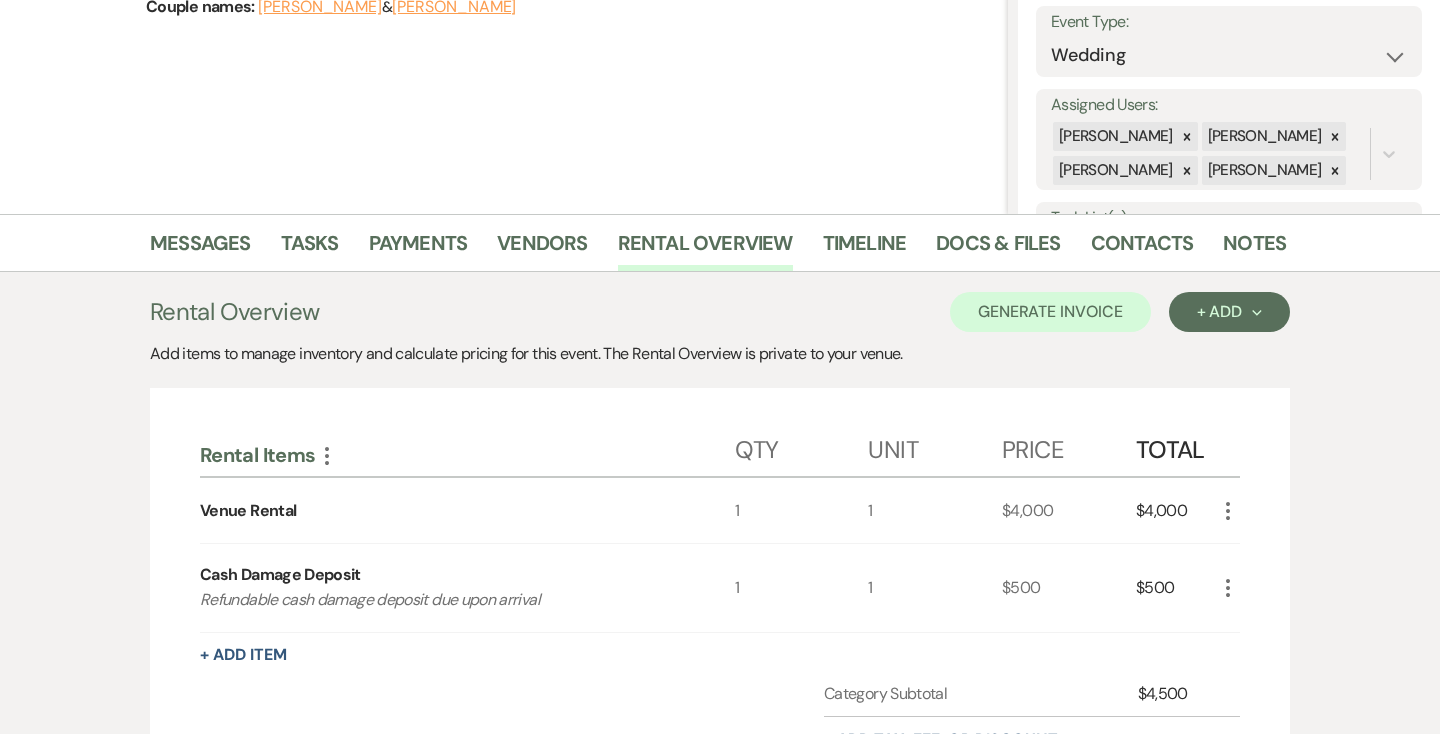 scroll, scrollTop: 245, scrollLeft: 0, axis: vertical 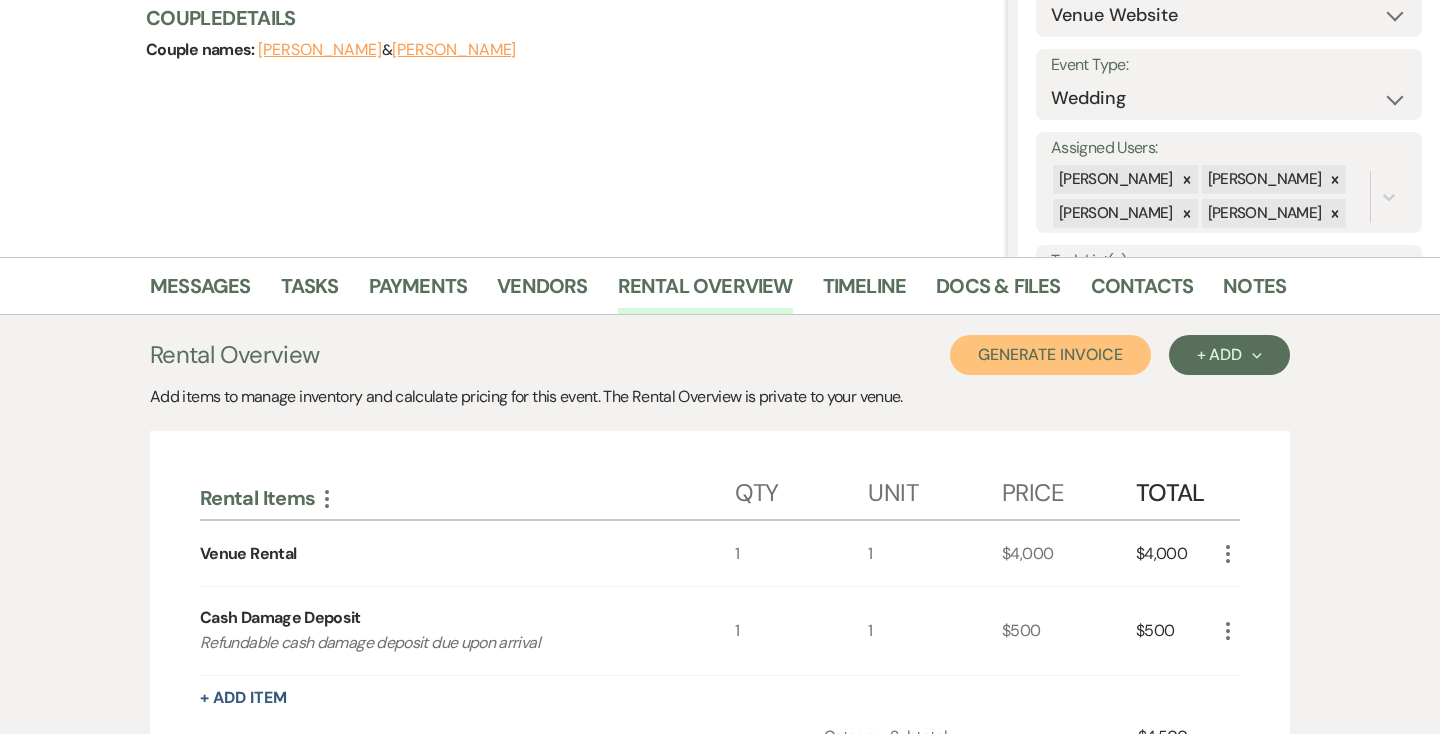 click on "Generate Invoice" at bounding box center [1050, 355] 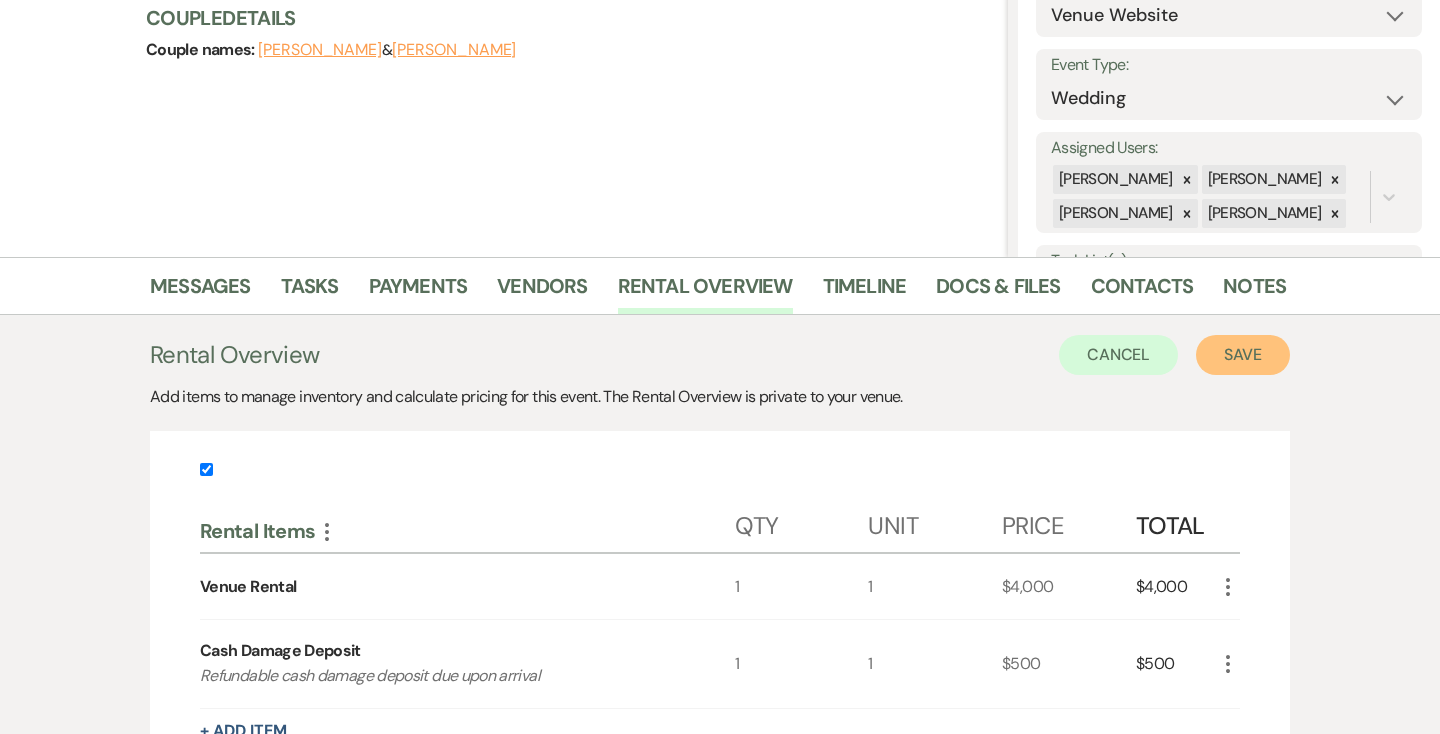 click on "Save" at bounding box center (1243, 355) 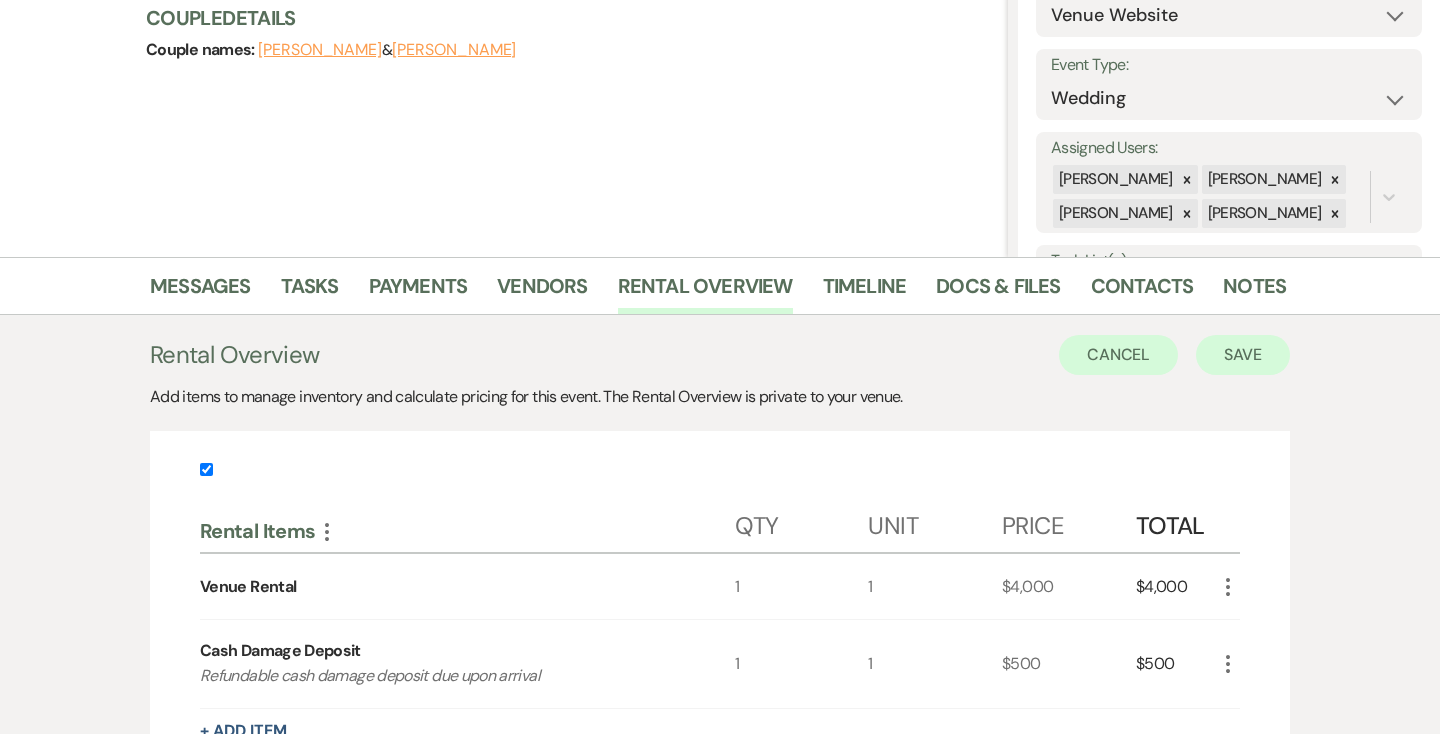 scroll, scrollTop: 0, scrollLeft: 0, axis: both 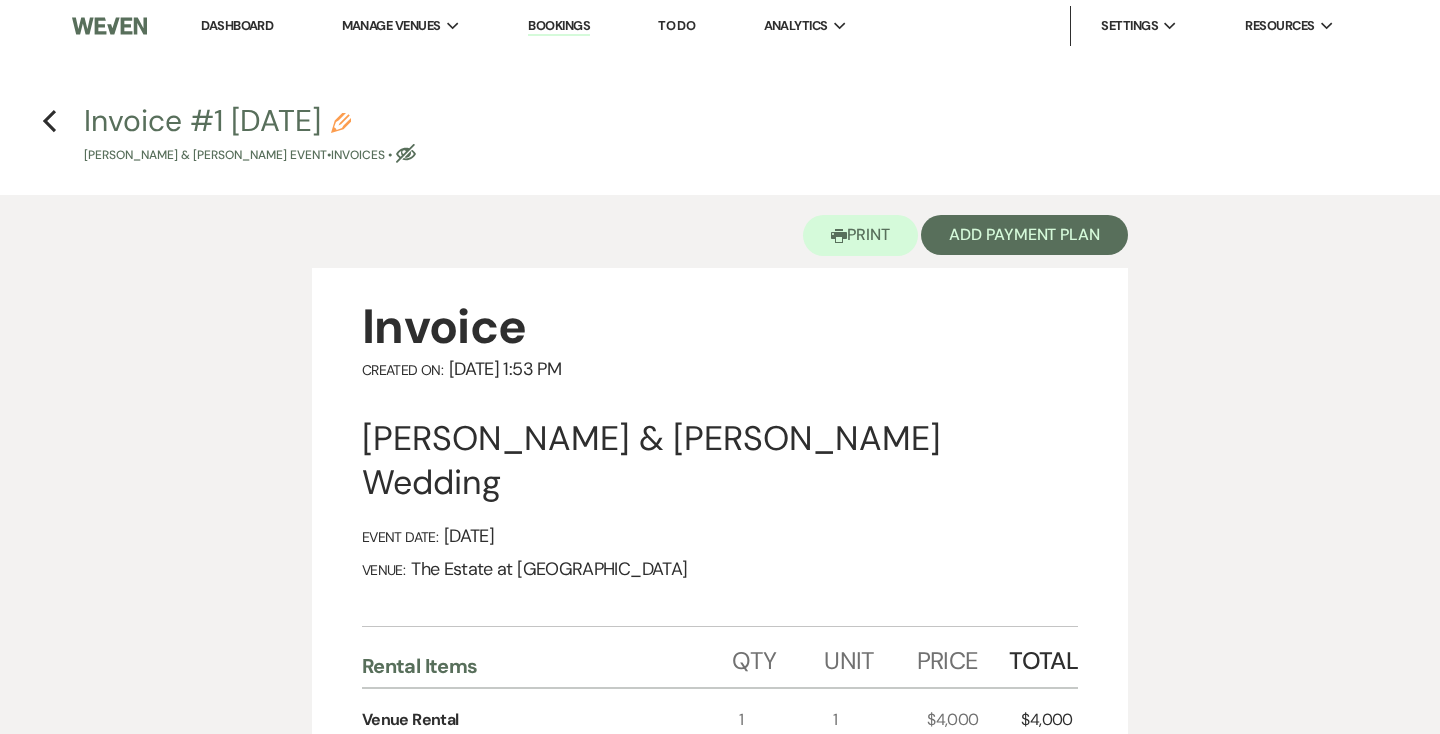 click on "Eye Blocked" 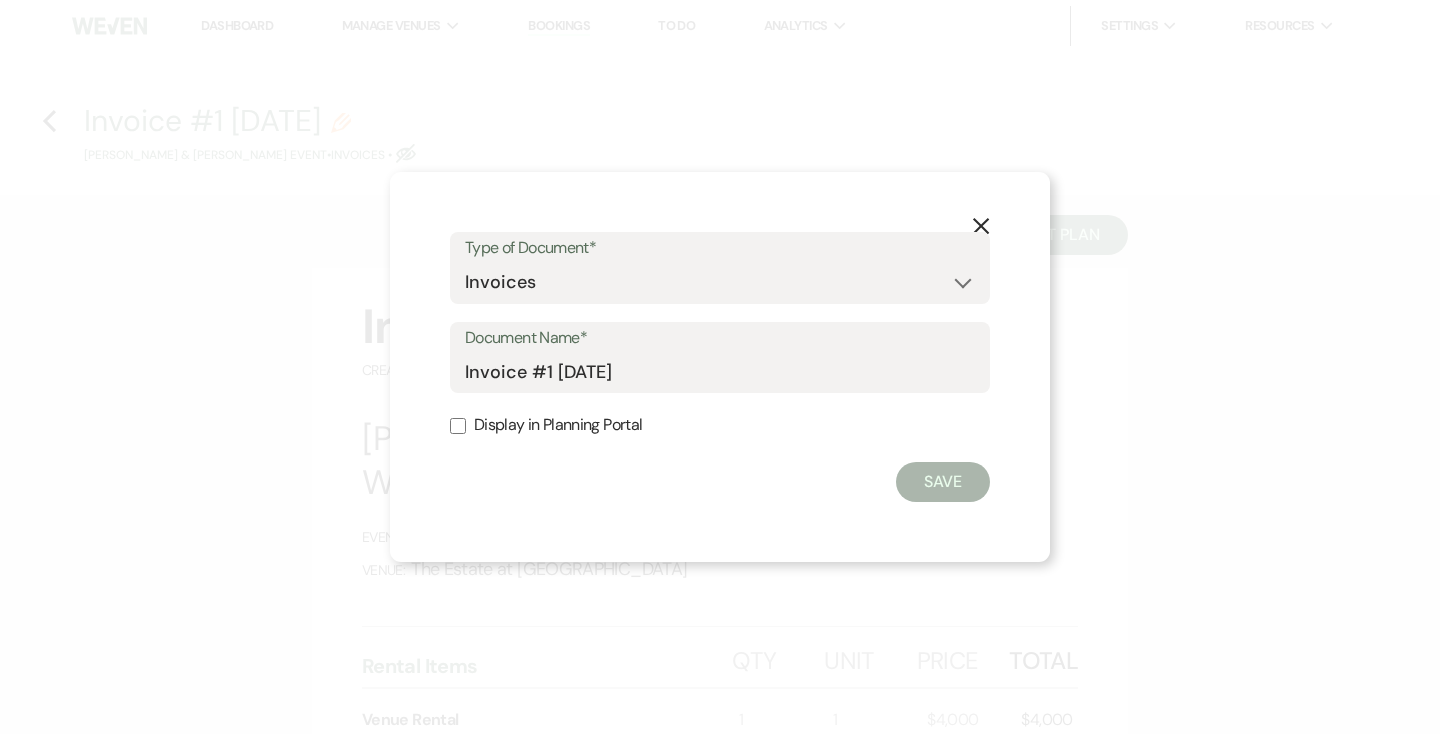 click on "Display in Planning Portal" at bounding box center (720, 425) 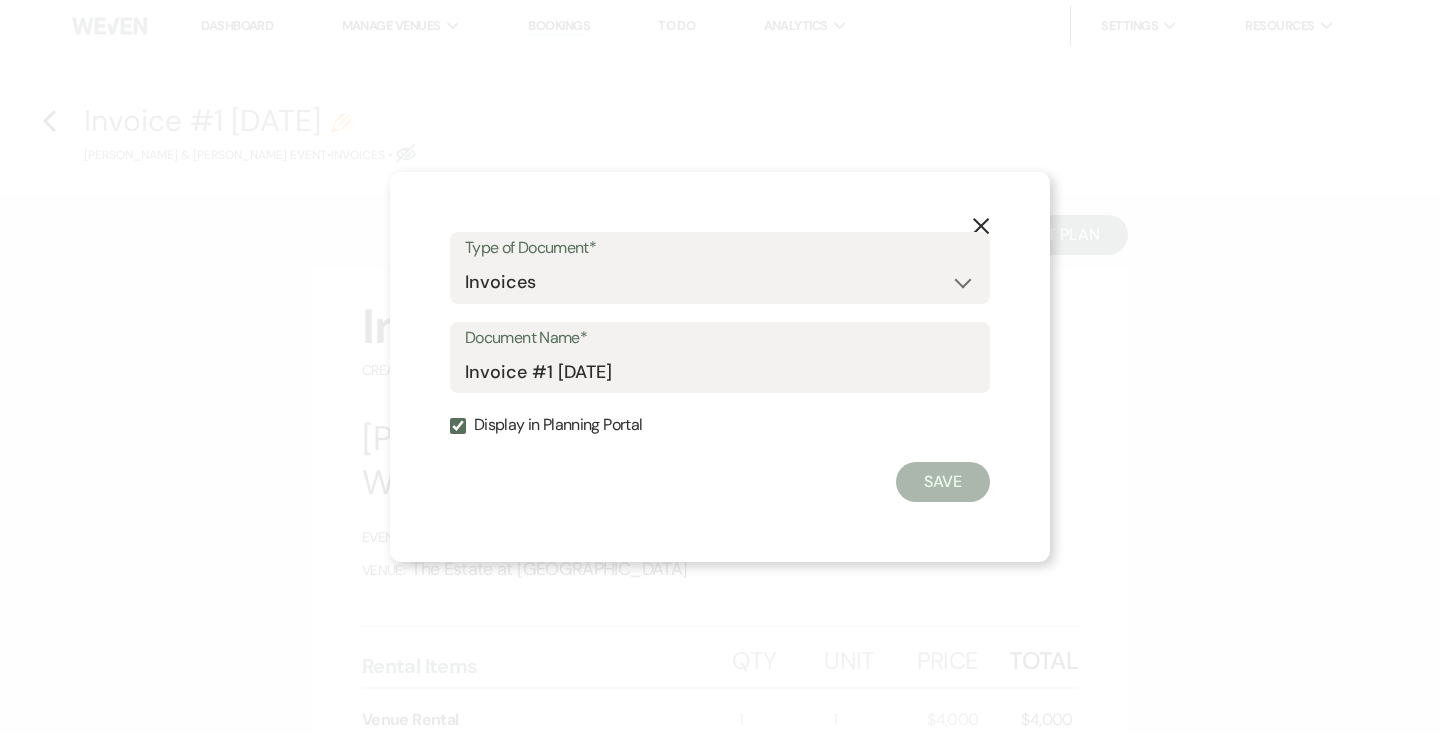 checkbox on "true" 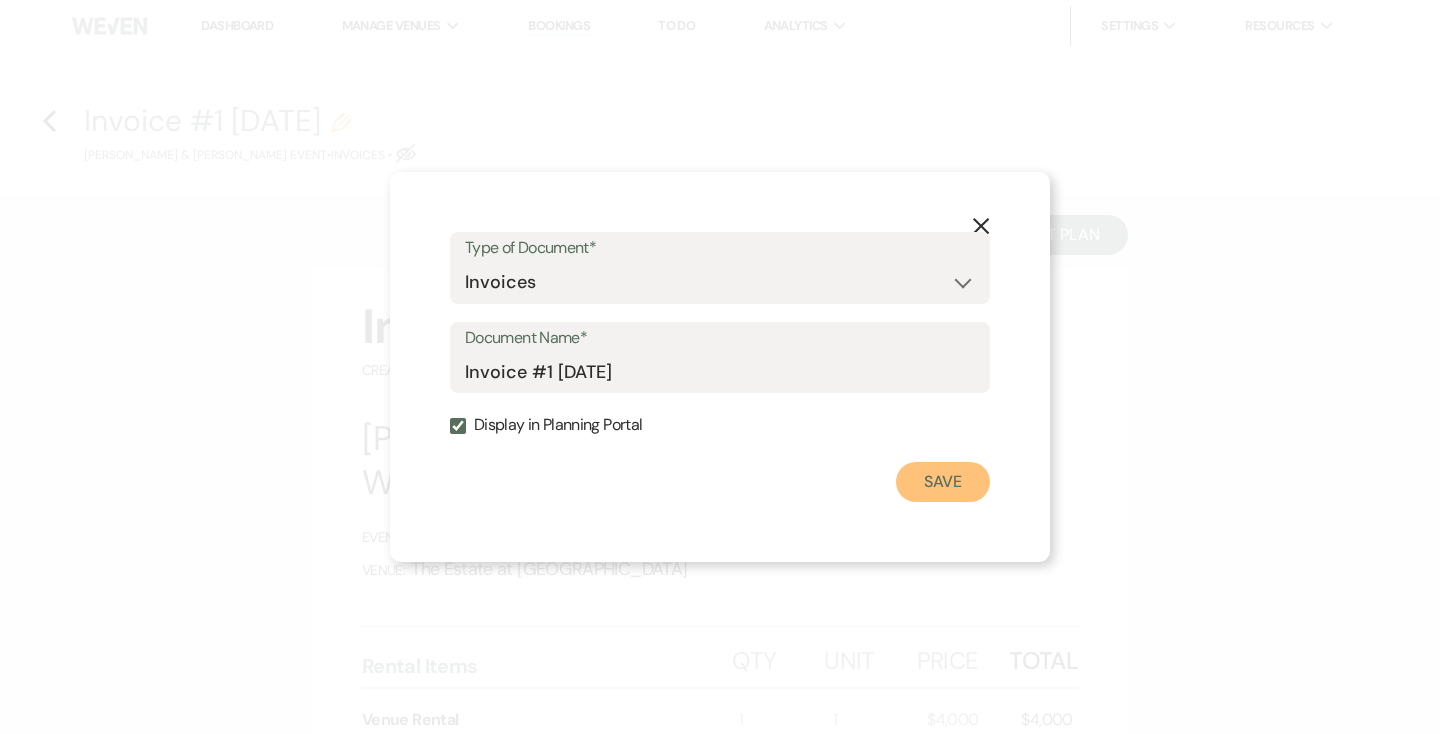 click on "Save" at bounding box center [943, 482] 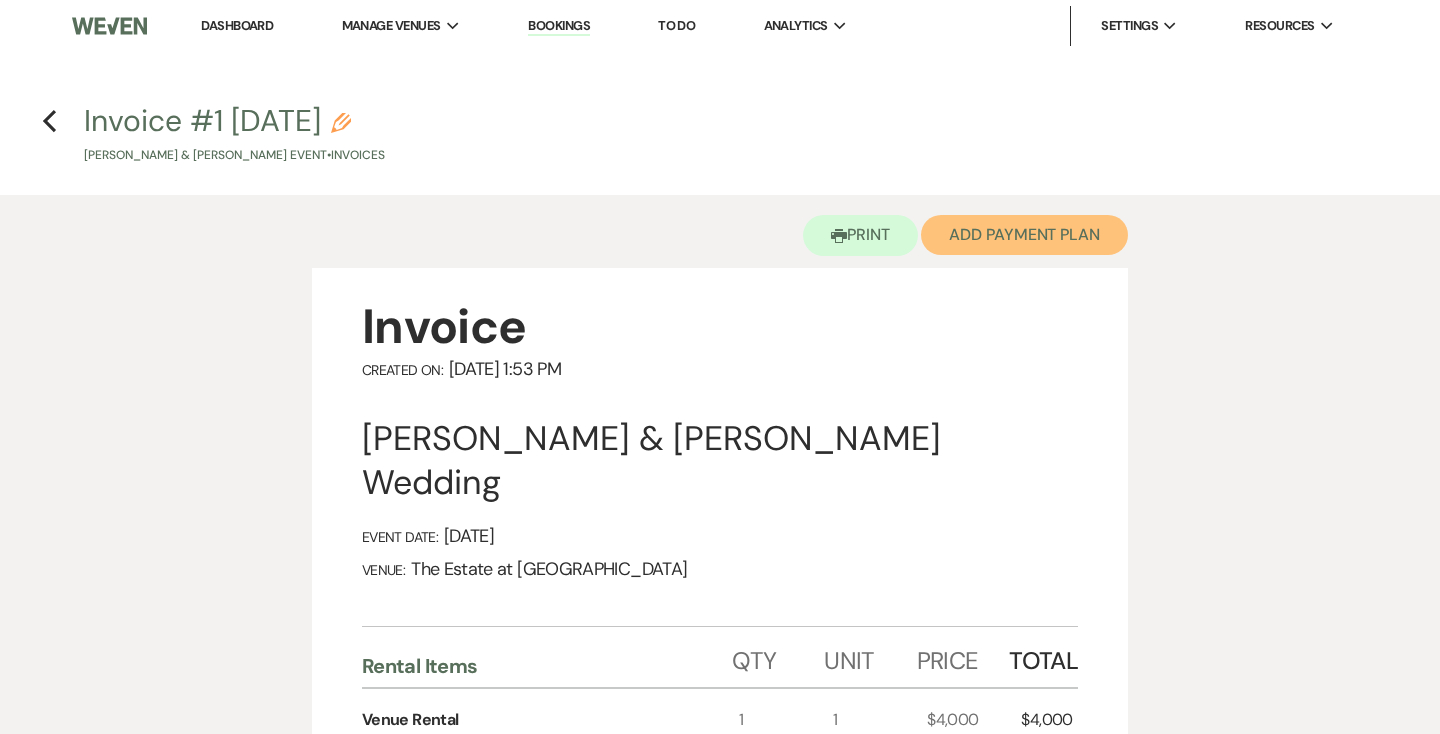 click on "Add Payment Plan" at bounding box center [1024, 235] 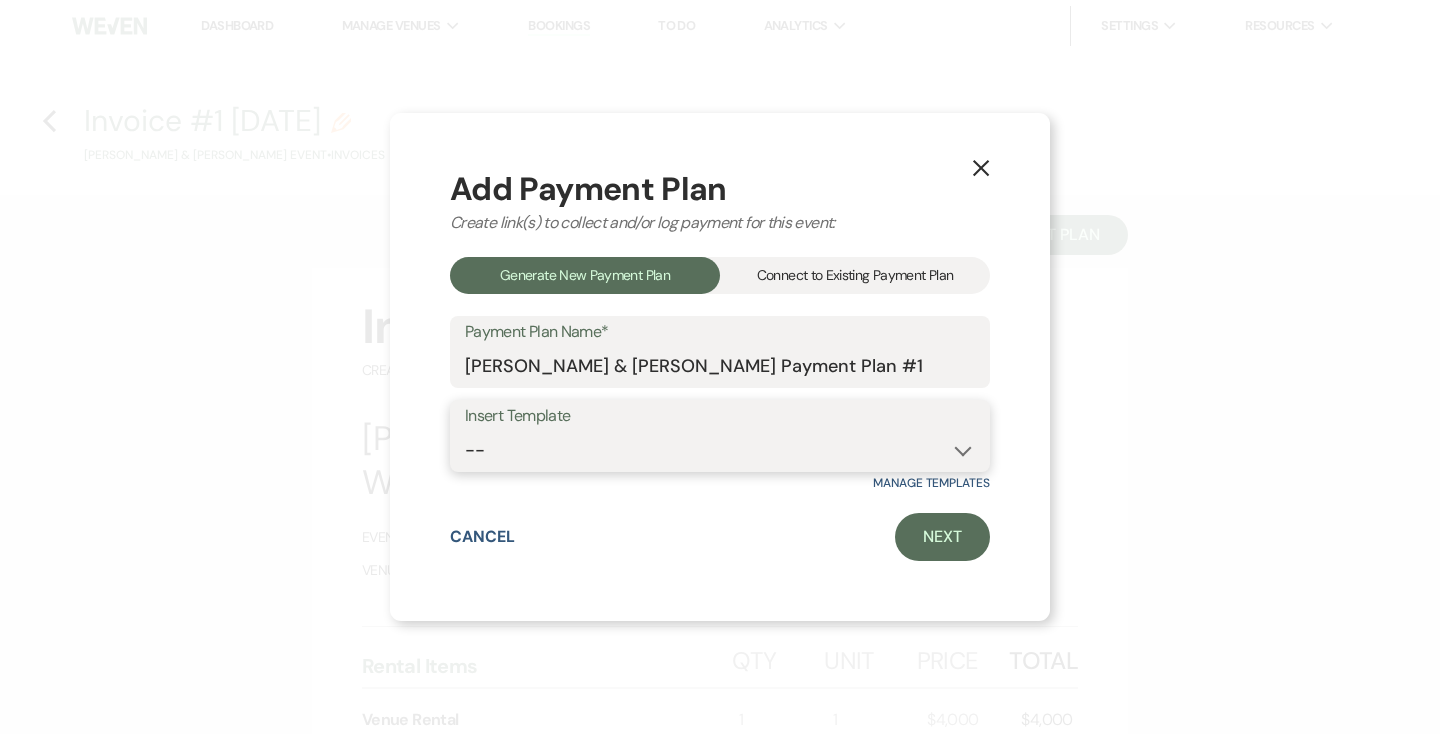 click on "-- Payments" at bounding box center [720, 450] 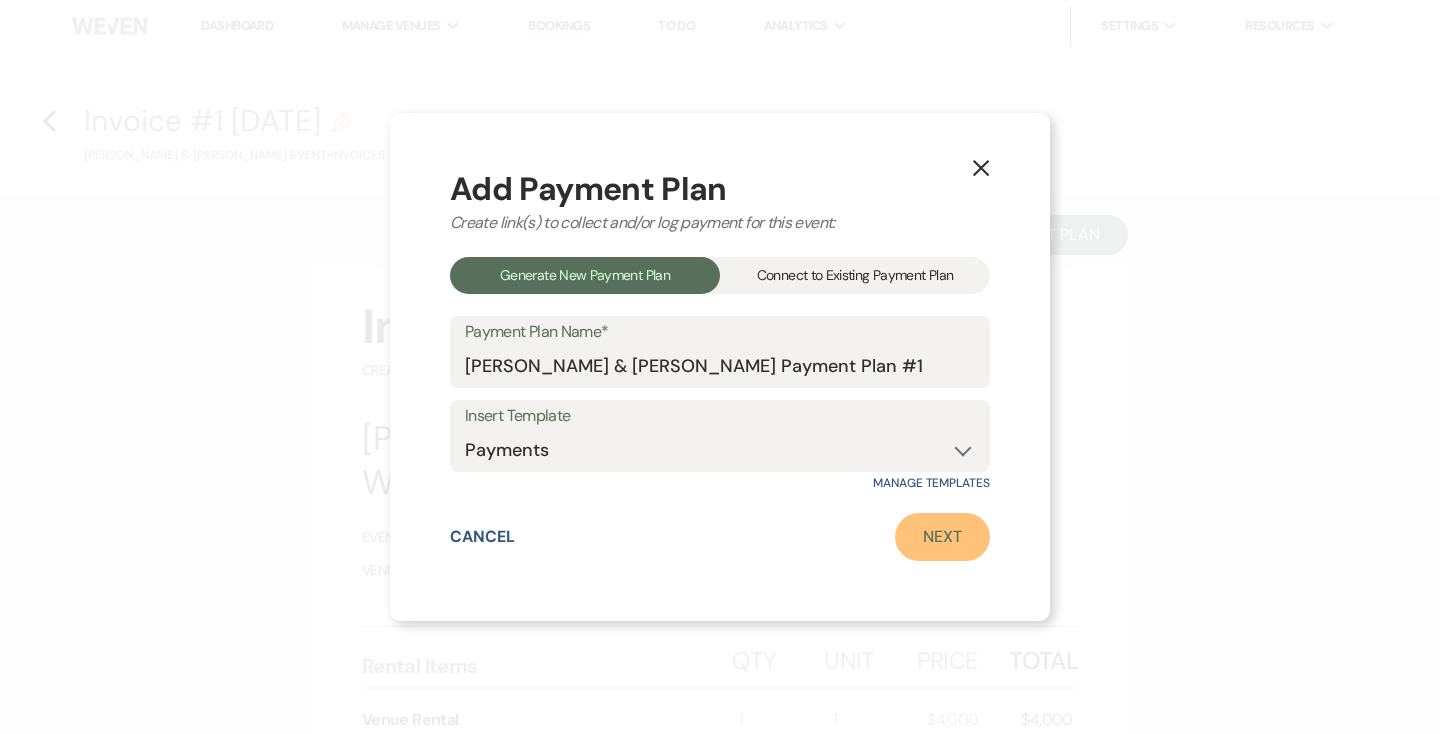 click on "Next" at bounding box center [942, 537] 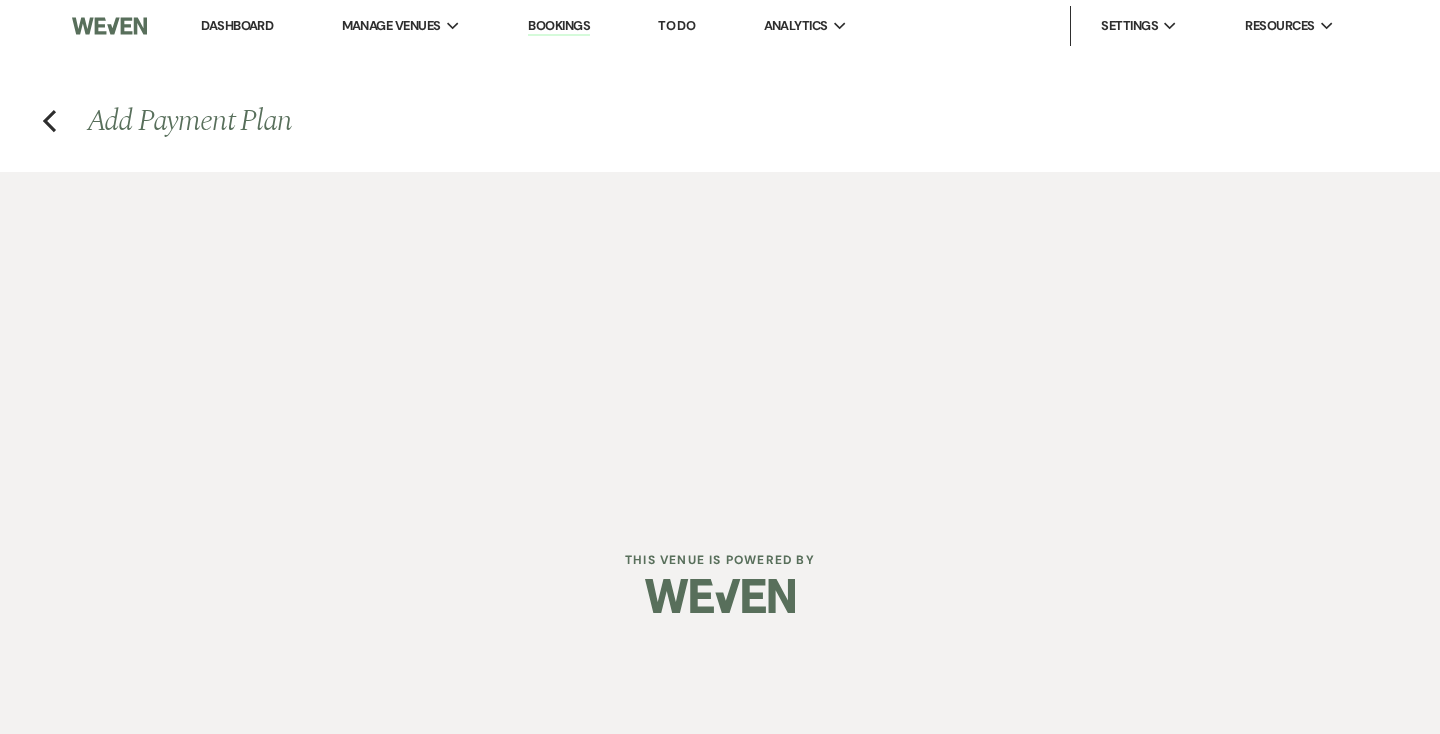 select on "25883" 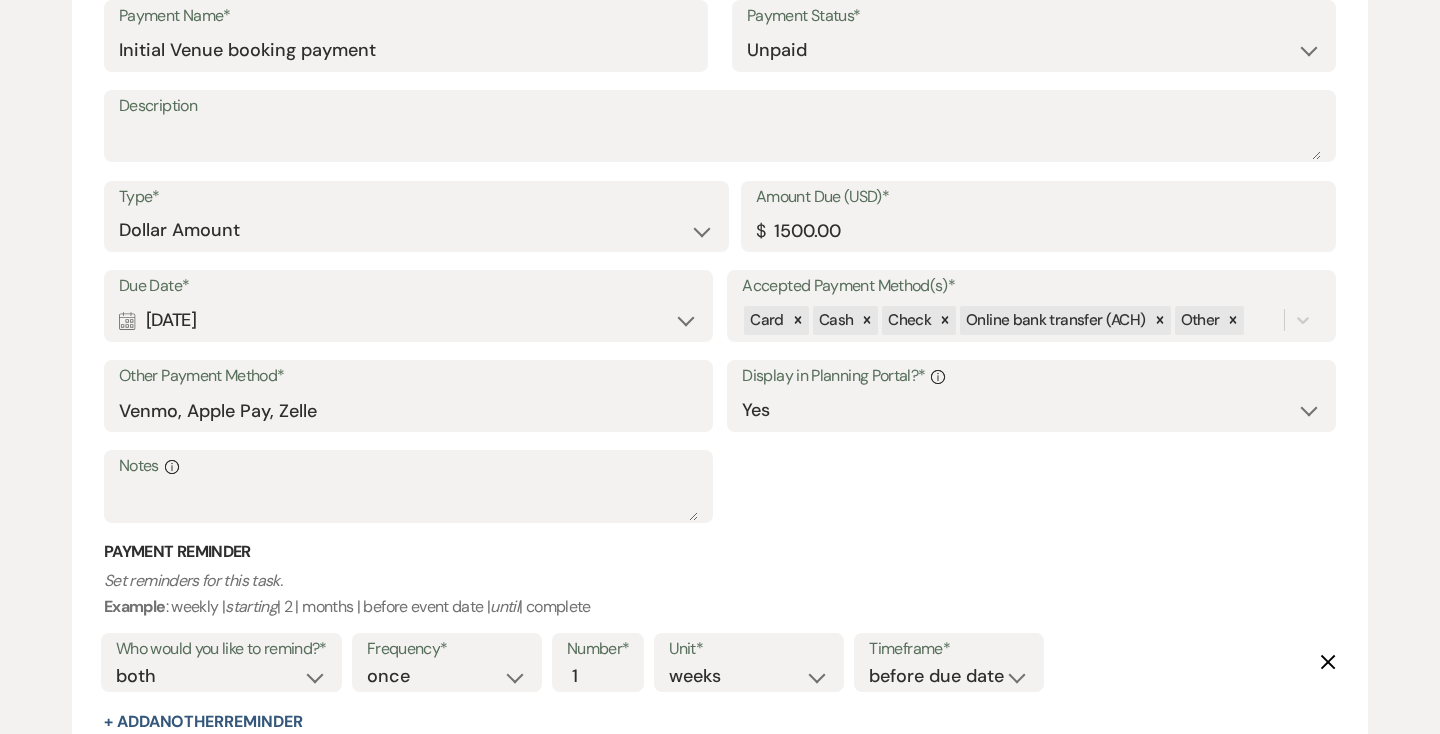 scroll, scrollTop: 644, scrollLeft: 0, axis: vertical 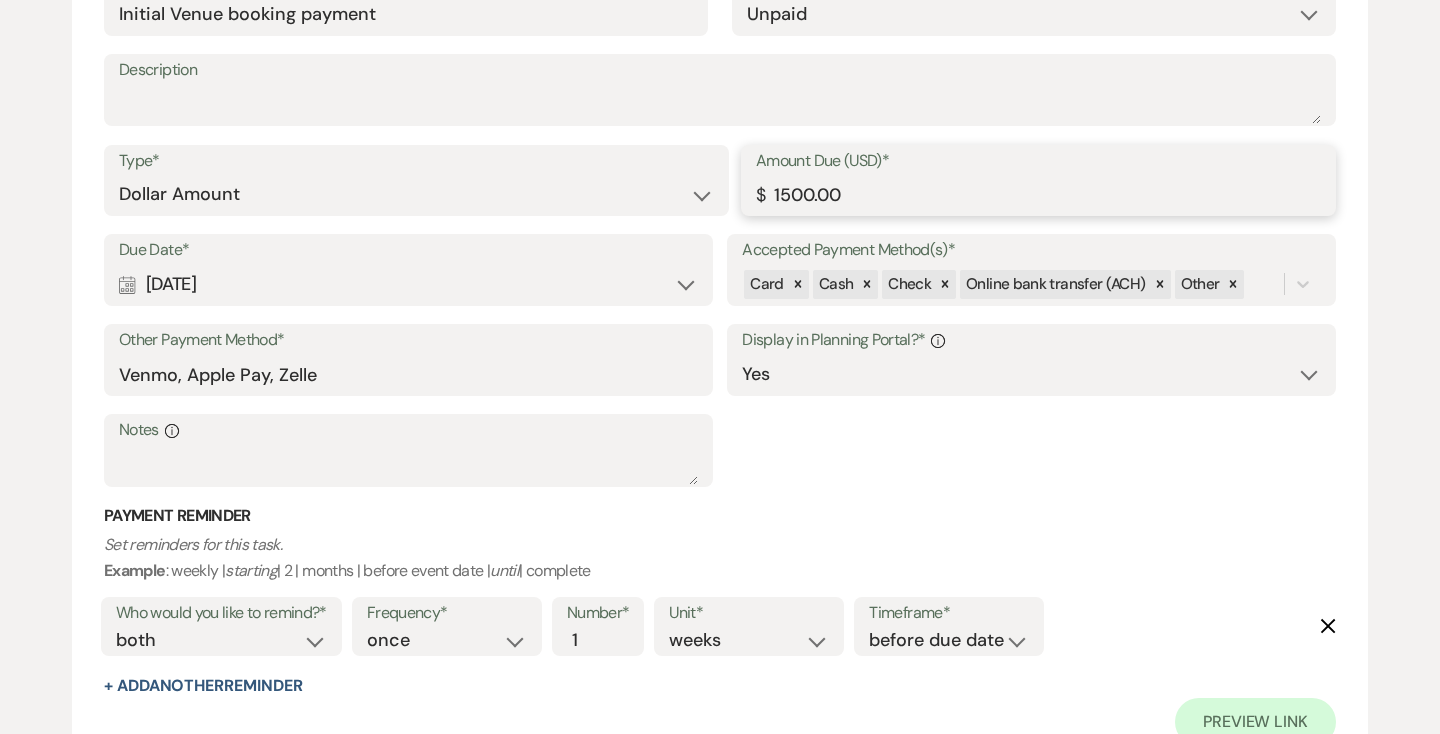 click on "1500.00" at bounding box center (1038, 194) 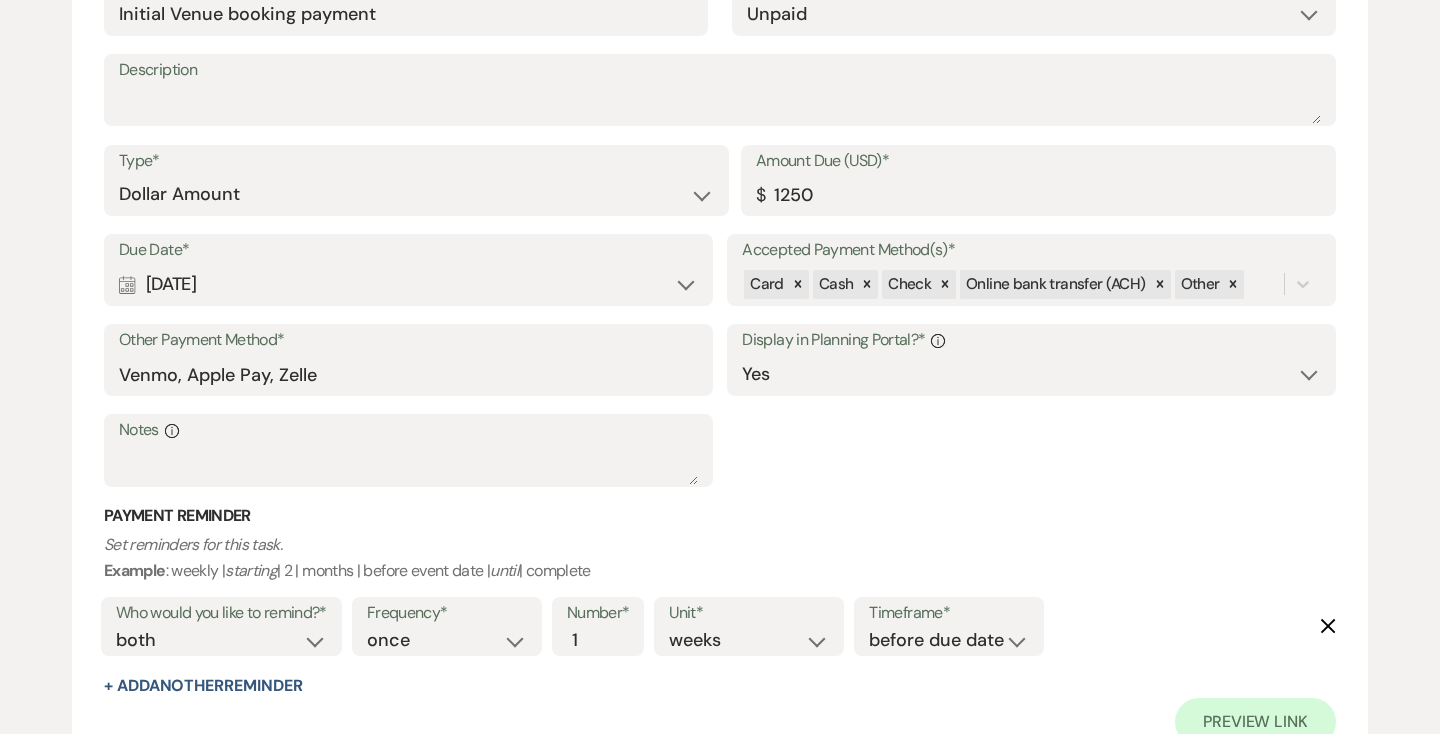 type on "1250.00" 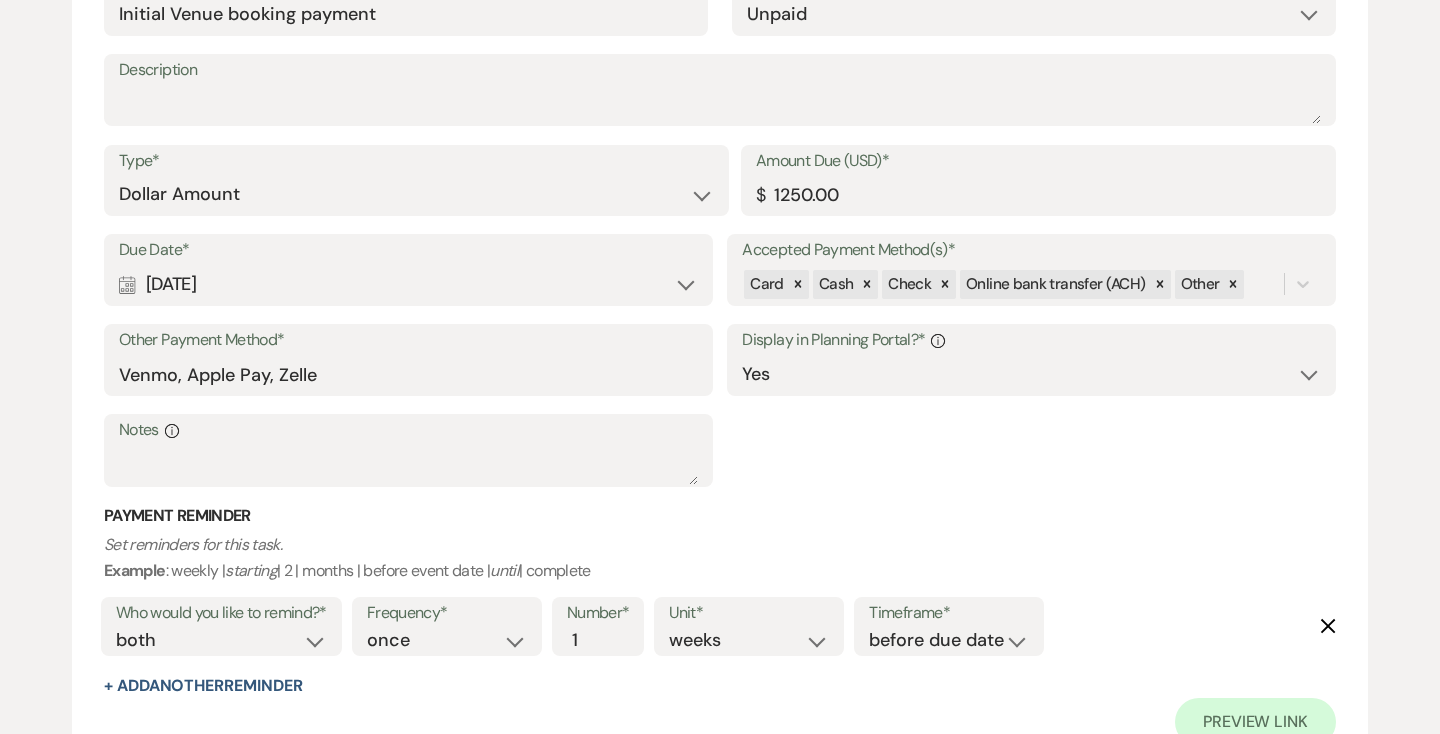 scroll, scrollTop: 1163, scrollLeft: 0, axis: vertical 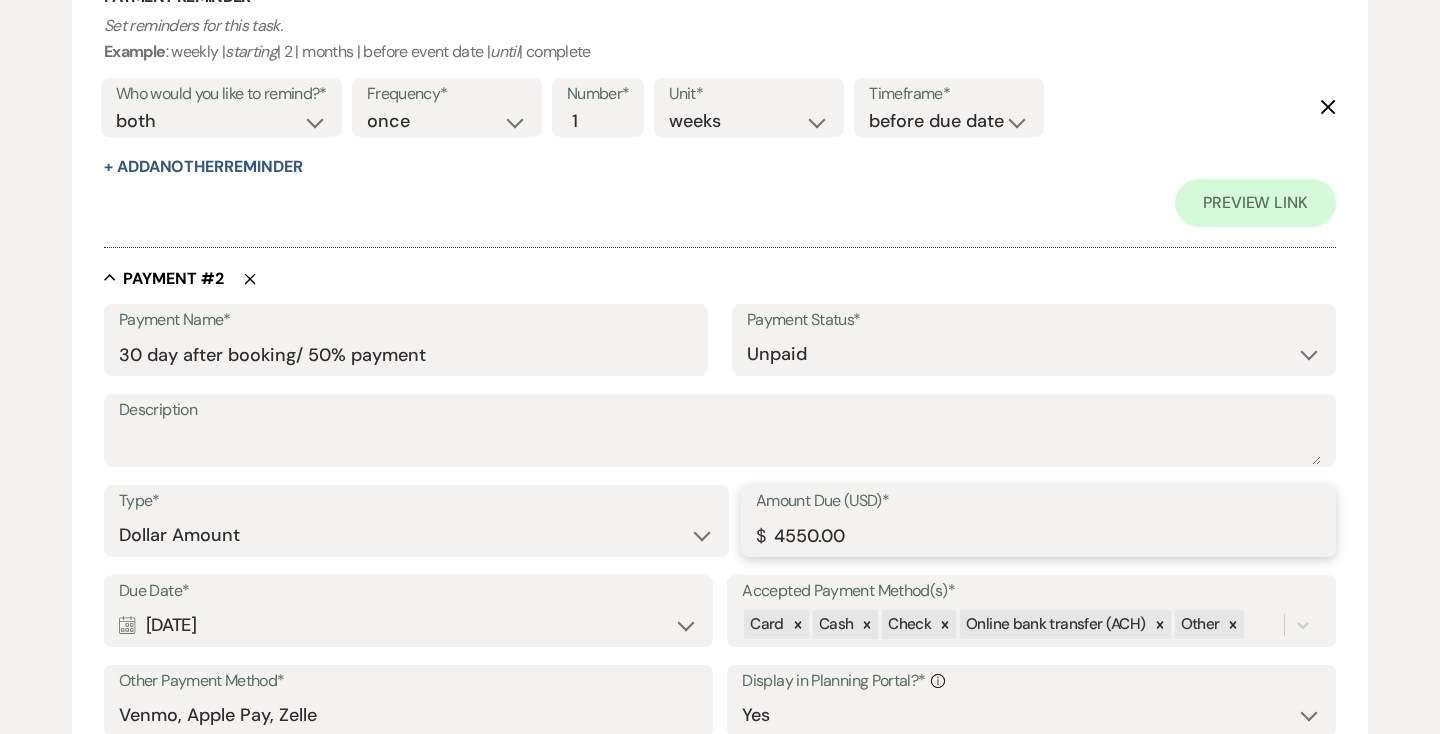 click on "4550.00" at bounding box center (1038, 535) 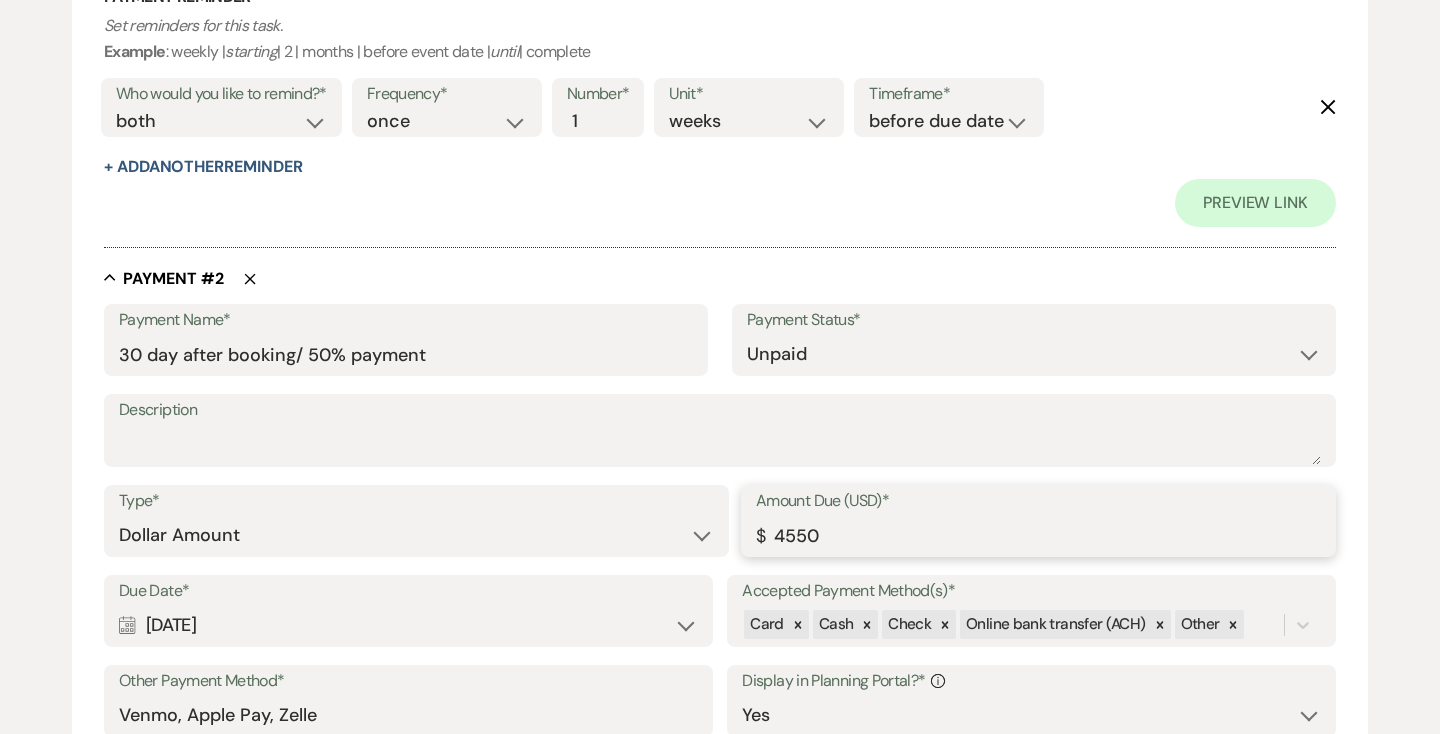 click on "4550" at bounding box center (1038, 535) 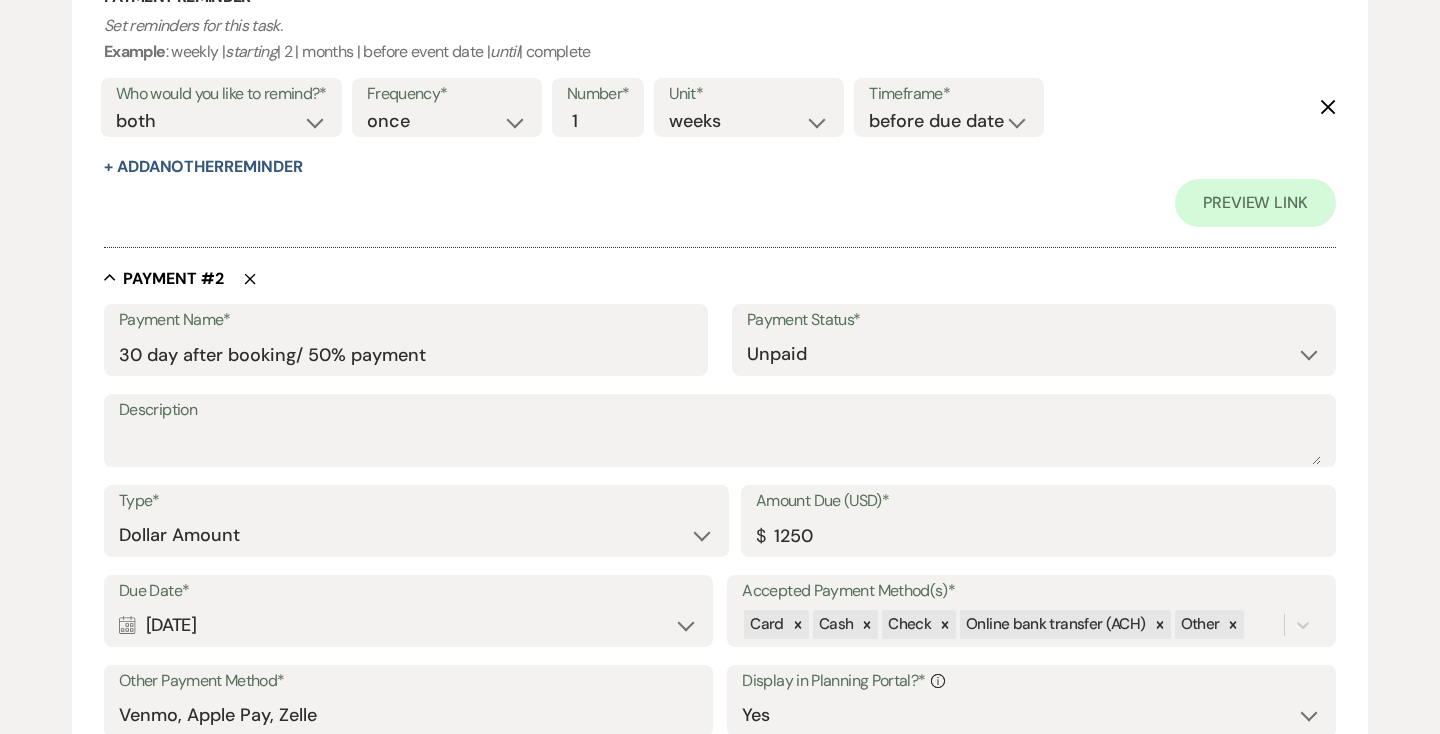 type on "1250.00" 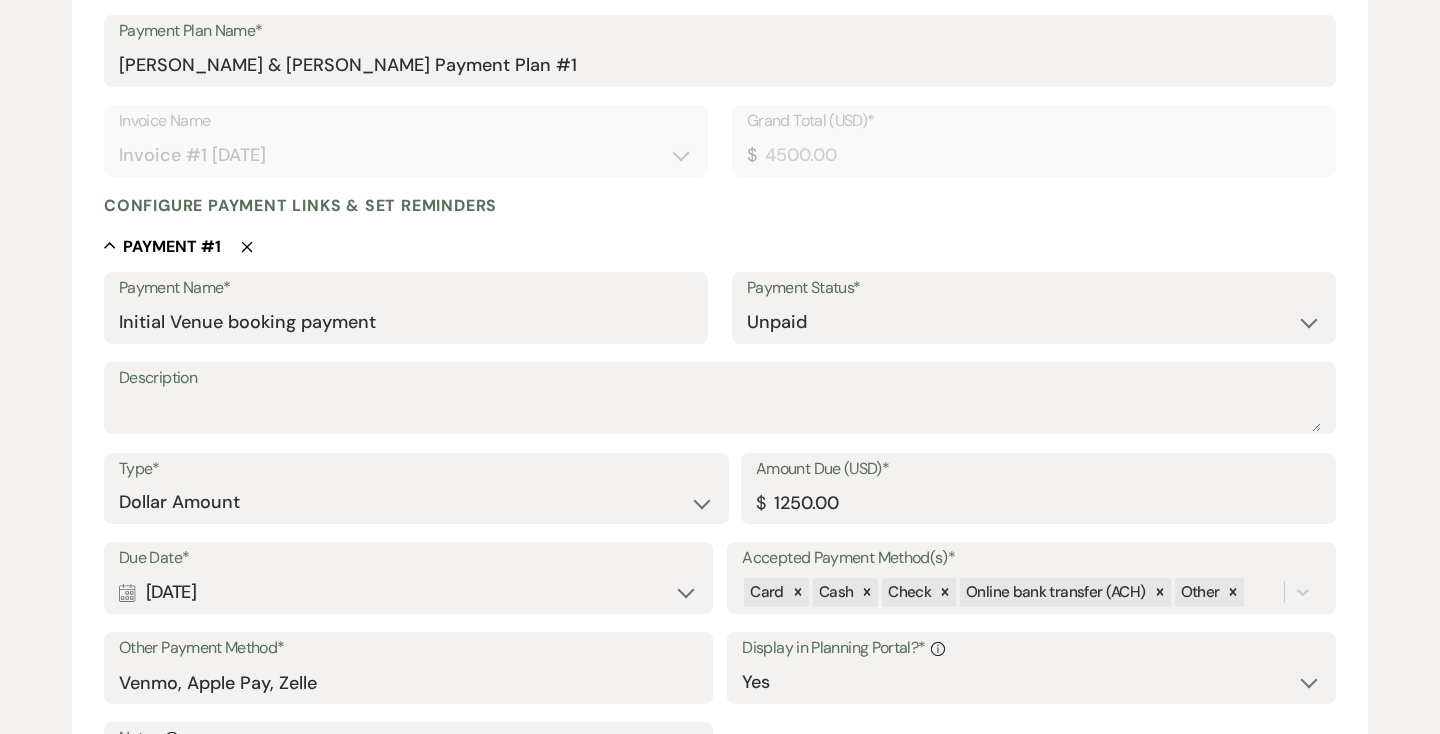 scroll, scrollTop: 361, scrollLeft: 0, axis: vertical 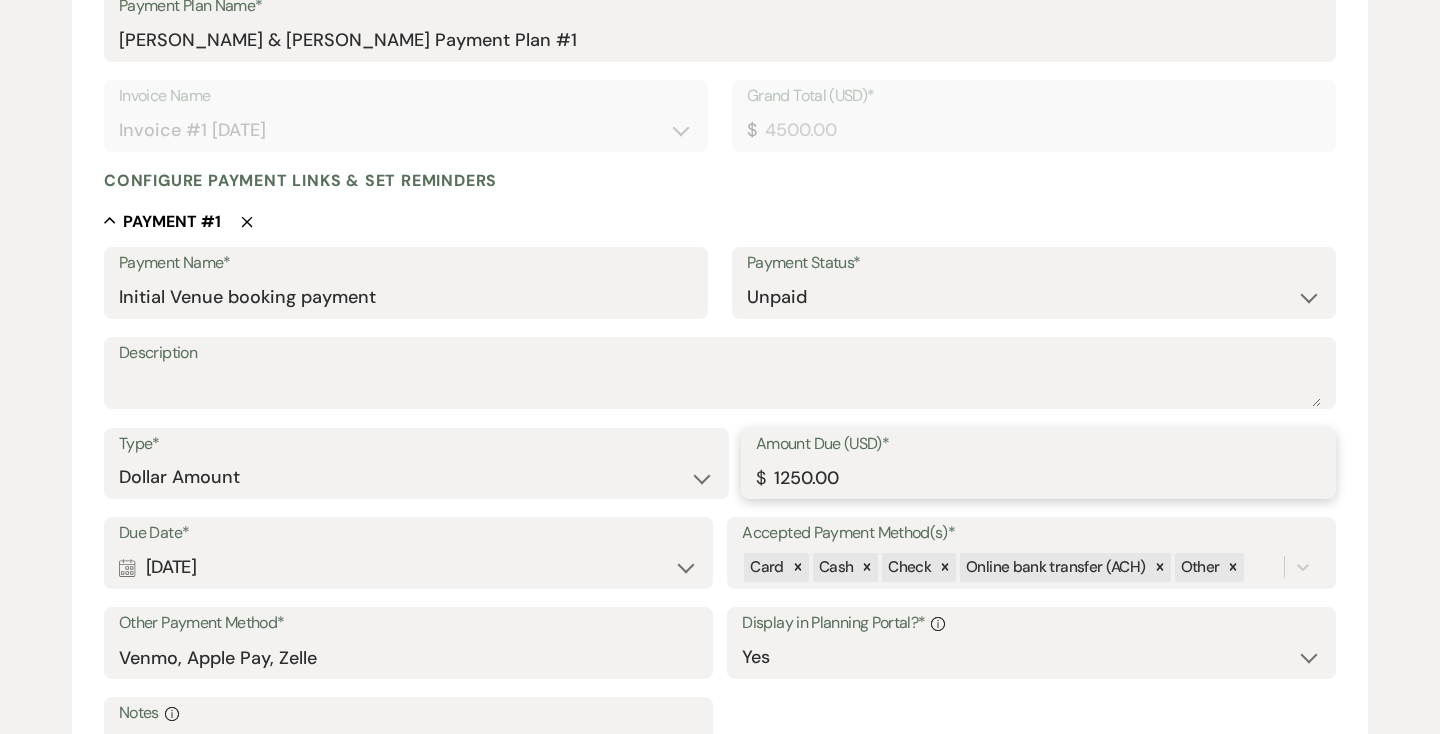 click on "1250.00" at bounding box center (1038, 477) 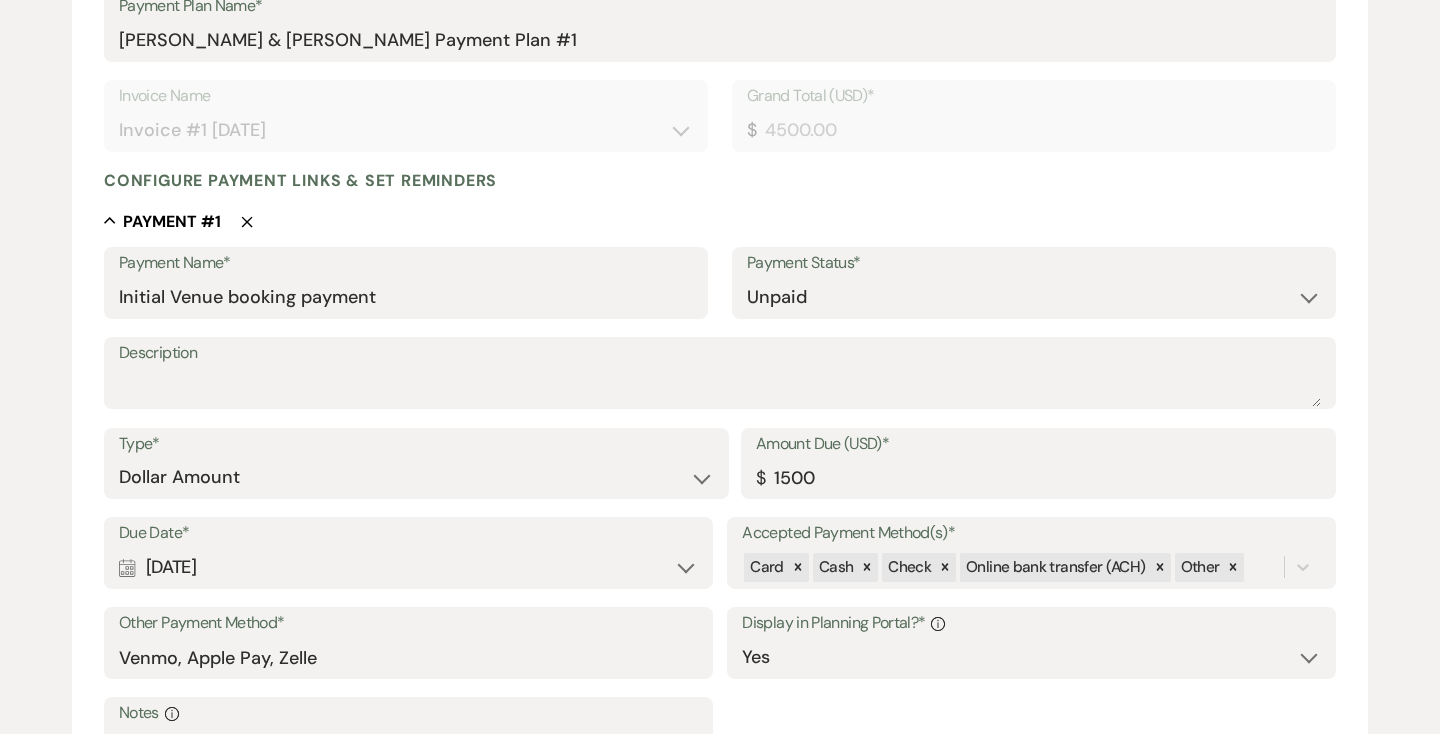 type on "1500.00" 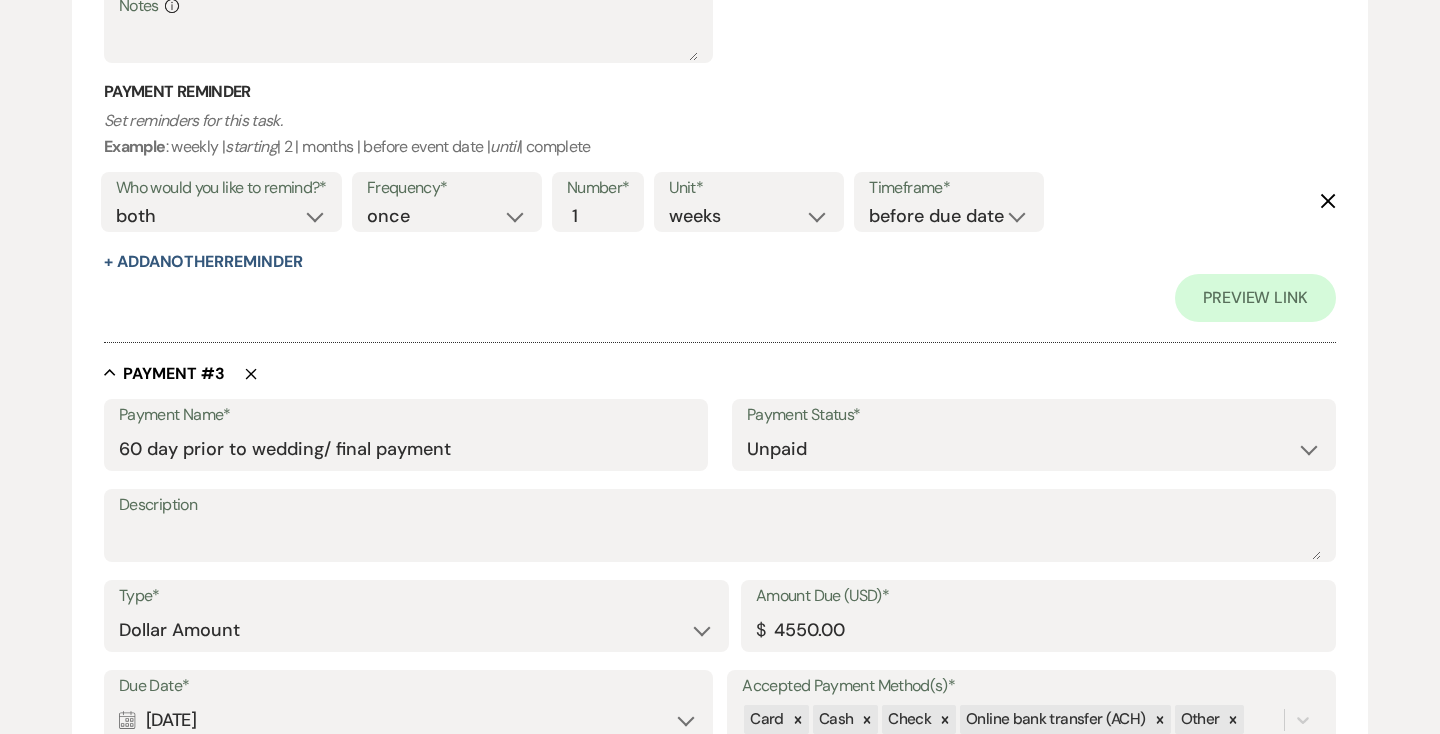 scroll, scrollTop: 2180, scrollLeft: 0, axis: vertical 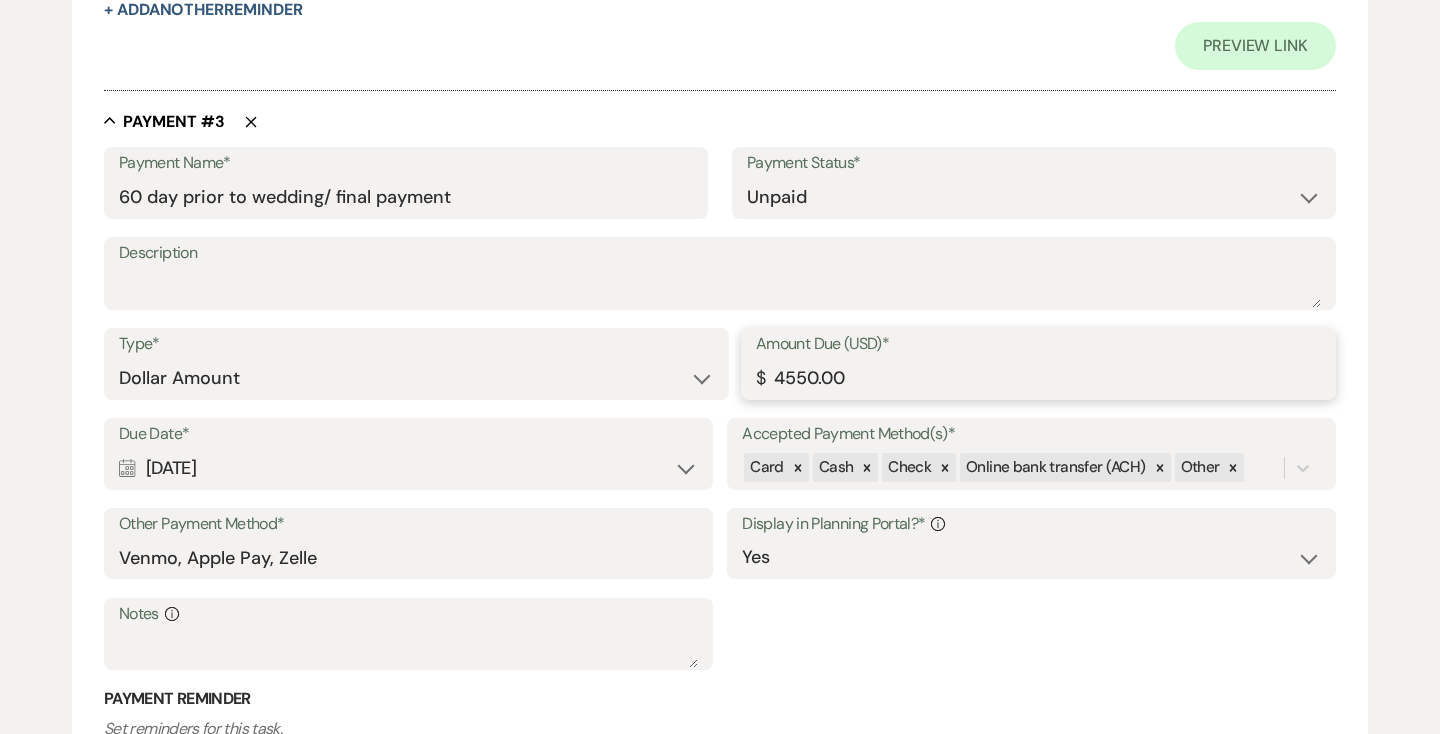 click on "4550.00" at bounding box center [1038, 378] 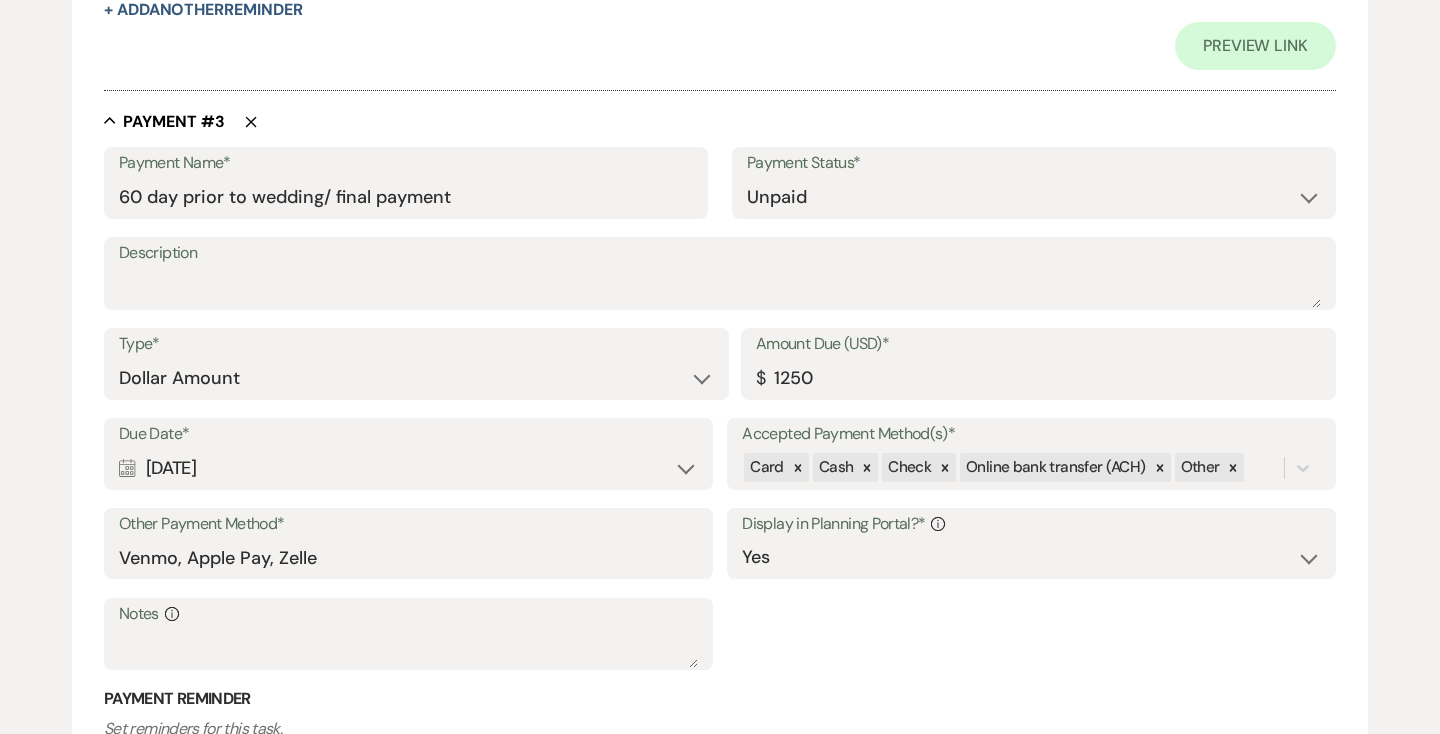 type on "1250.00" 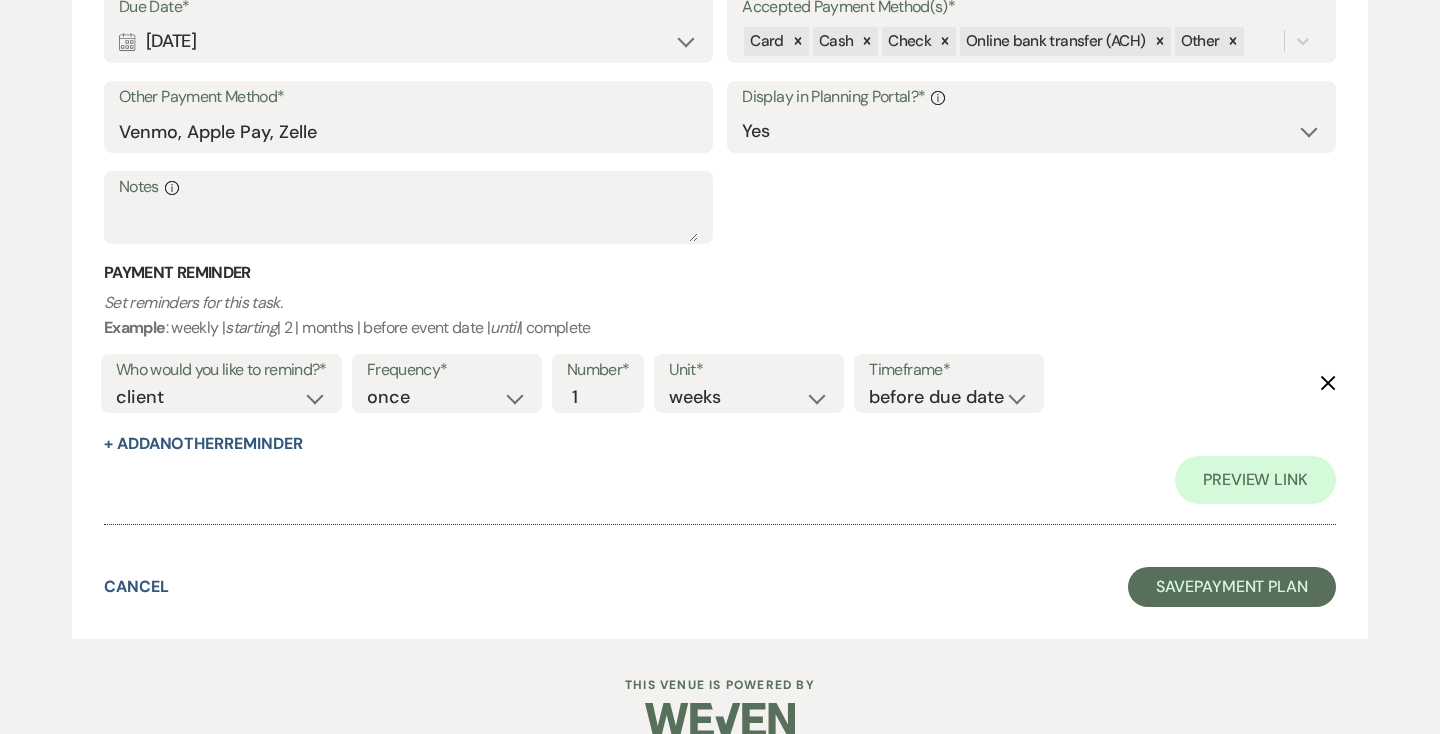 scroll, scrollTop: 3499, scrollLeft: 0, axis: vertical 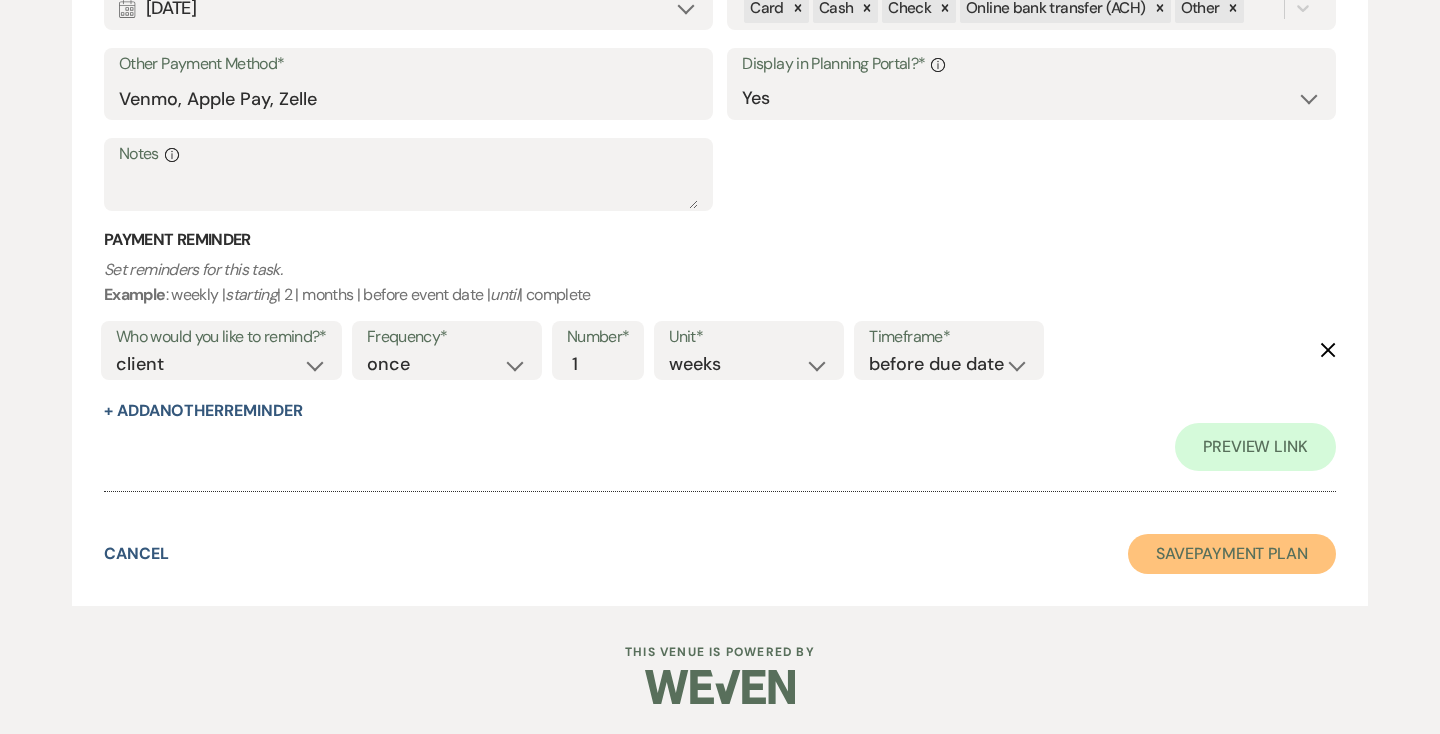 click on "Save  Payment Plan" at bounding box center [1232, 554] 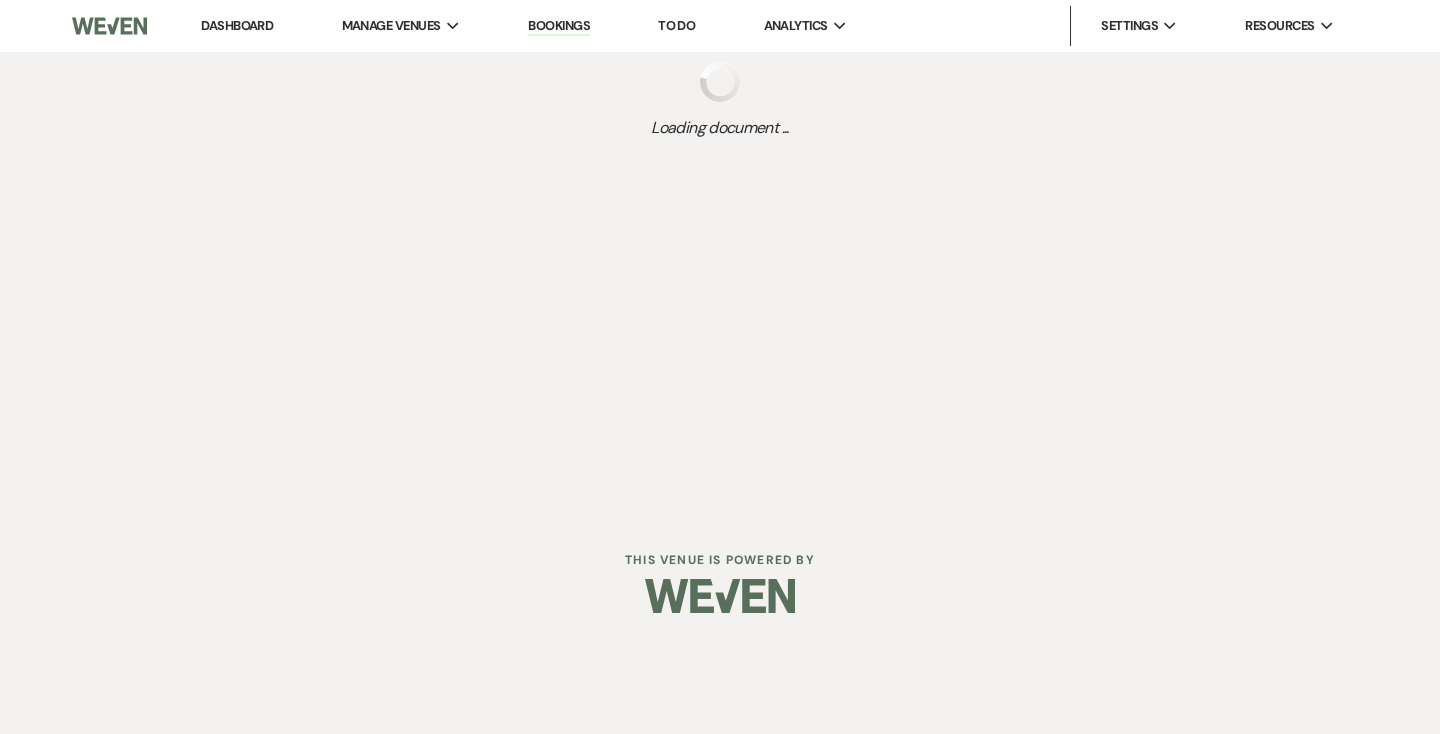 scroll, scrollTop: 0, scrollLeft: 0, axis: both 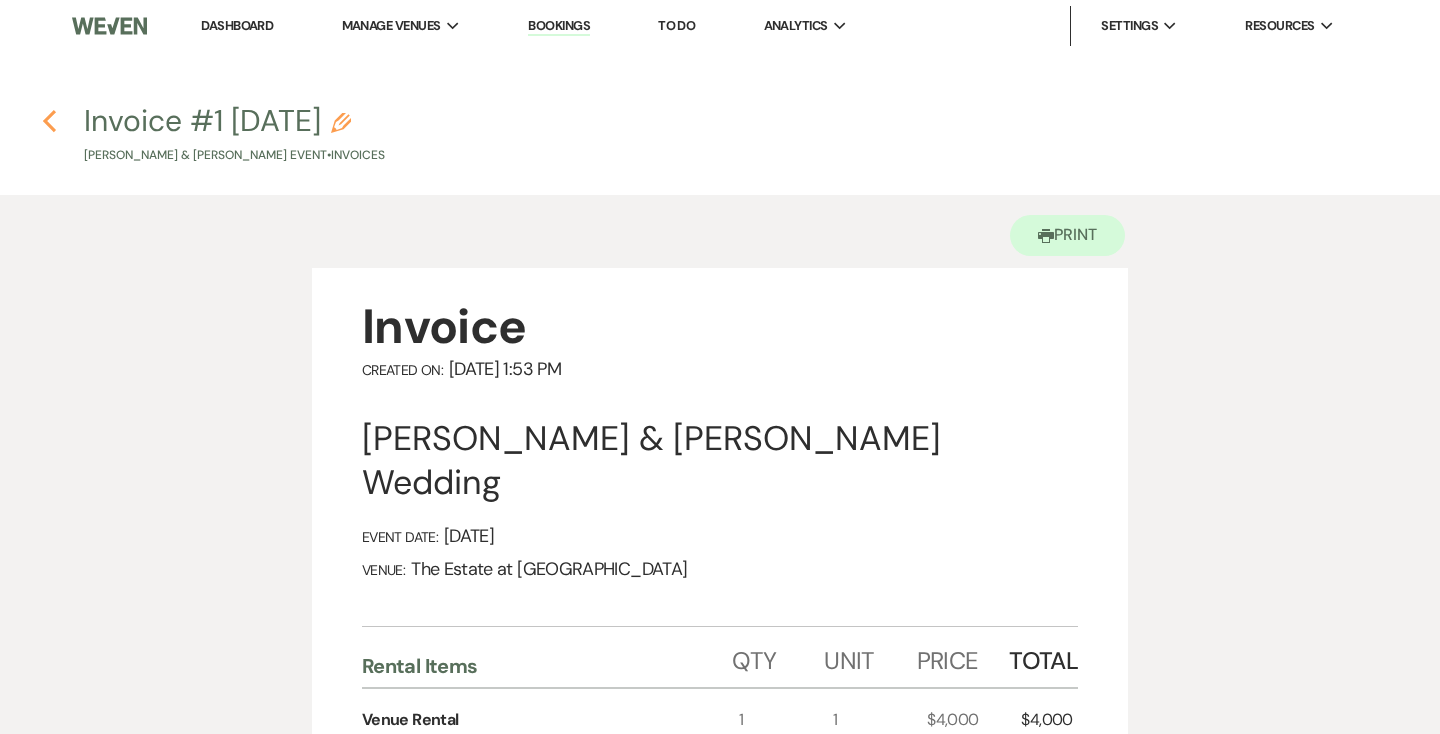 click on "Previous" 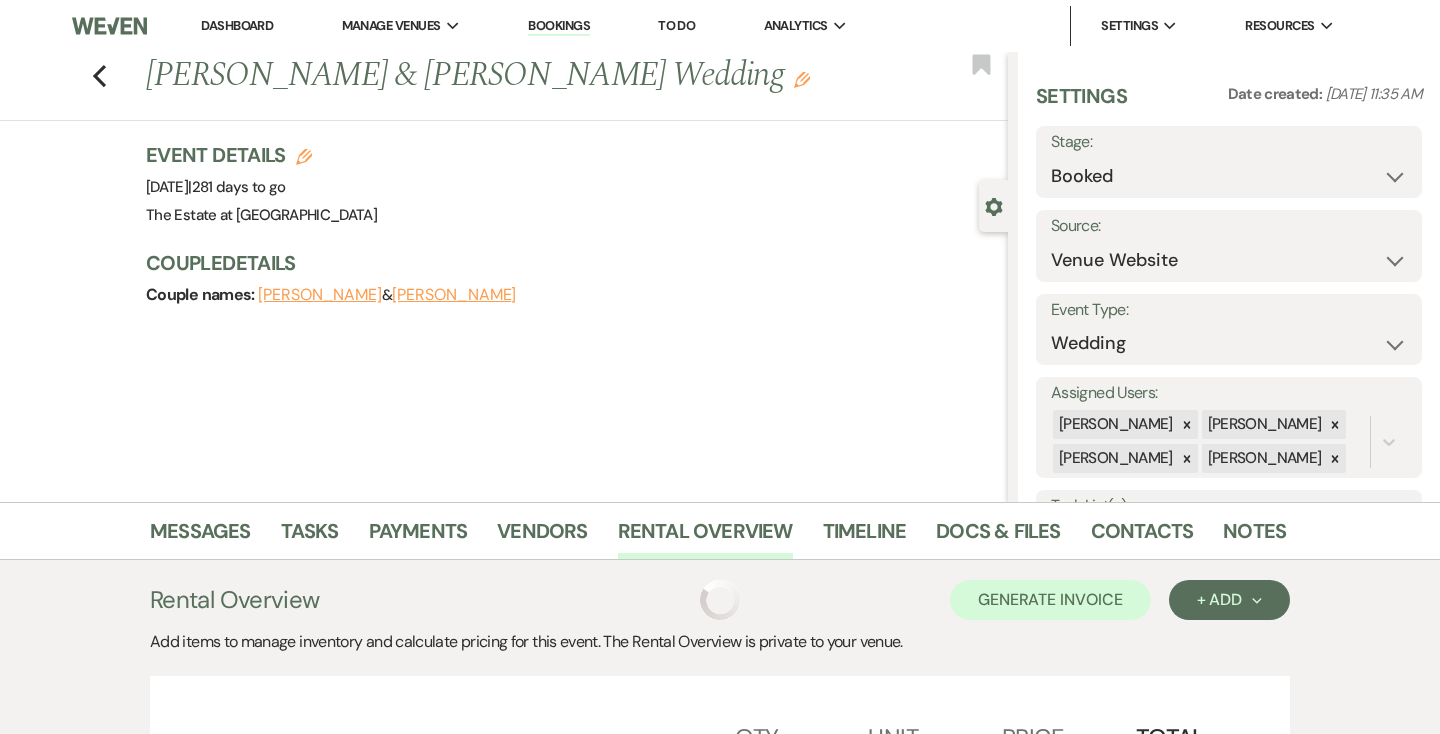 scroll, scrollTop: 245, scrollLeft: 0, axis: vertical 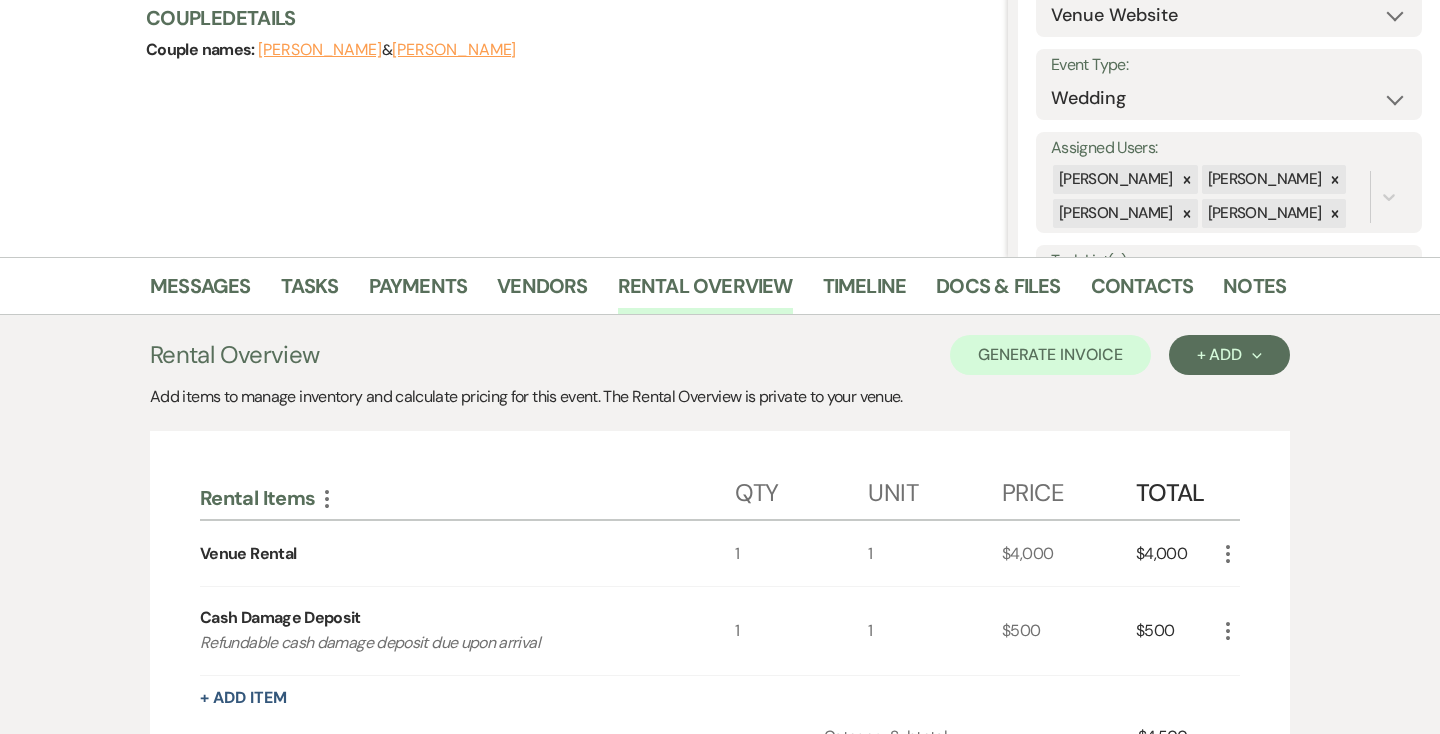 click on "Previous [PERSON_NAME] & [PERSON_NAME] Wedding Edit Bookmark Gear Settings Settings Date created:   [DATE] 11:35 AM Stage: Booked Lost Source: Weven Venue Website Instagram Facebook Pinterest Google The Knot Wedding Wire Here Comes the Guide Wedding Spot Eventective [PERSON_NAME] The Venue Report PartySlate VRBO / Homeaway Airbnb Wedding Show TikTok X / Twitter Phone Call Walk-in Vendor Referral Advertising Personal Referral Local Referral Other Event Type: Wedding Anniversary Party Baby Shower Bachelorette / Bachelor Party Birthday Party Bridal Shower Brunch Community Event Concert Corporate Event Elopement End of Life Celebration Engagement Party Fundraiser Graduation Party Micro Wedding Prom Quinceañera Rehearsal Dinner Religious Event Retreat Other Assigned Users: [PERSON_NAME] [PERSON_NAME] [PERSON_NAME] [PERSON_NAME] Task List(s): Weven Default Wedding Planning Task Planning Portal Client Planning Portal On Client Notifications Info On Planning Portal Users   Owner  yet [PERSON_NAME] | Couple Envelope" at bounding box center [504, 32] 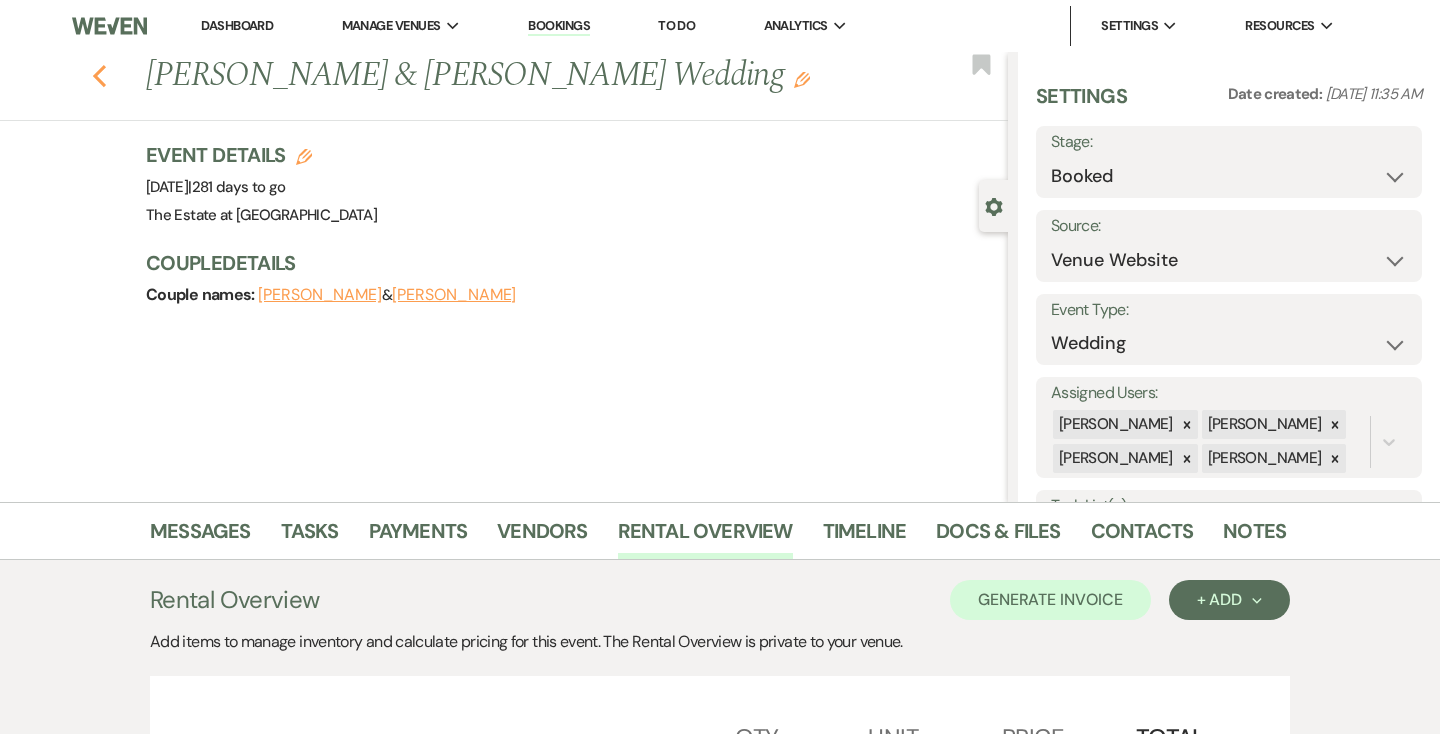 click on "Previous" 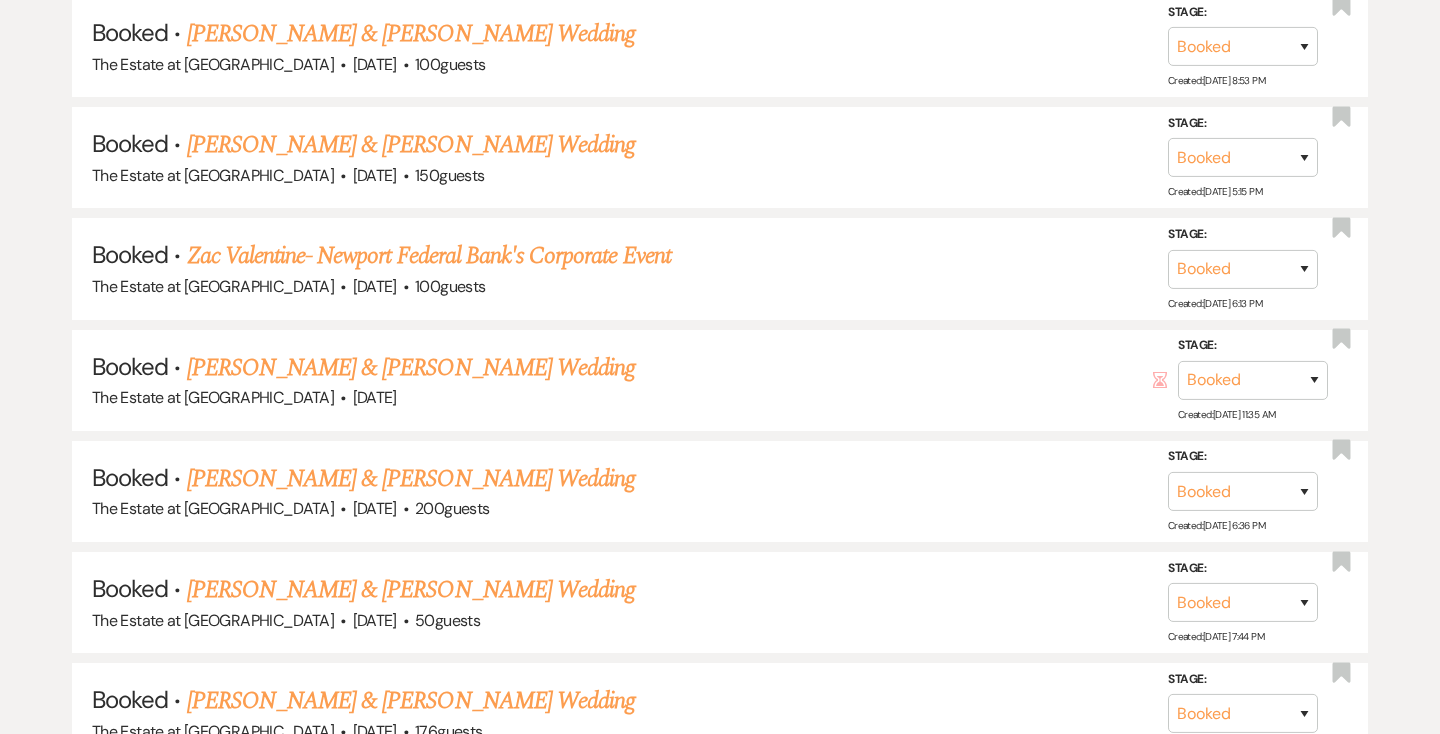 scroll, scrollTop: 4912, scrollLeft: 0, axis: vertical 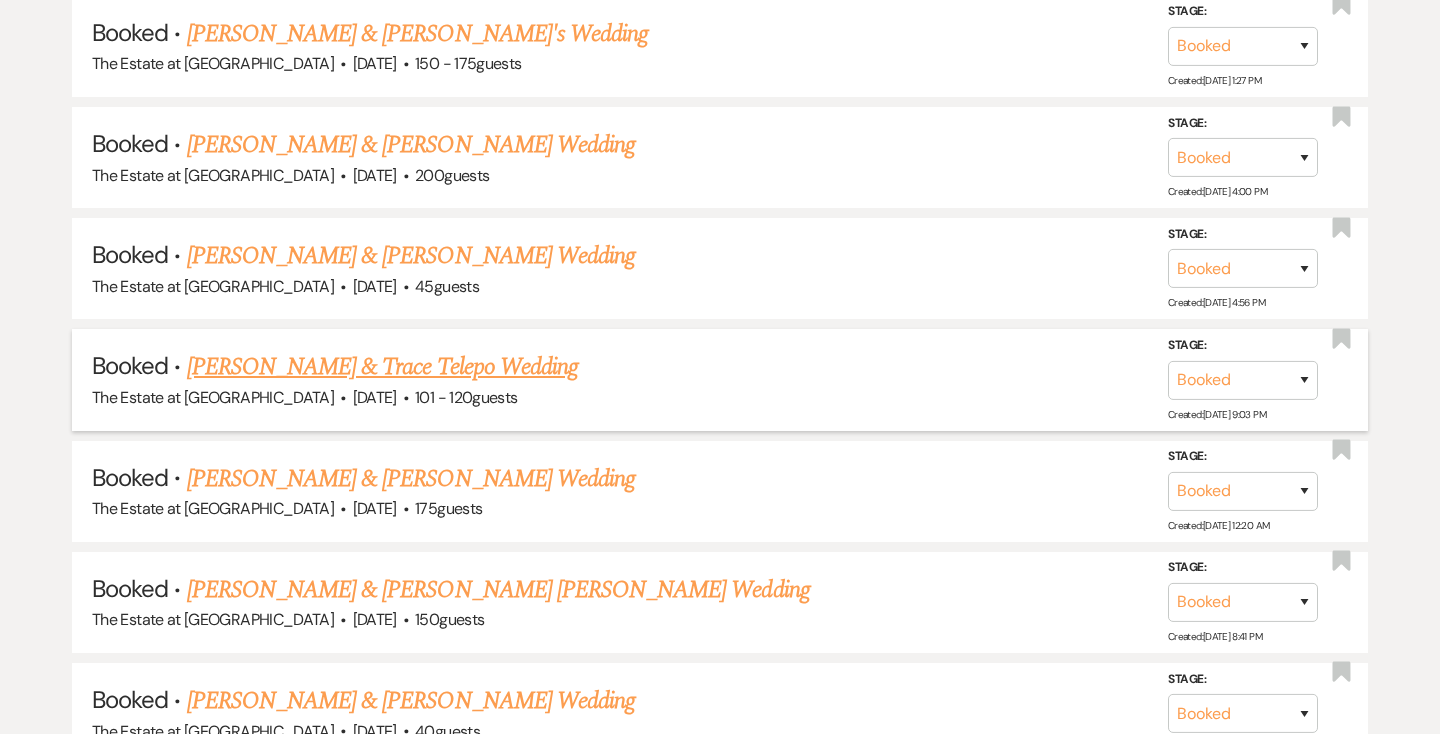 click on "[PERSON_NAME] & Trace Telepo Wedding" at bounding box center (382, 367) 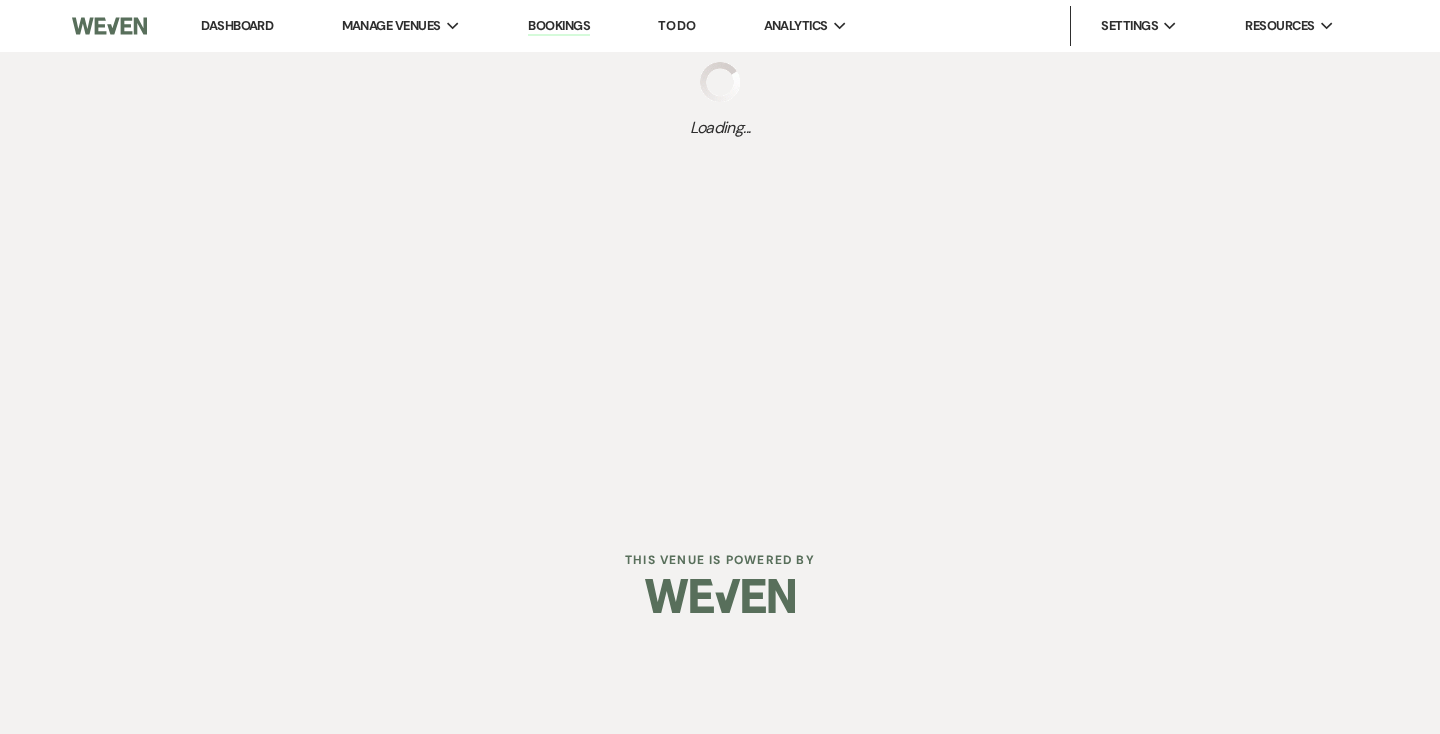 scroll, scrollTop: 0, scrollLeft: 0, axis: both 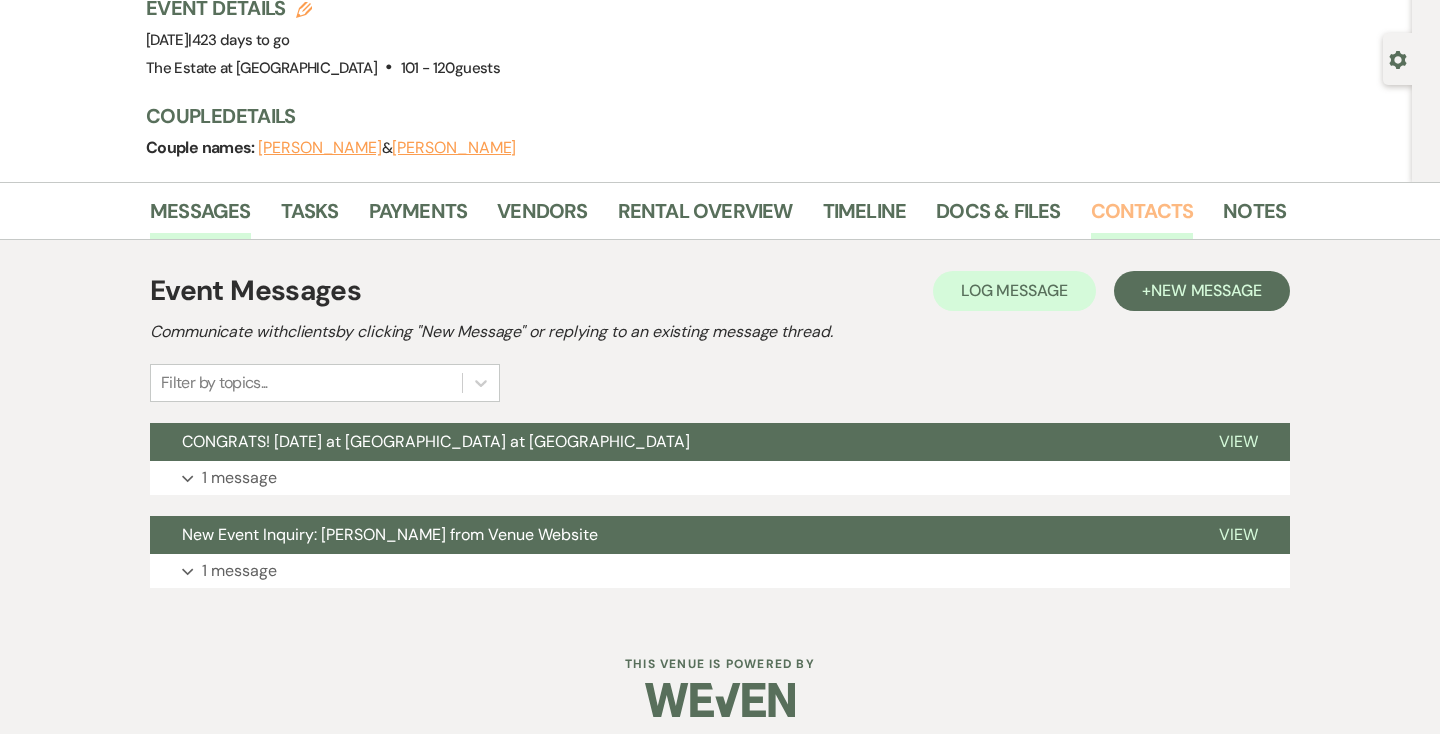 click on "Contacts" at bounding box center [1142, 217] 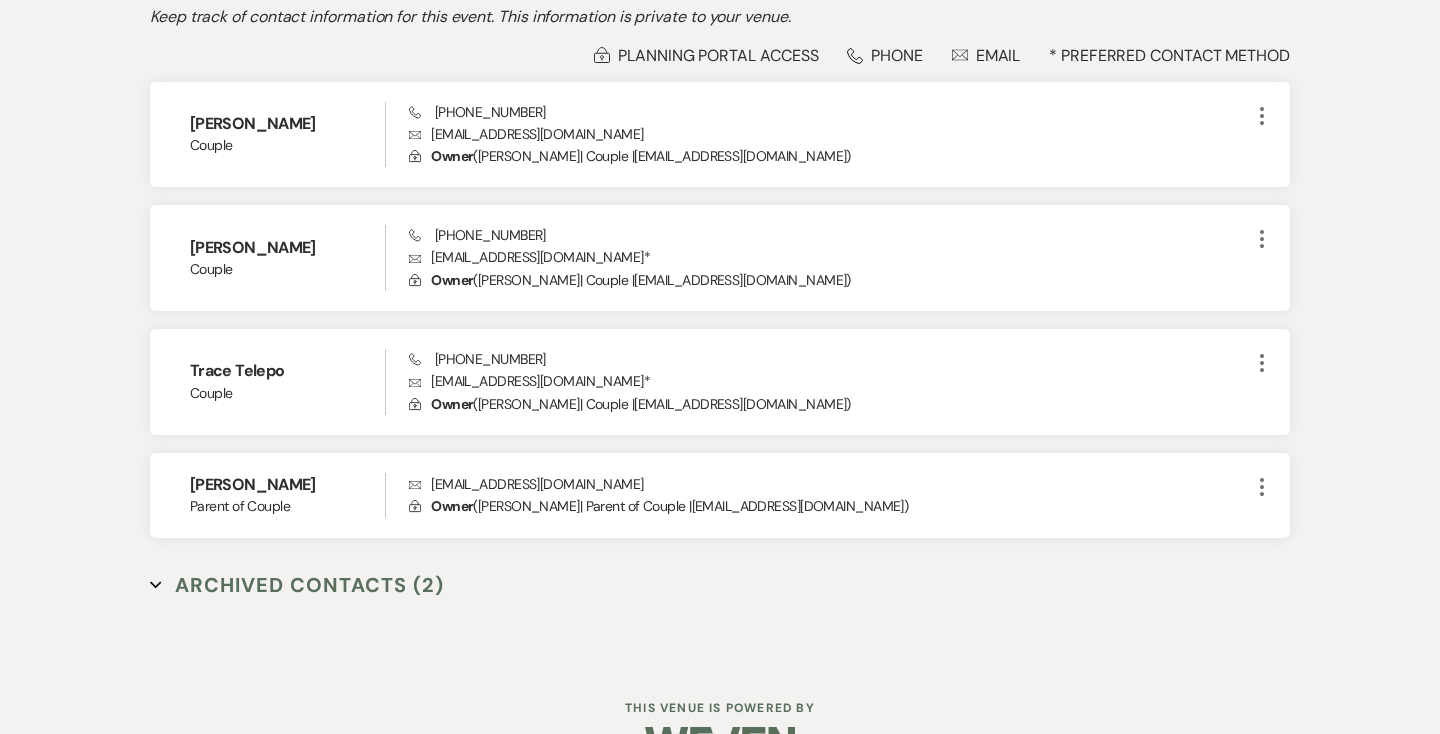 scroll, scrollTop: 0, scrollLeft: 0, axis: both 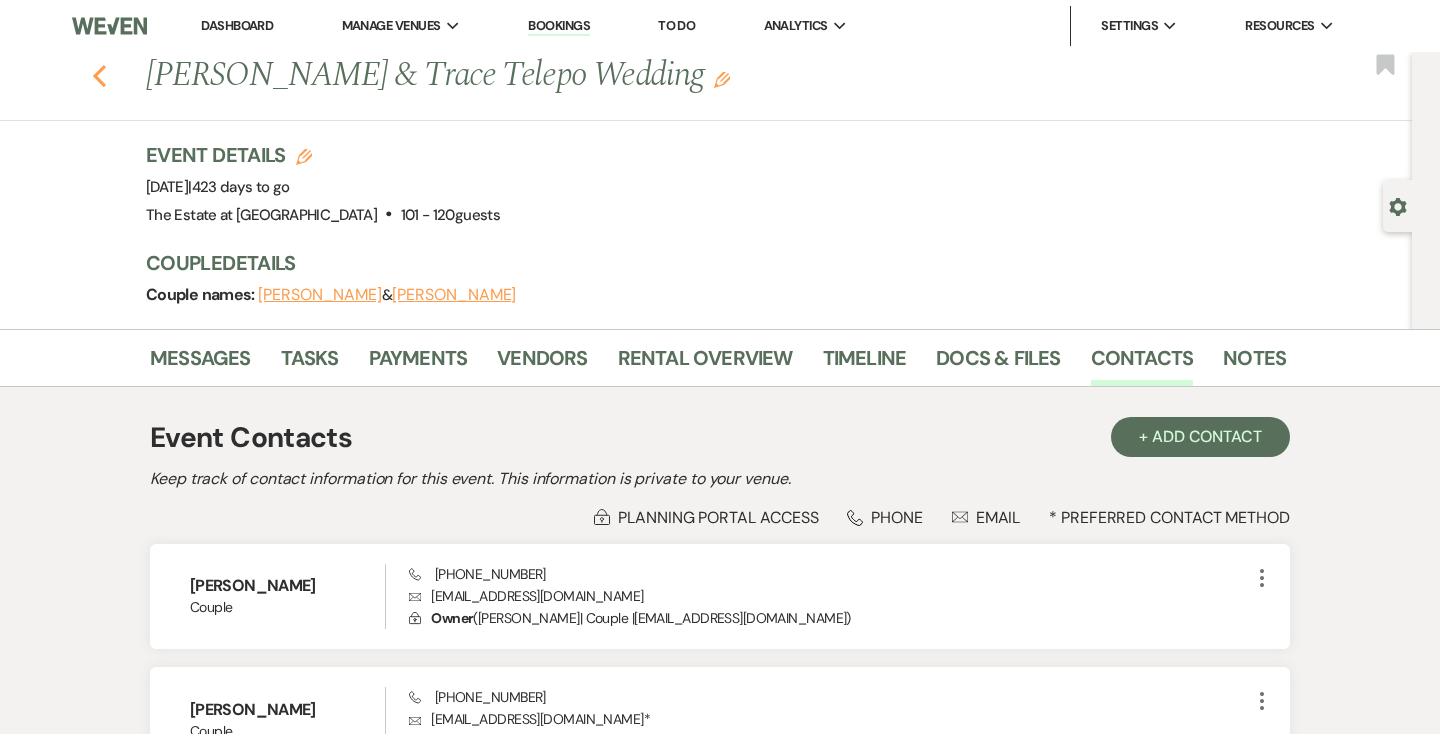 click on "Previous" 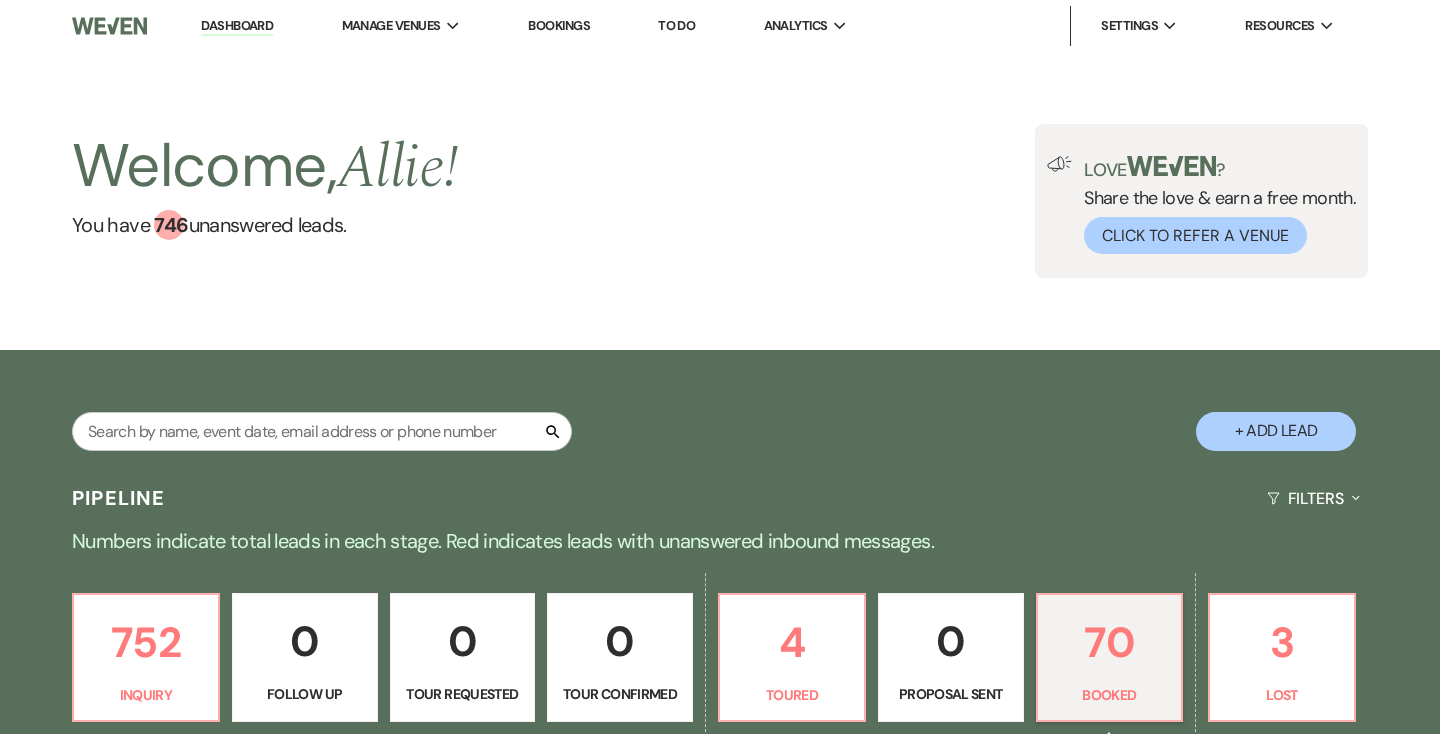 scroll, scrollTop: 3911, scrollLeft: 0, axis: vertical 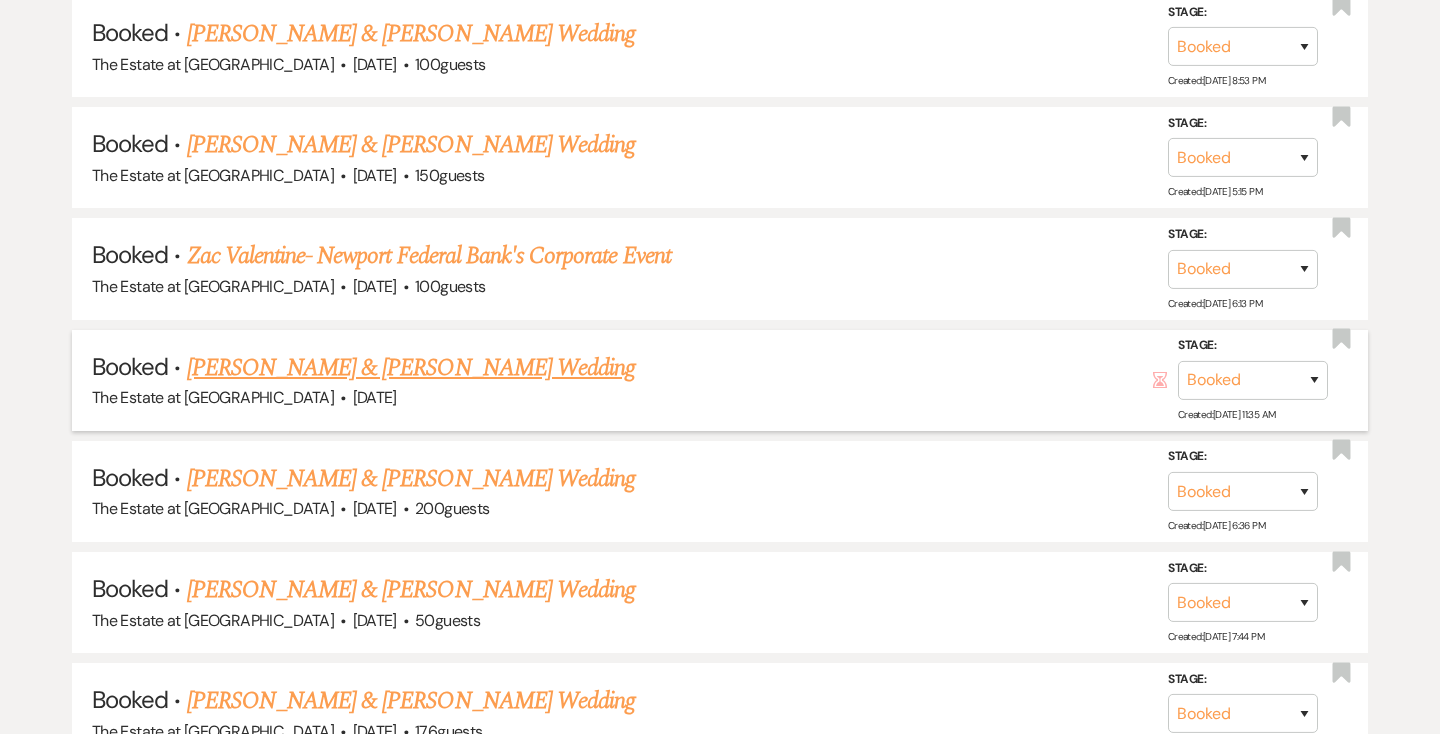 click on "[PERSON_NAME] & [PERSON_NAME] Wedding" at bounding box center (411, 368) 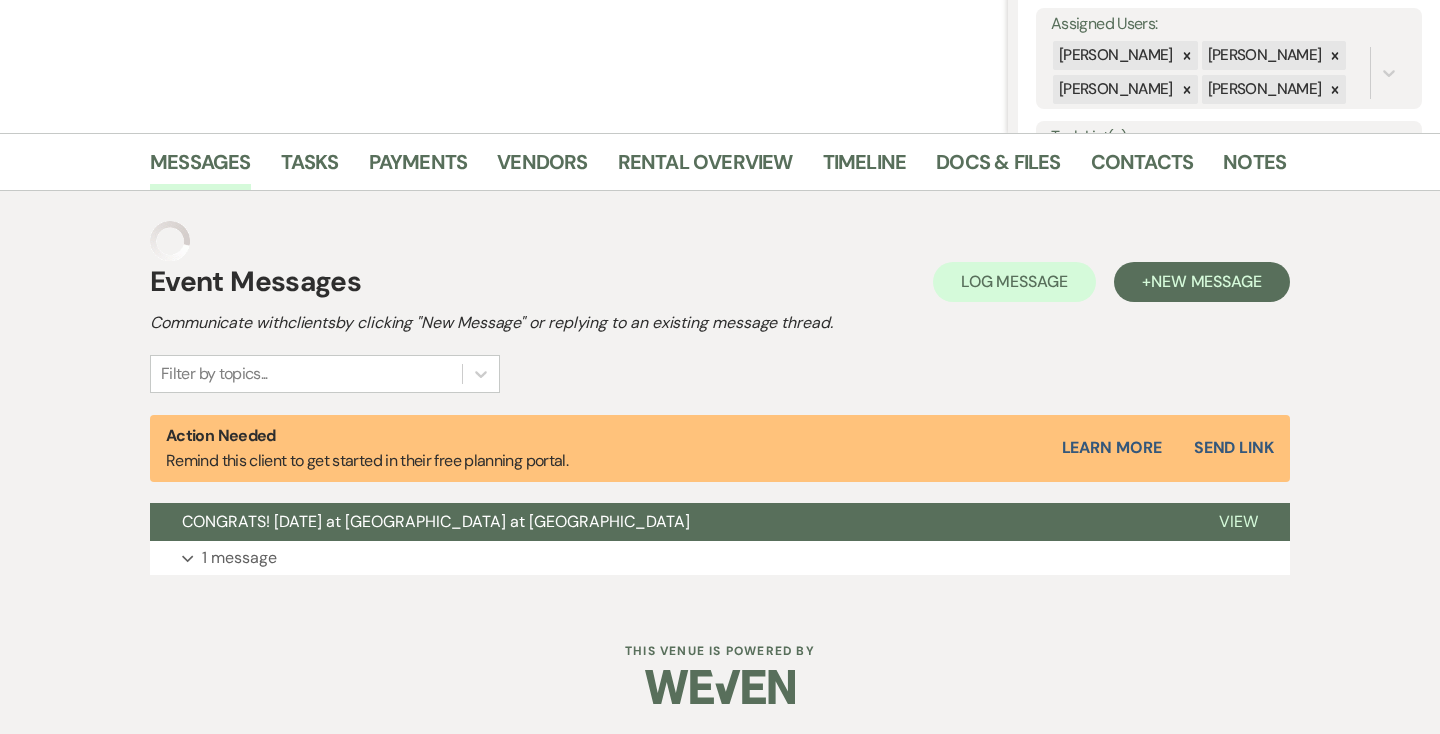 scroll, scrollTop: 0, scrollLeft: 0, axis: both 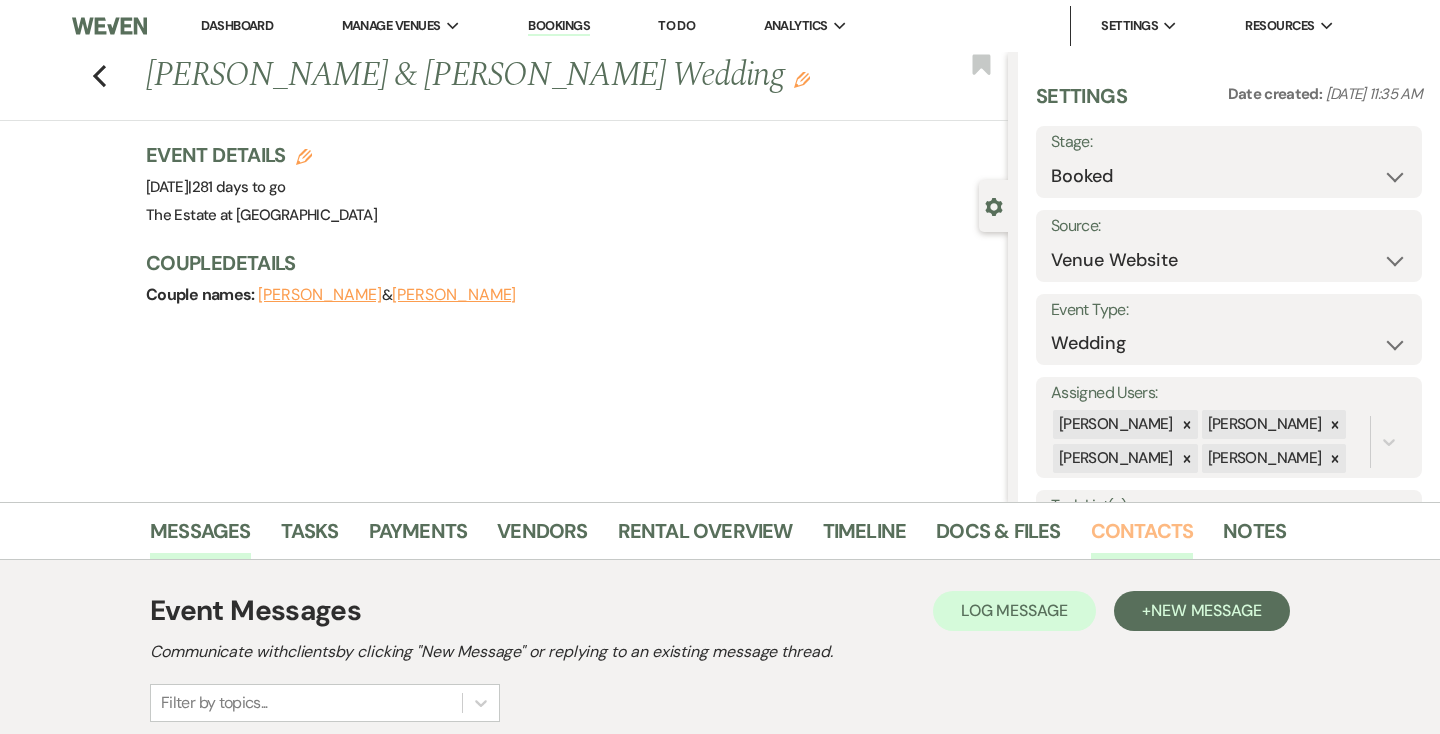 click on "Contacts" at bounding box center [1142, 537] 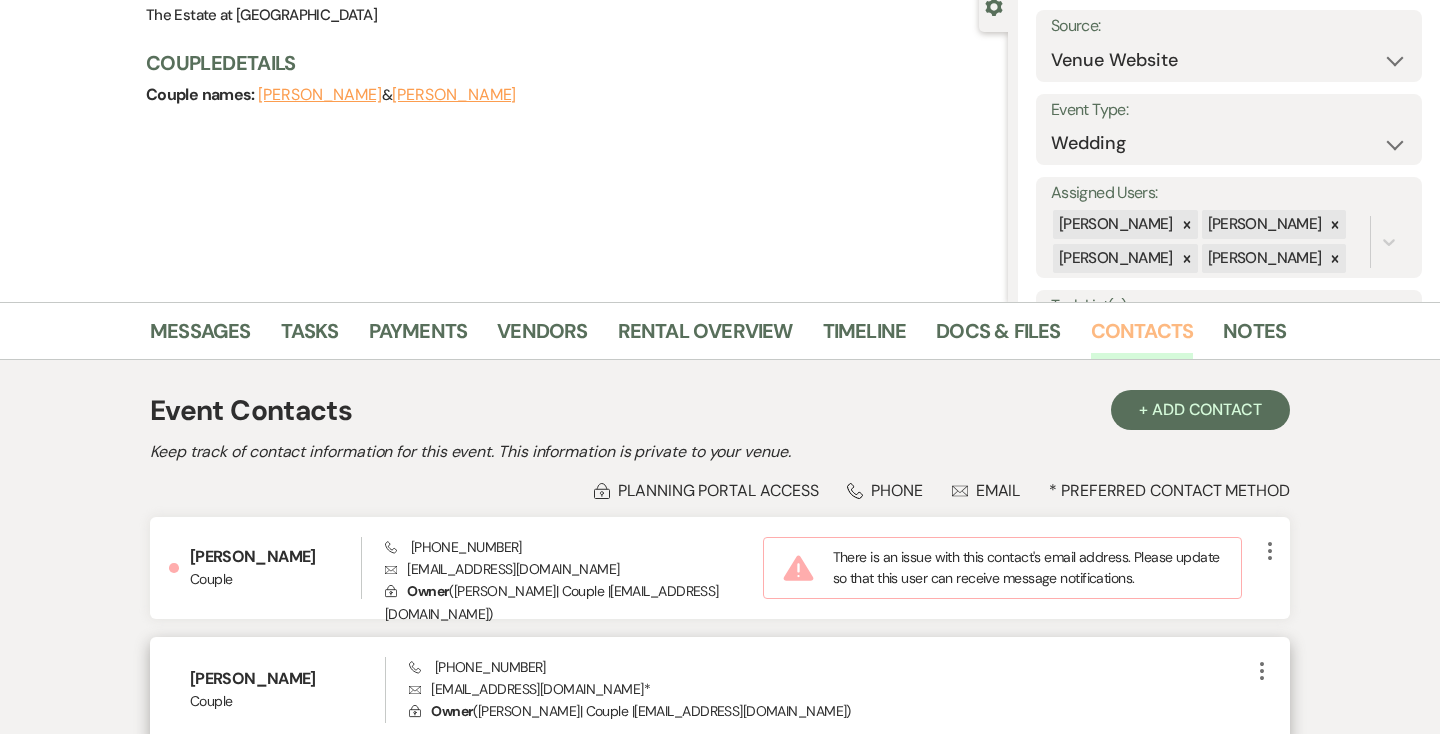scroll, scrollTop: 0, scrollLeft: 0, axis: both 